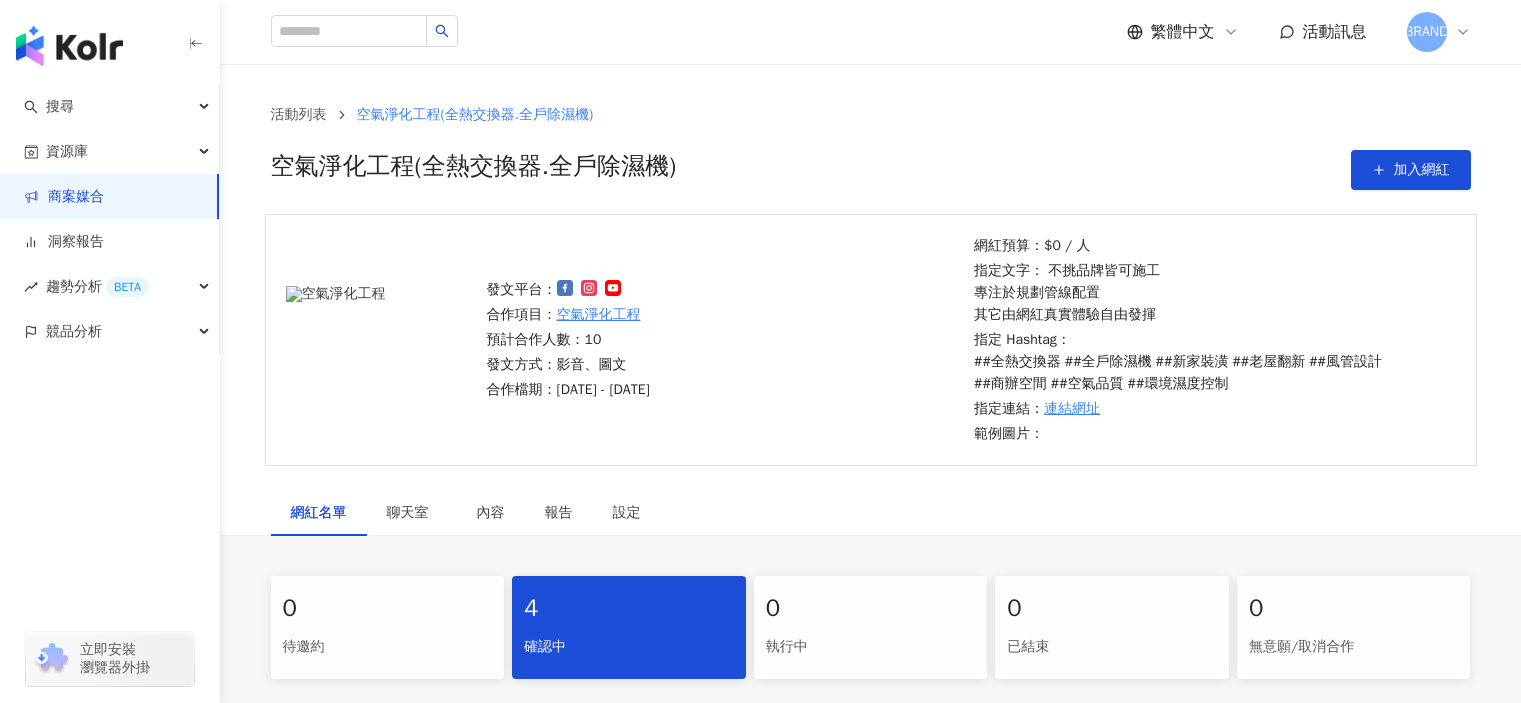 scroll, scrollTop: 0, scrollLeft: 0, axis: both 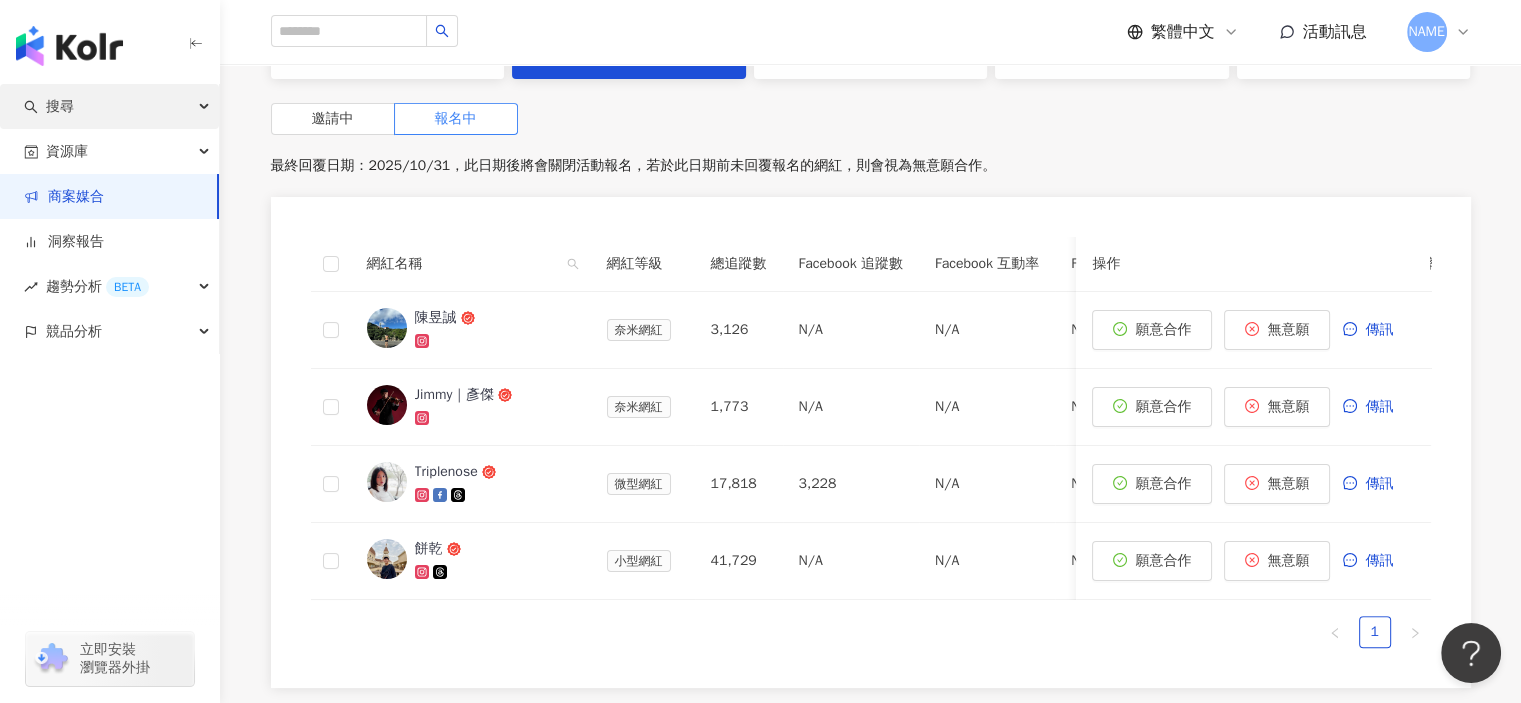click on "搜尋" at bounding box center (109, 106) 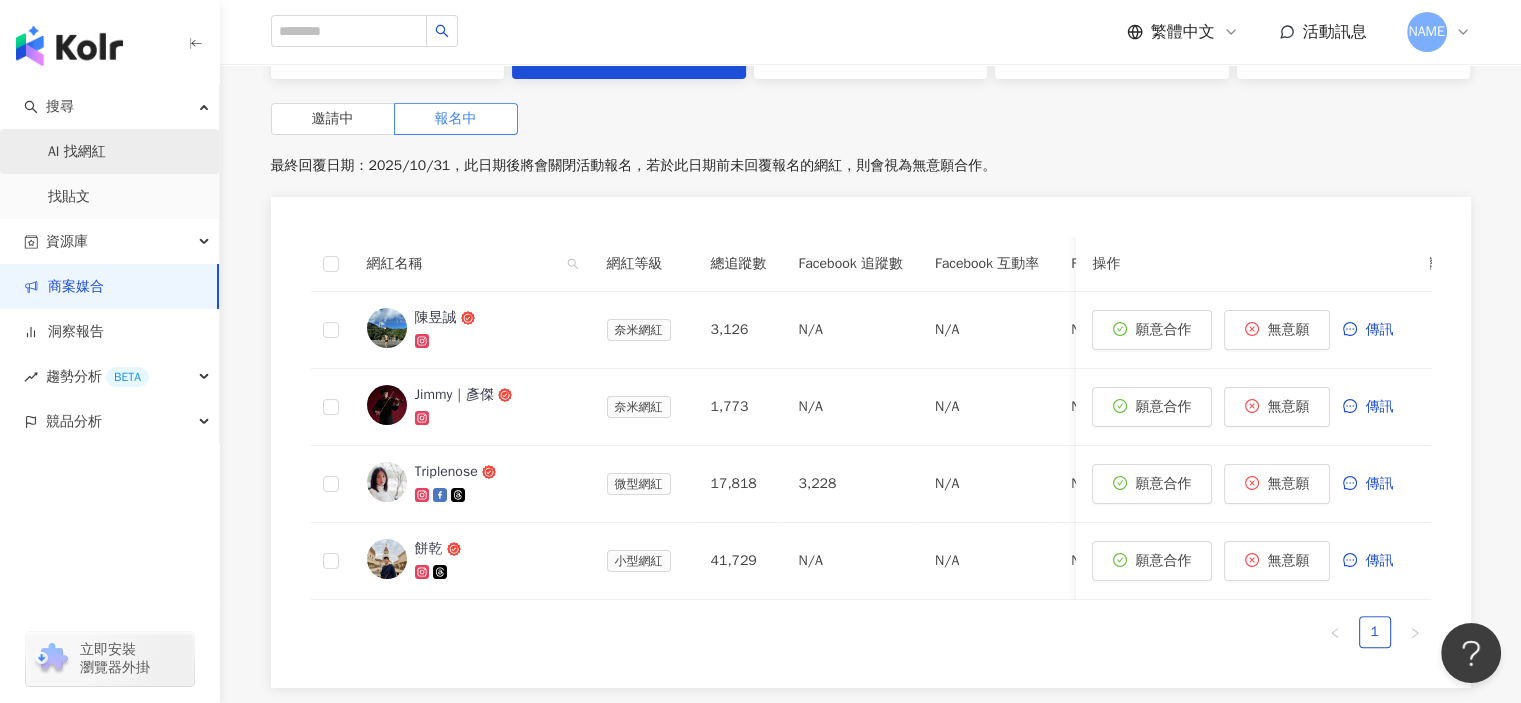 click on "AI 找網紅" at bounding box center [77, 152] 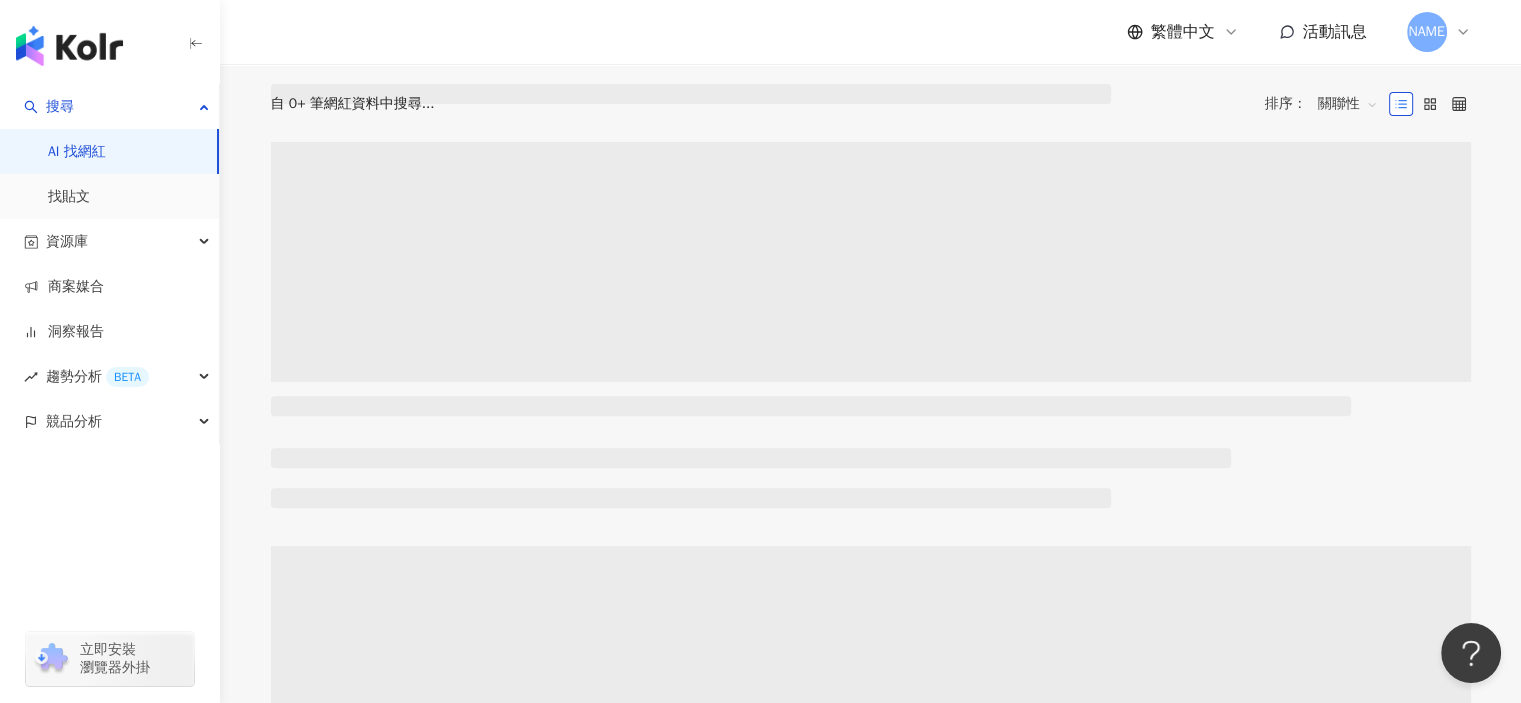 scroll, scrollTop: 0, scrollLeft: 0, axis: both 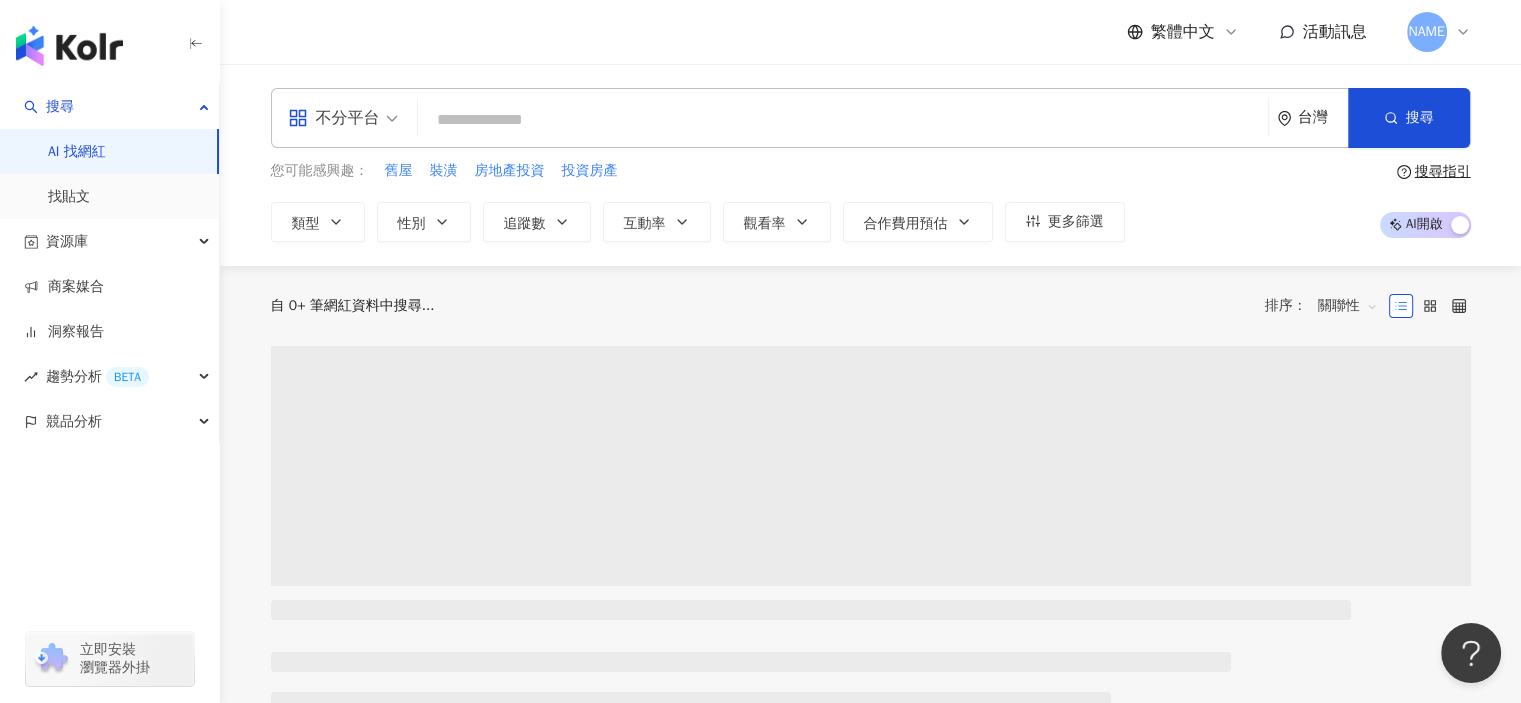 click at bounding box center [843, 120] 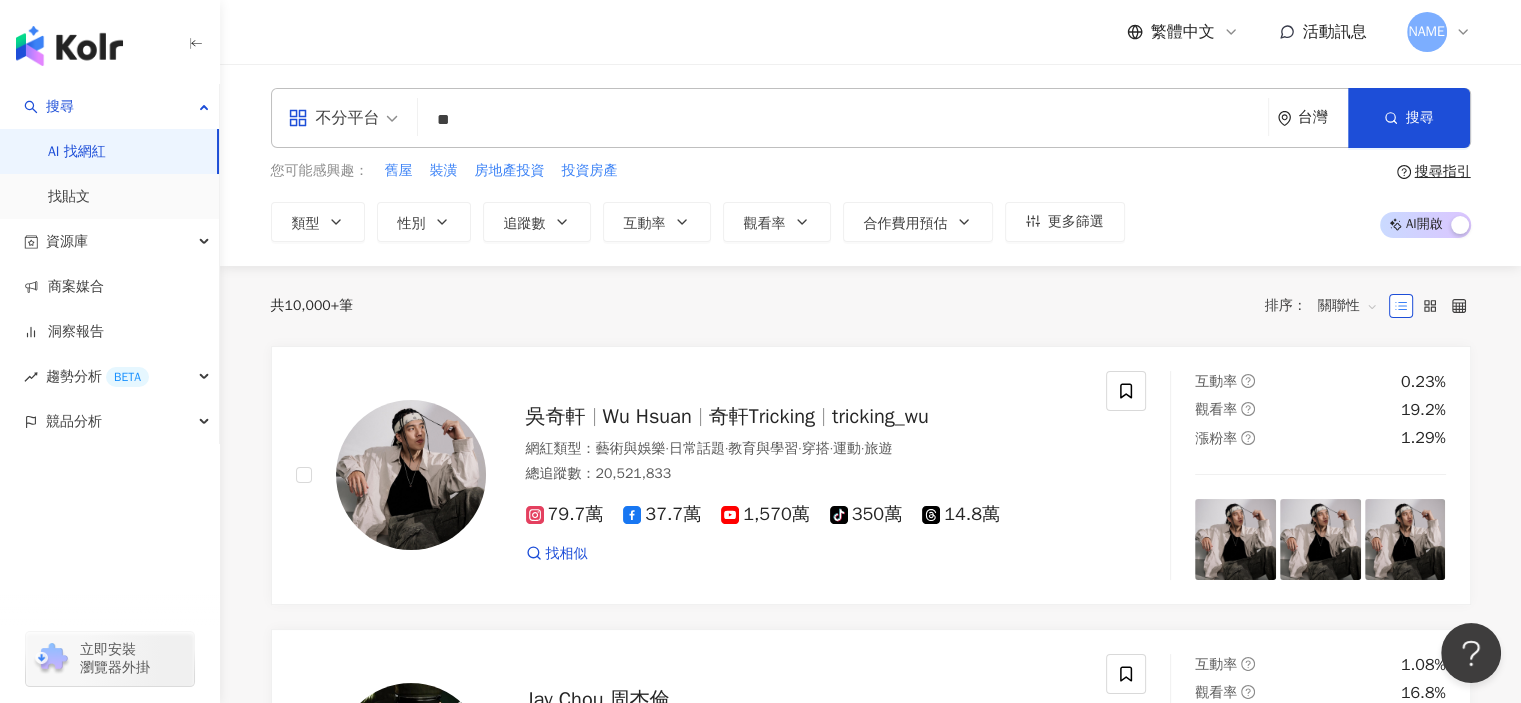 type on "**" 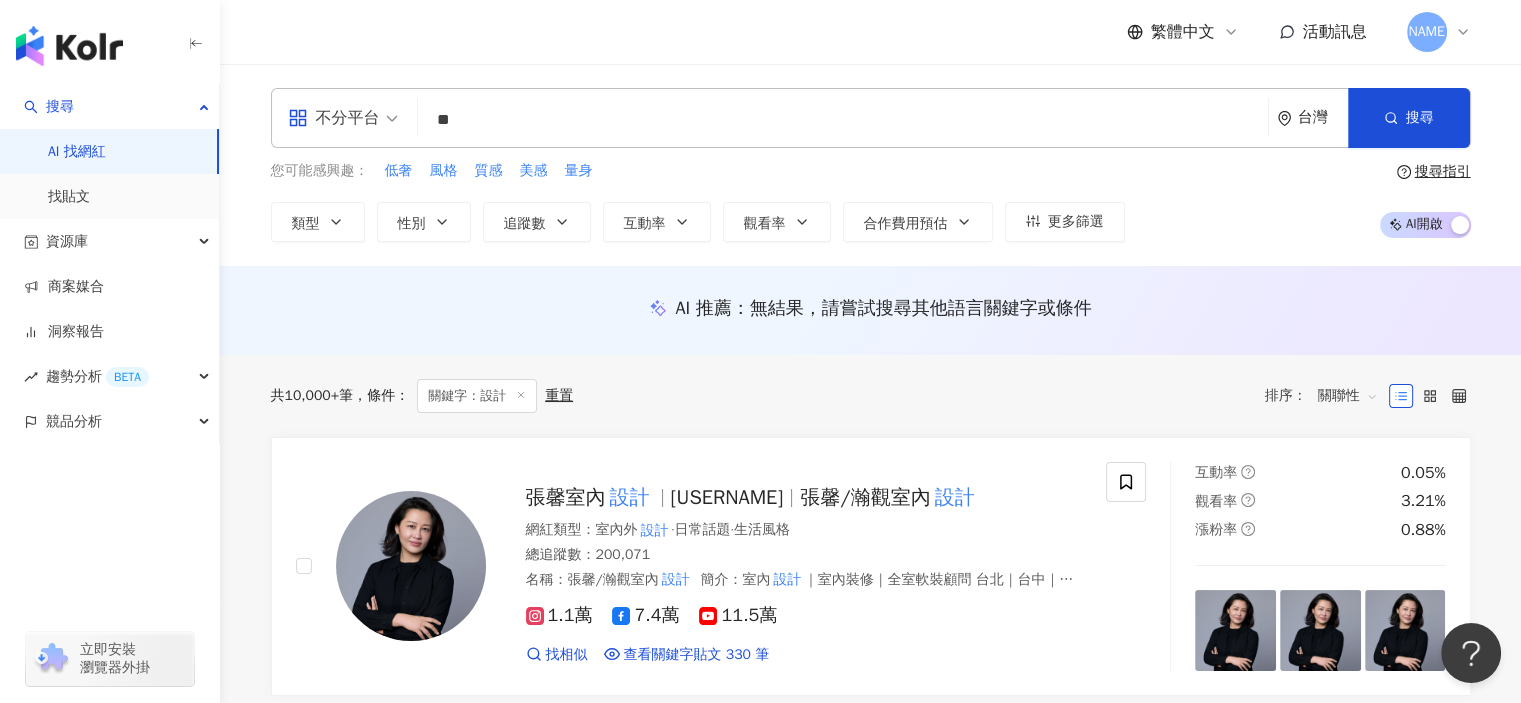 click on "繁體中文 活動訊息 沐" at bounding box center (871, 32) 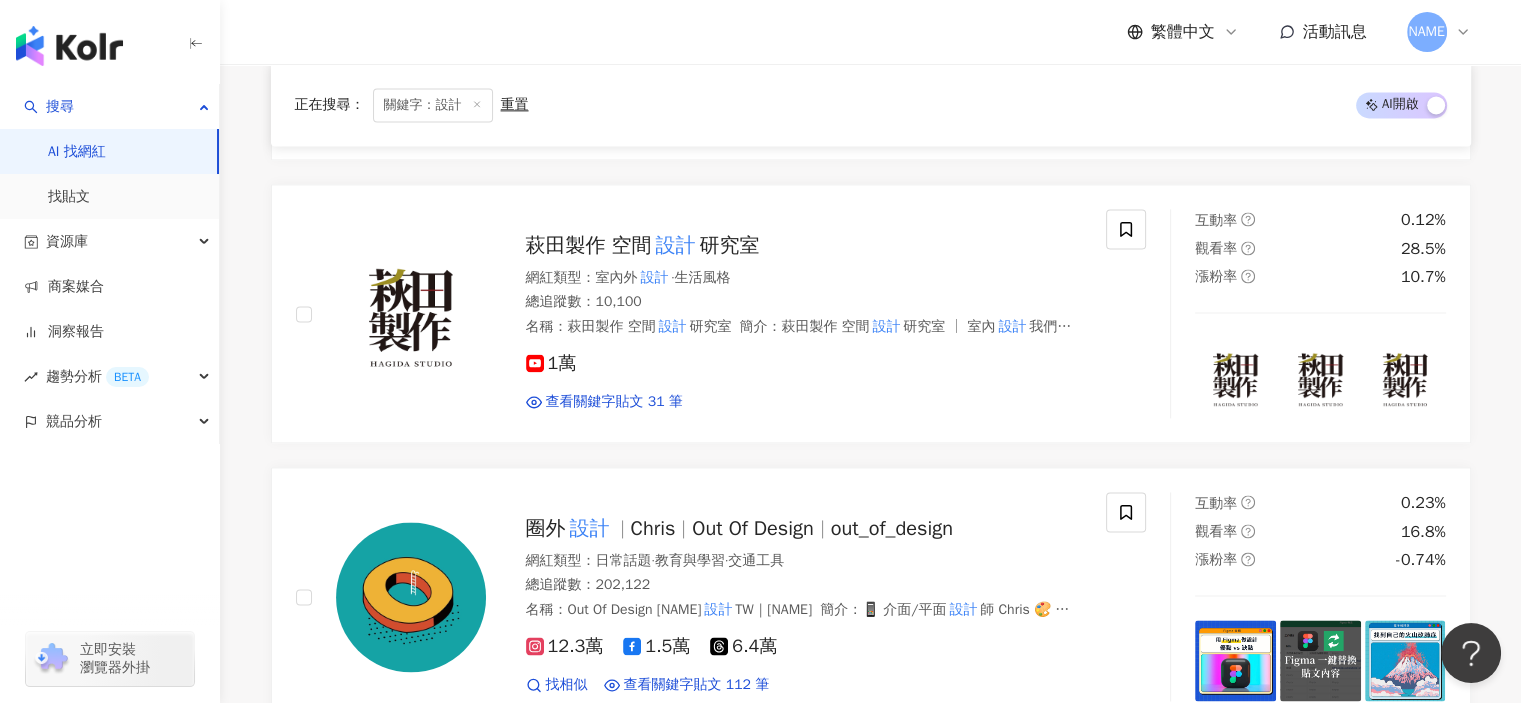 scroll, scrollTop: 2100, scrollLeft: 0, axis: vertical 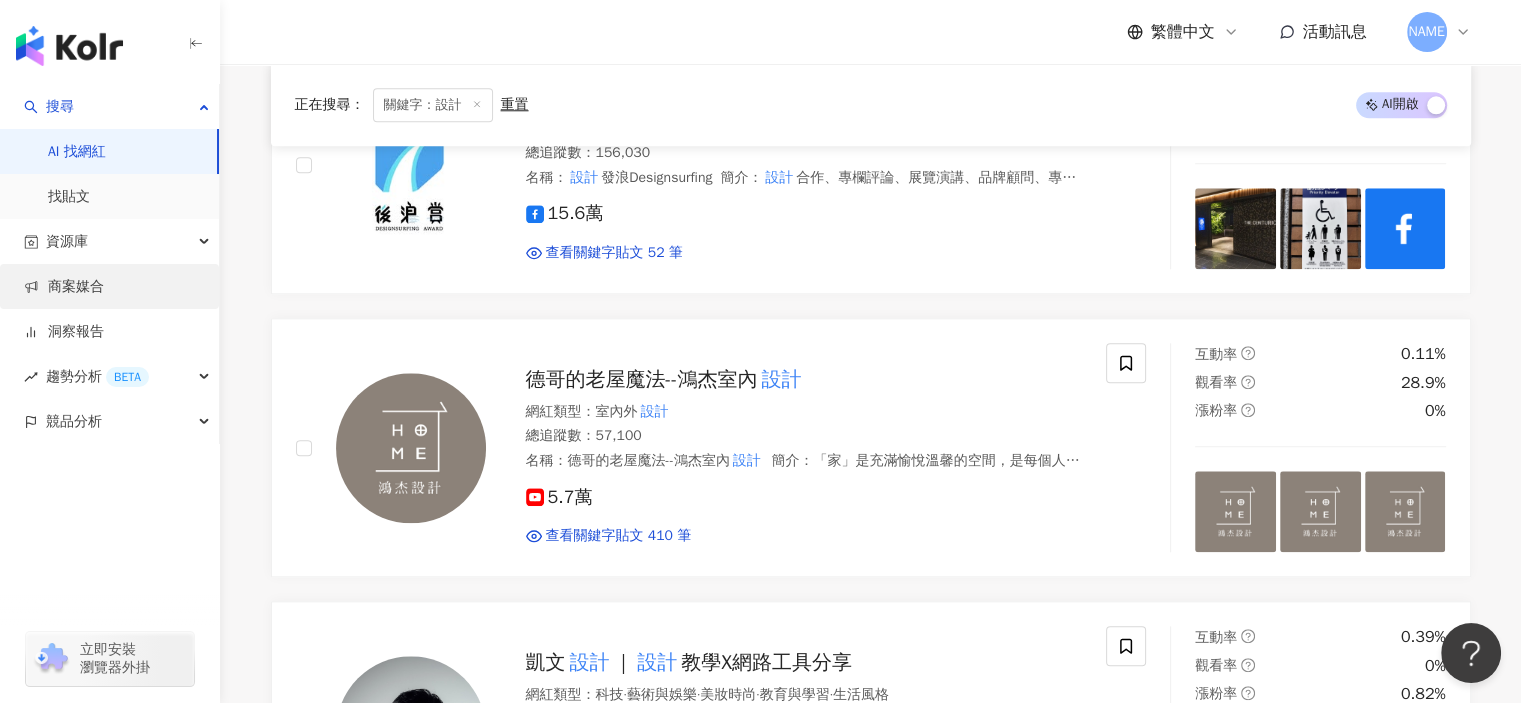 click on "商案媒合" at bounding box center [64, 287] 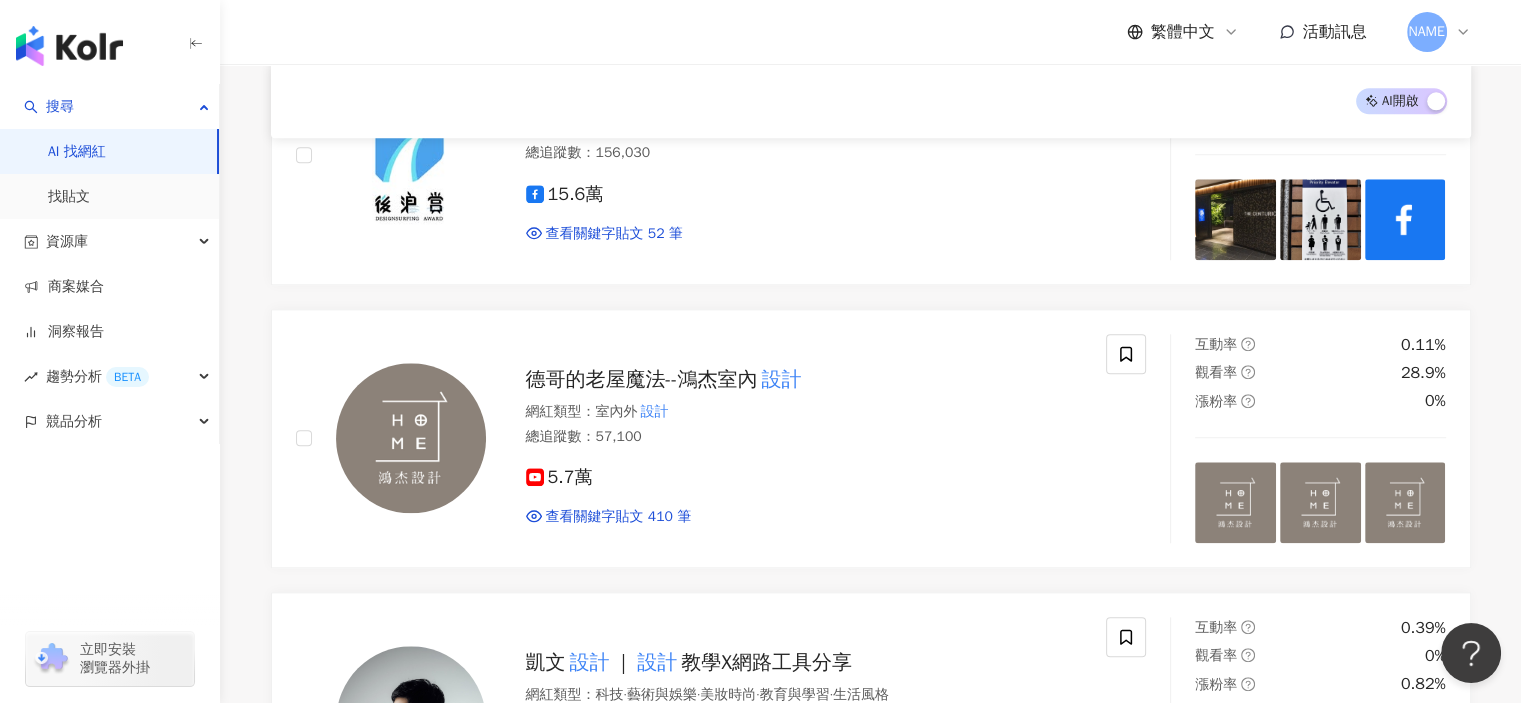 type 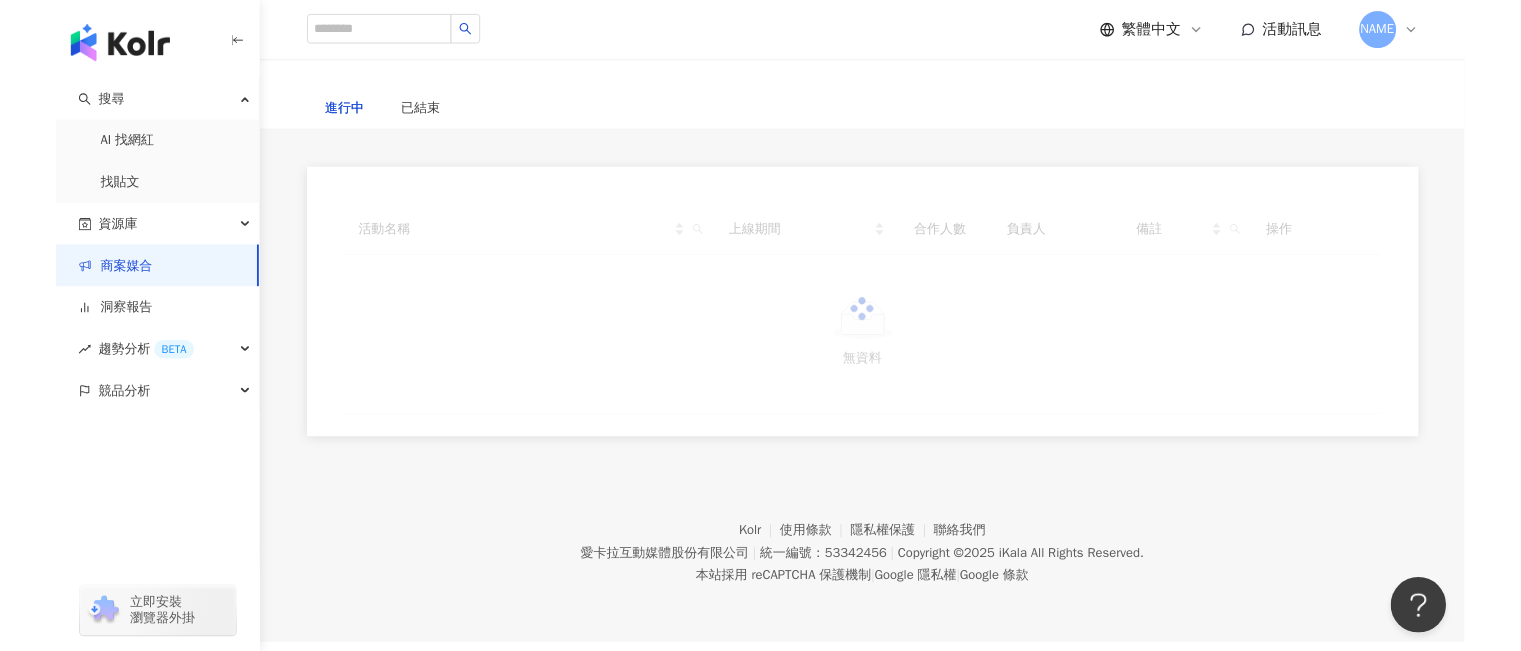 scroll, scrollTop: 0, scrollLeft: 0, axis: both 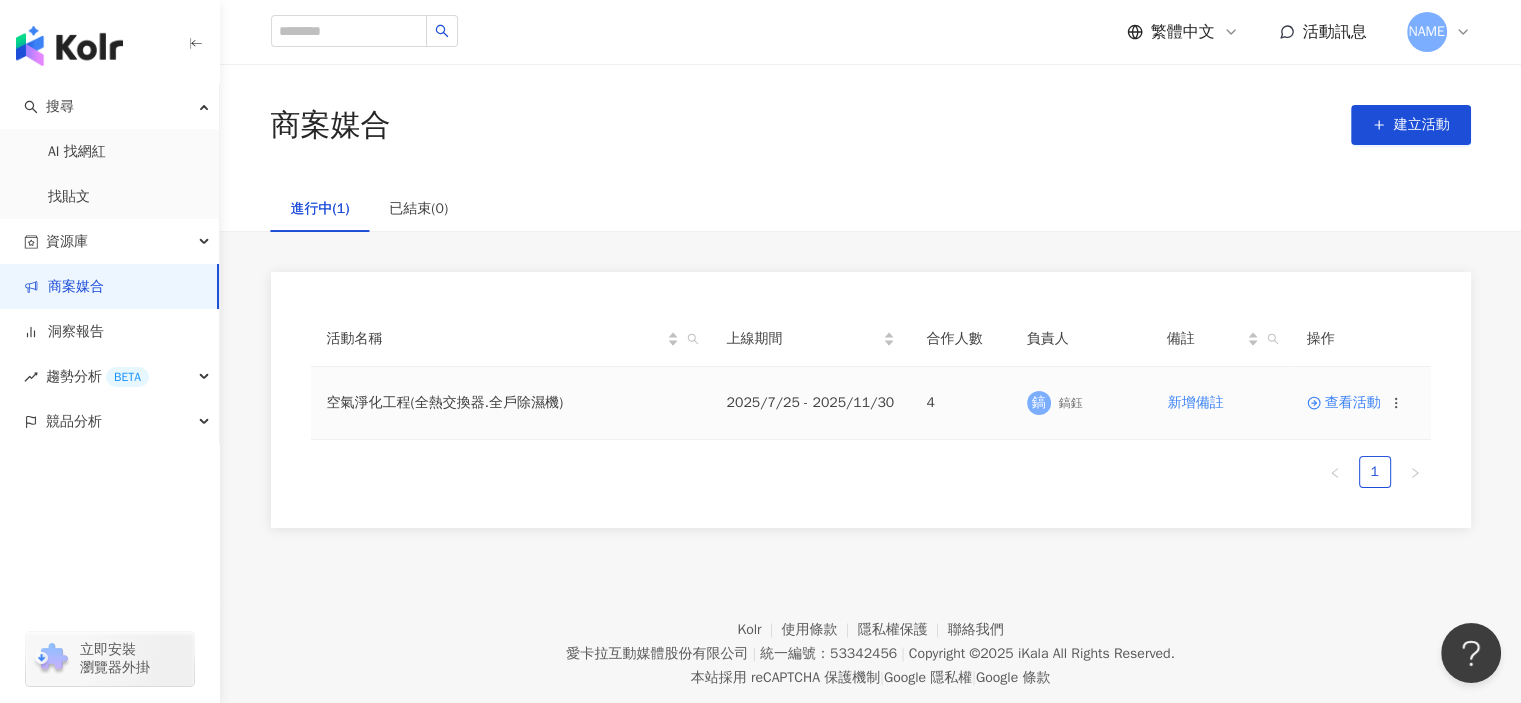 click on "查看活動" at bounding box center (1344, 403) 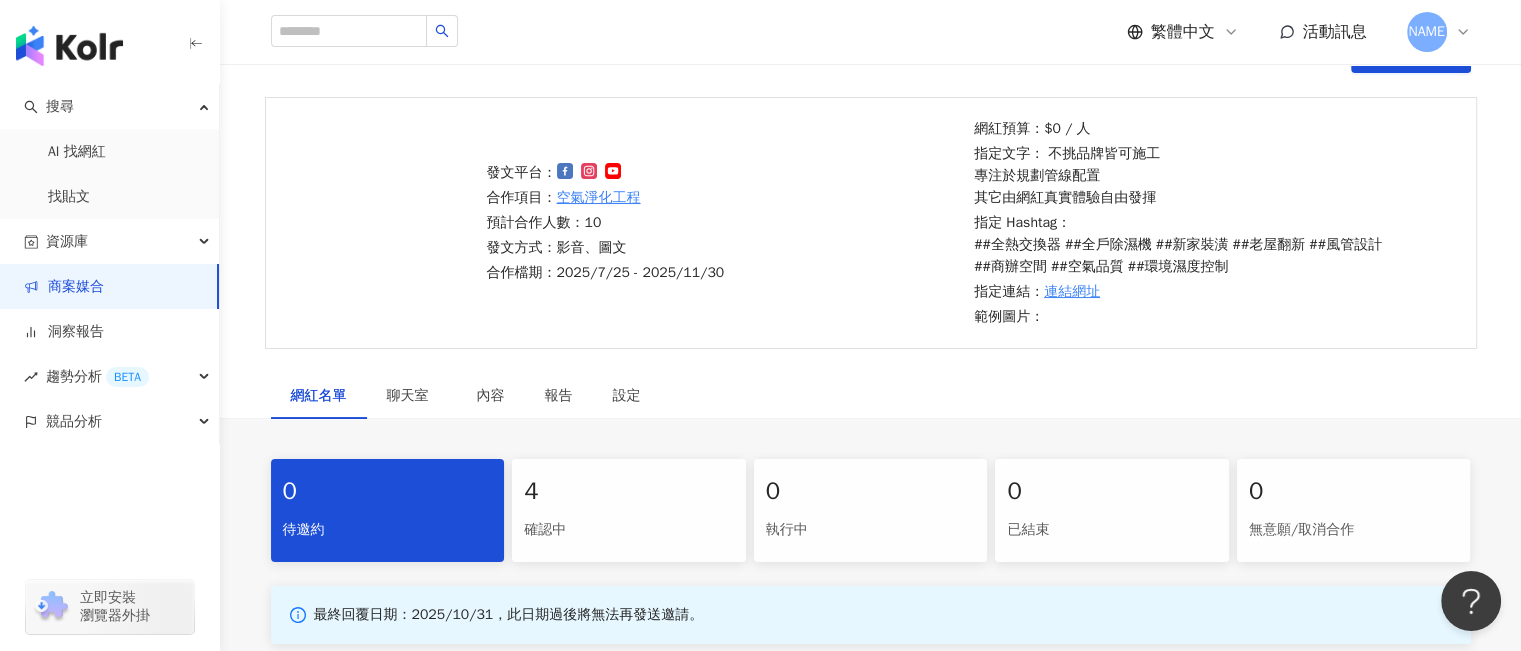 scroll, scrollTop: 200, scrollLeft: 0, axis: vertical 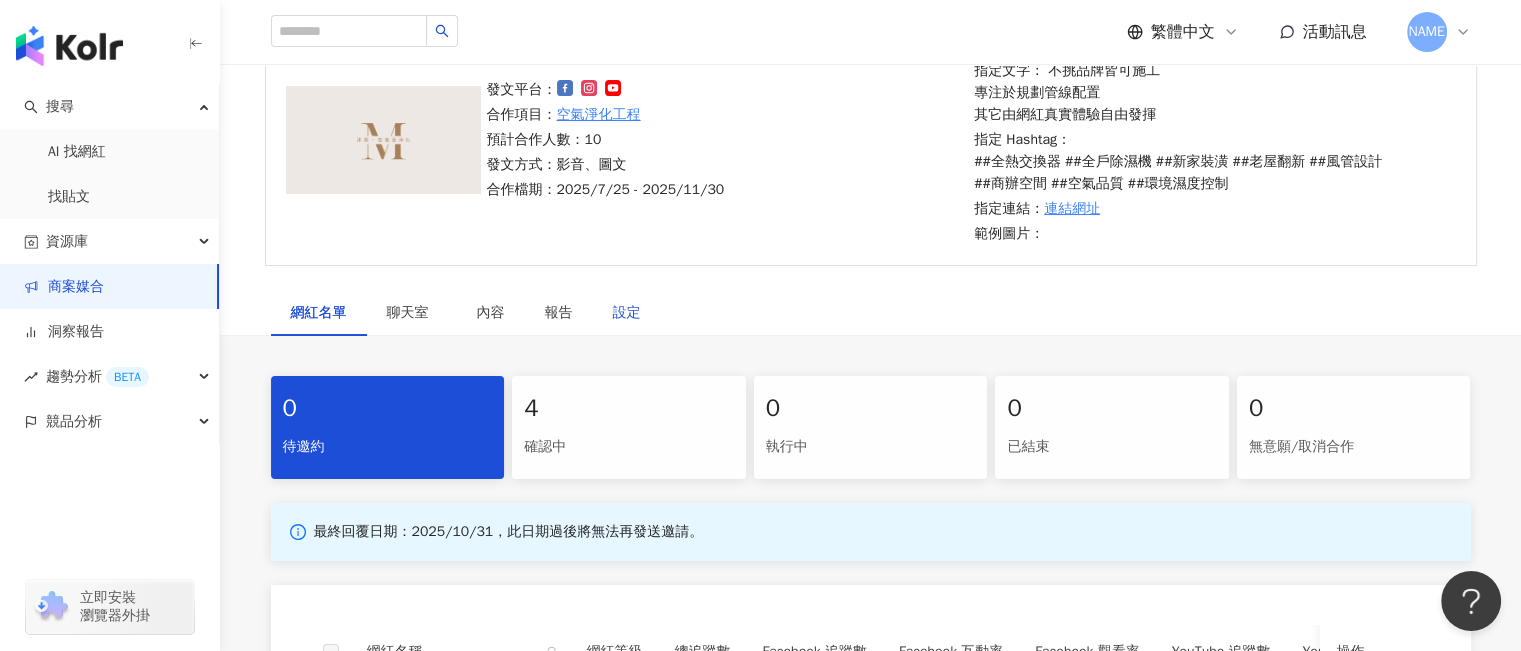 click on "設定" at bounding box center [627, 313] 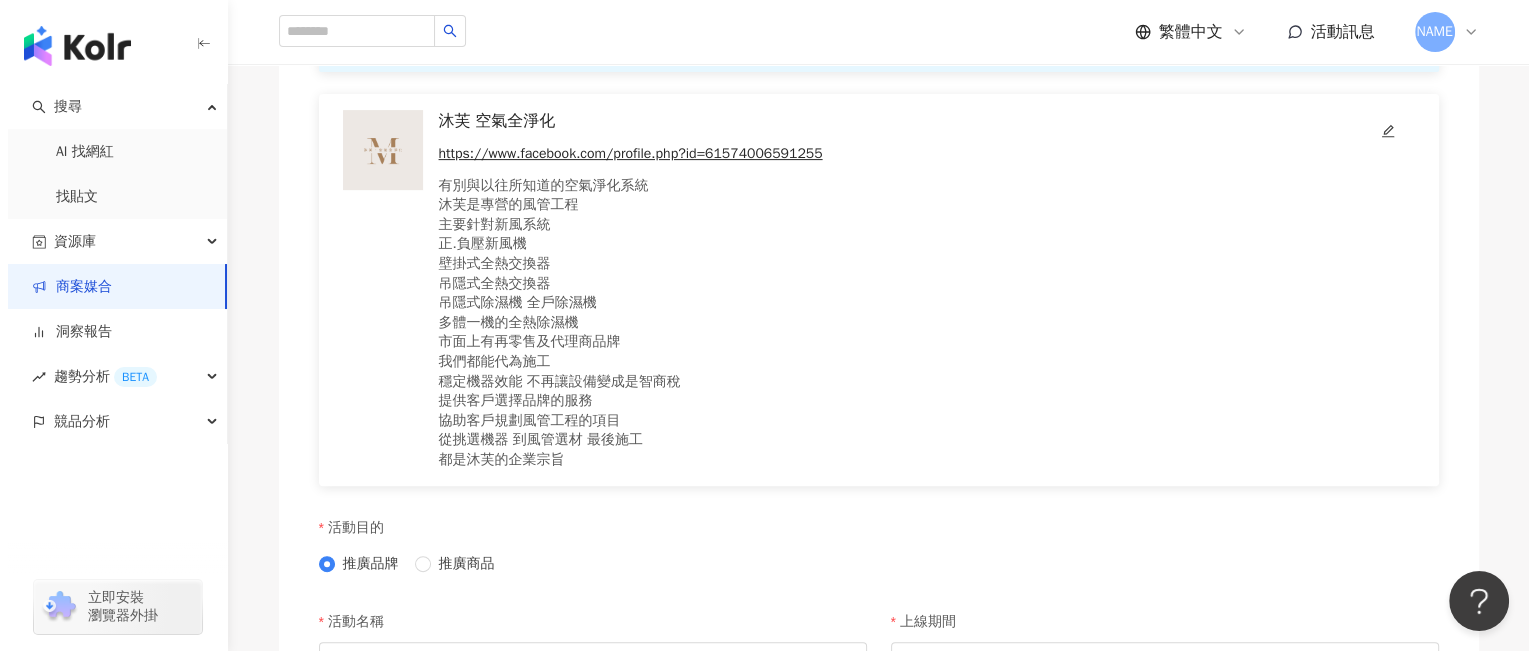 scroll, scrollTop: 700, scrollLeft: 0, axis: vertical 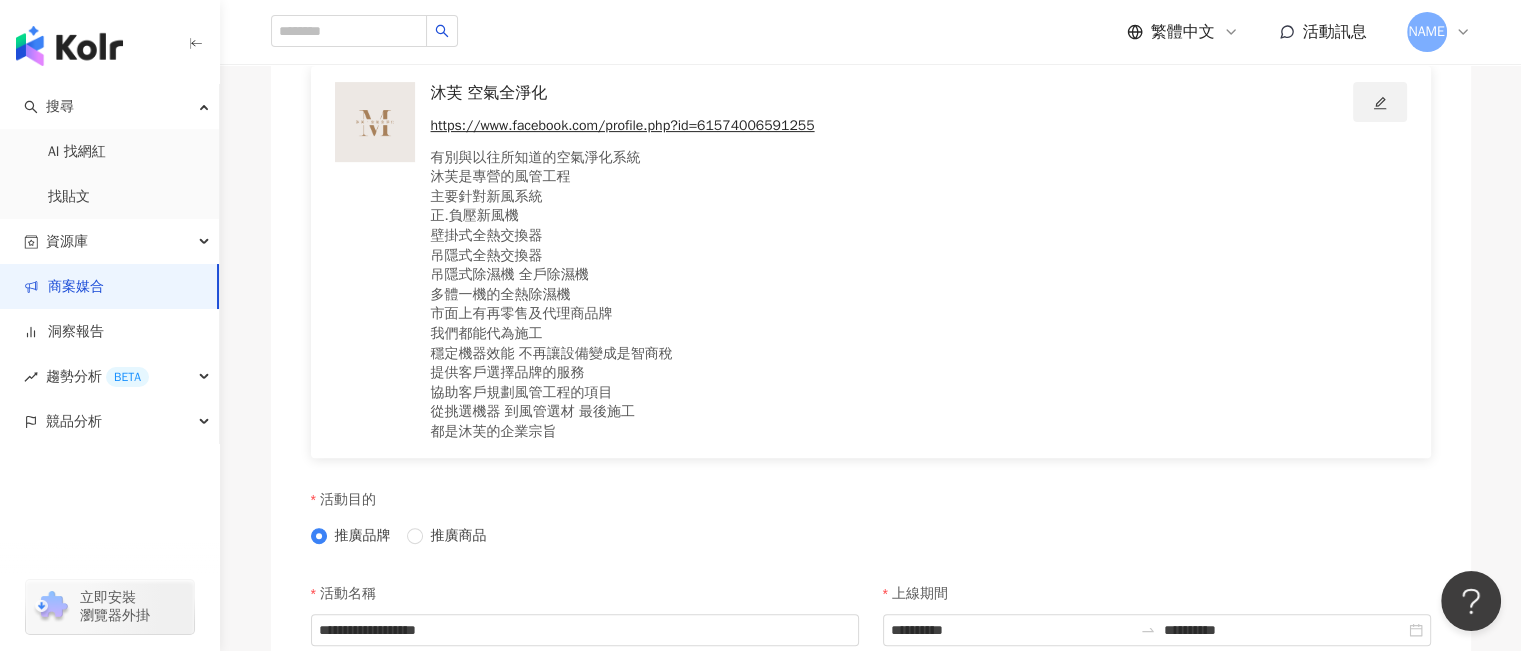 click 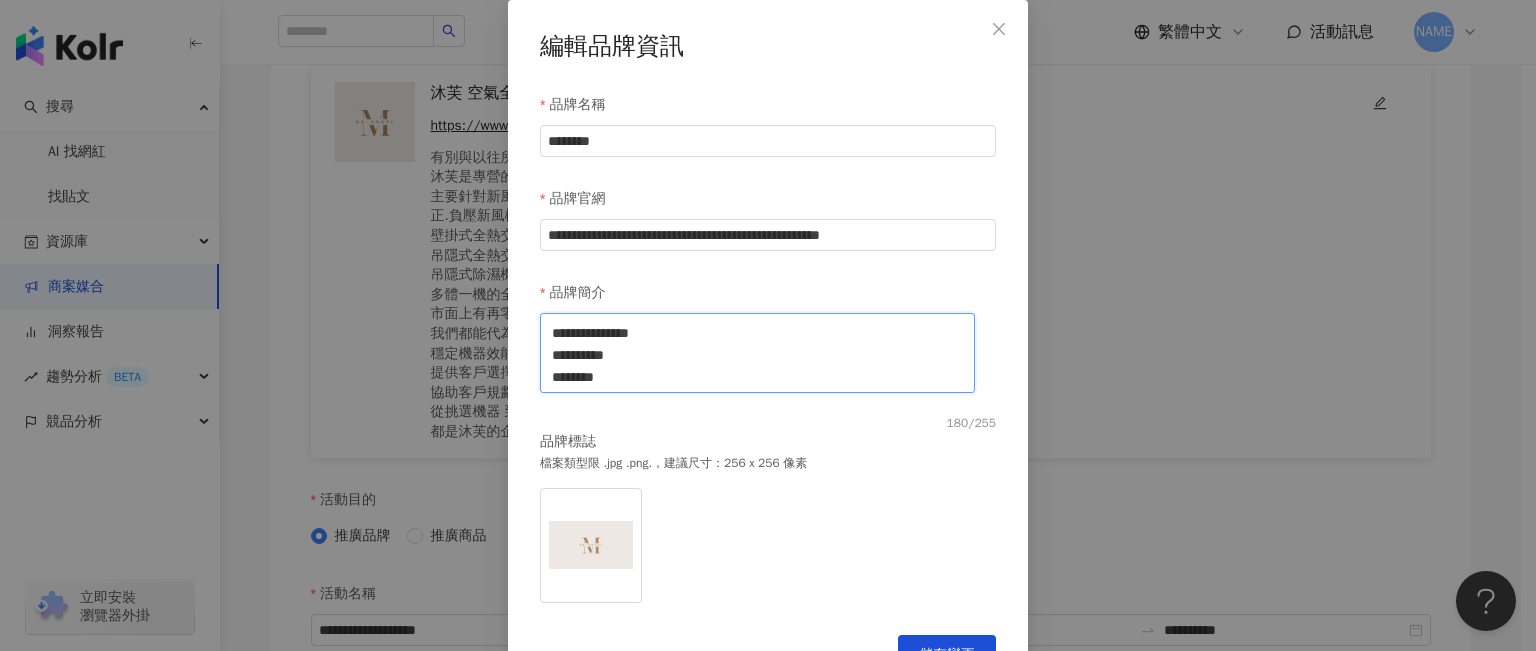 click on "**********" at bounding box center [757, 353] 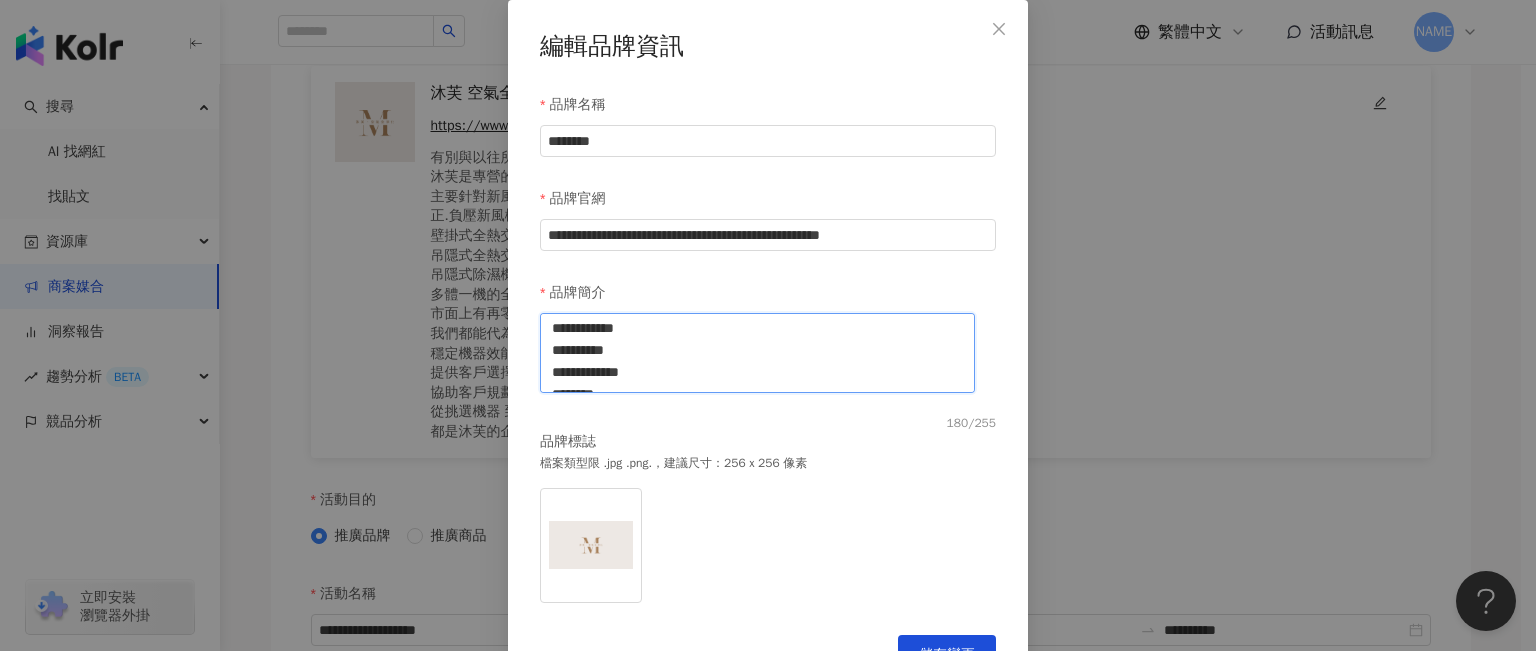 scroll, scrollTop: 264, scrollLeft: 0, axis: vertical 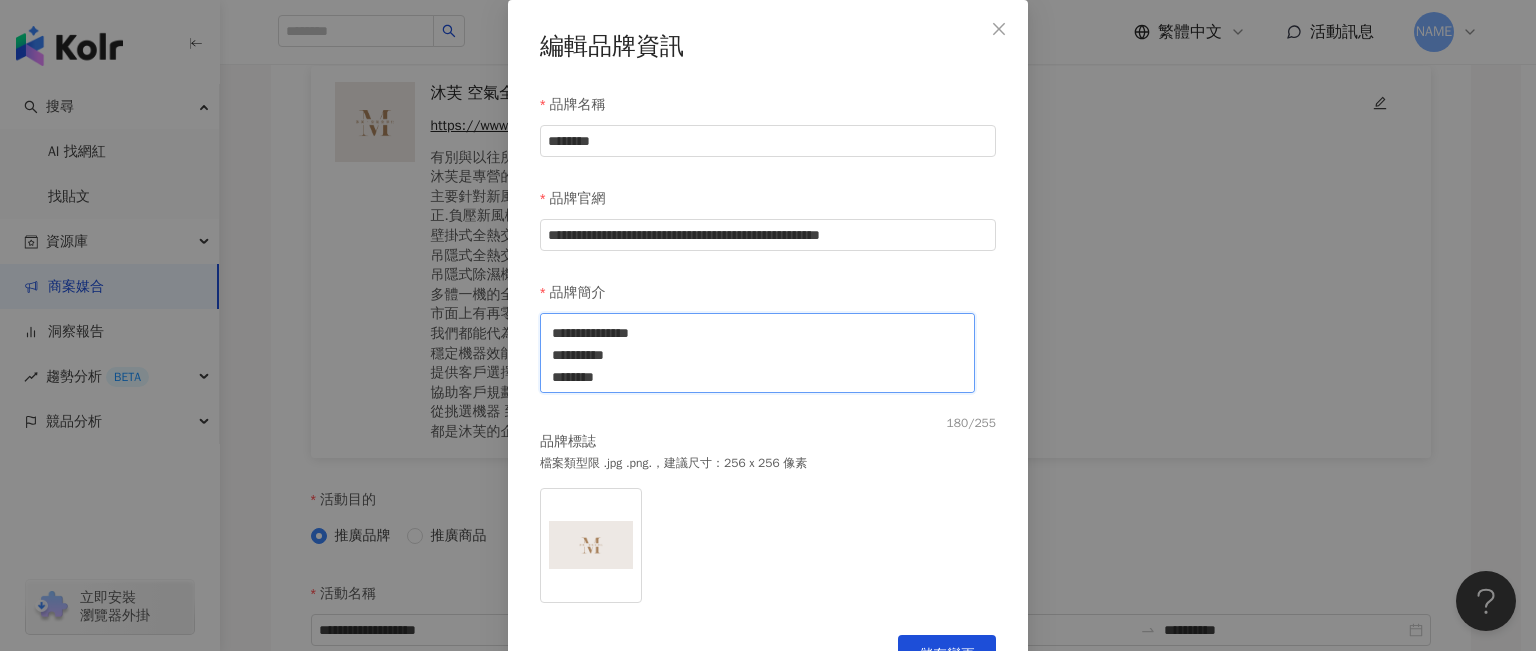 drag, startPoint x: 709, startPoint y: 385, endPoint x: 536, endPoint y: 319, distance: 185.1621 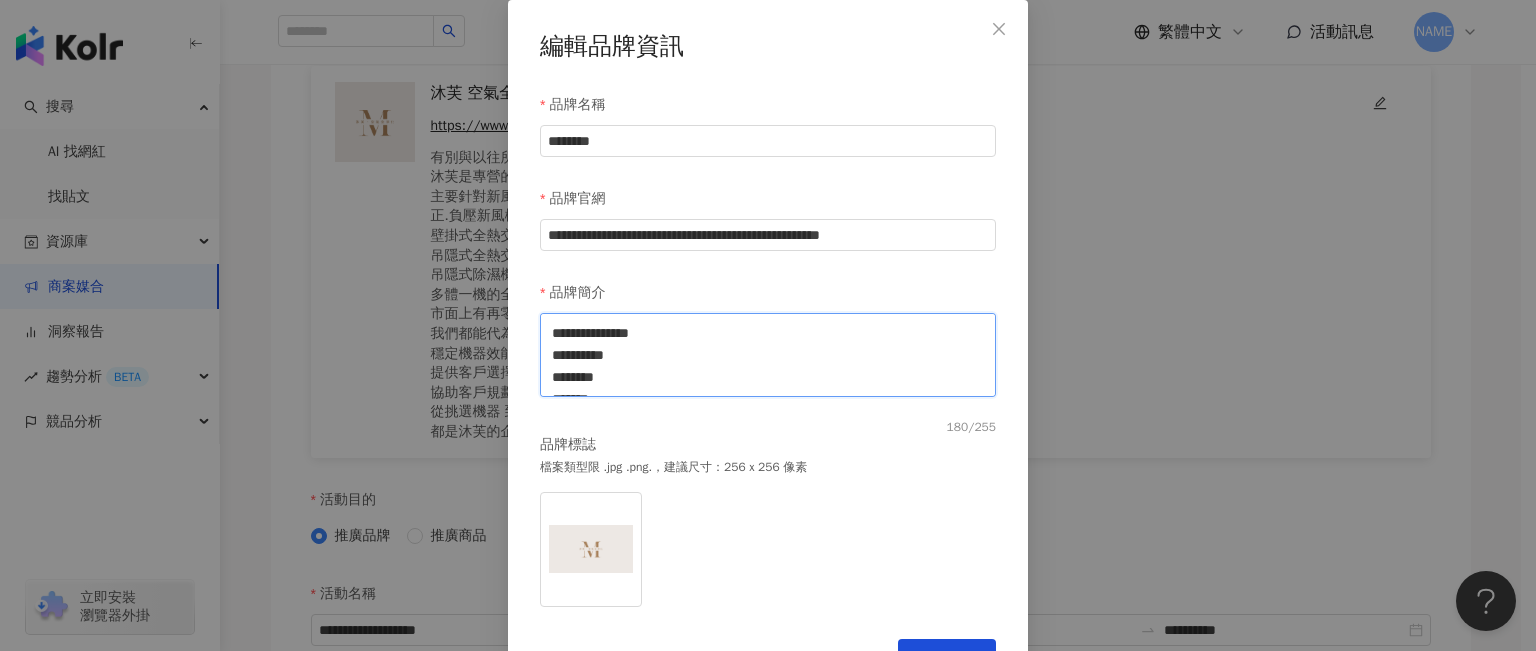 click on "**********" at bounding box center (768, 355) 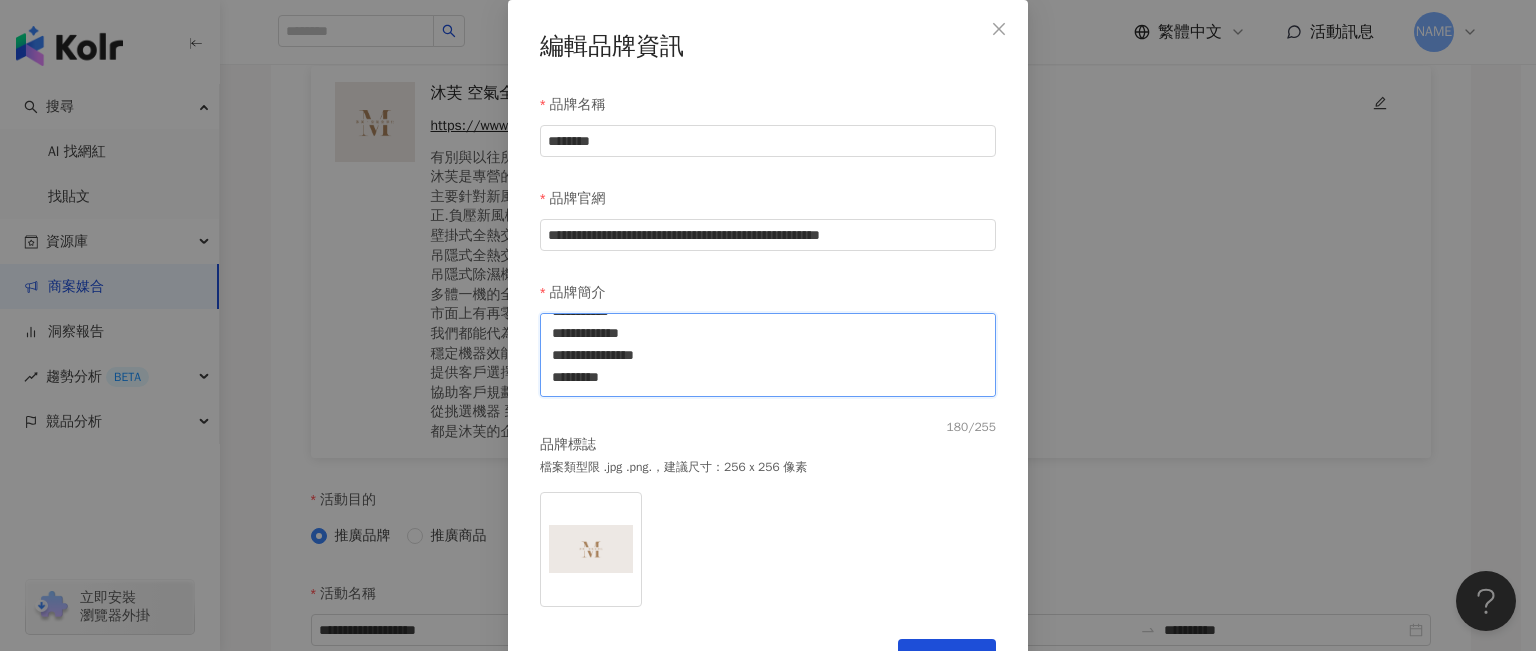 drag, startPoint x: 544, startPoint y: 335, endPoint x: 845, endPoint y: 387, distance: 305.45868 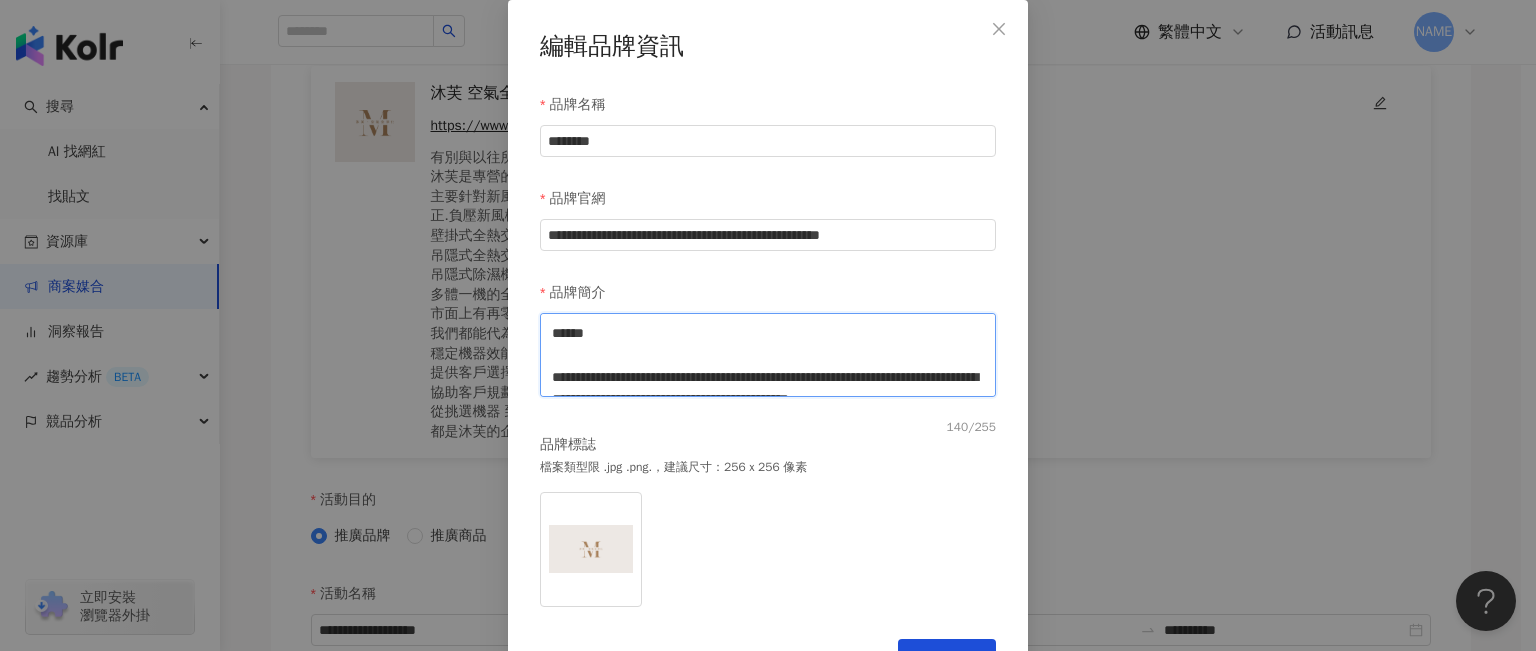 scroll, scrollTop: 88, scrollLeft: 0, axis: vertical 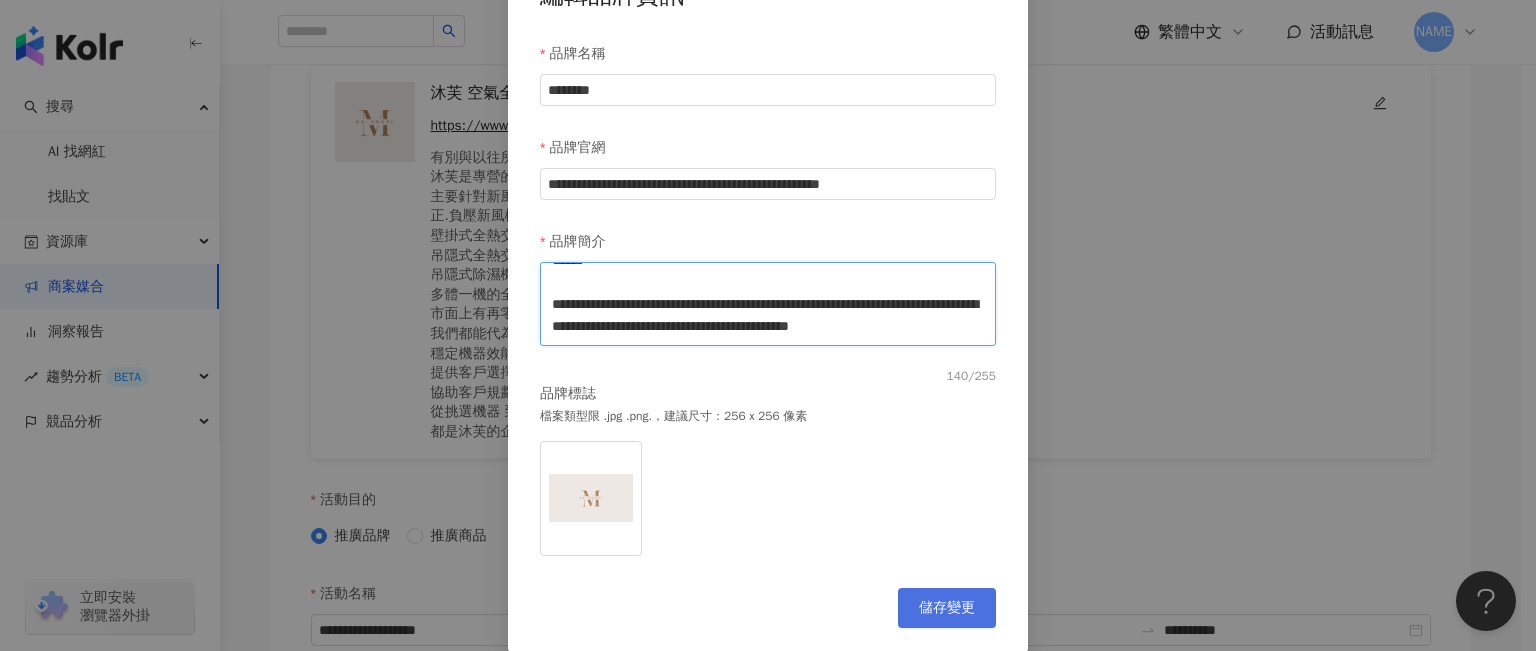 type on "**********" 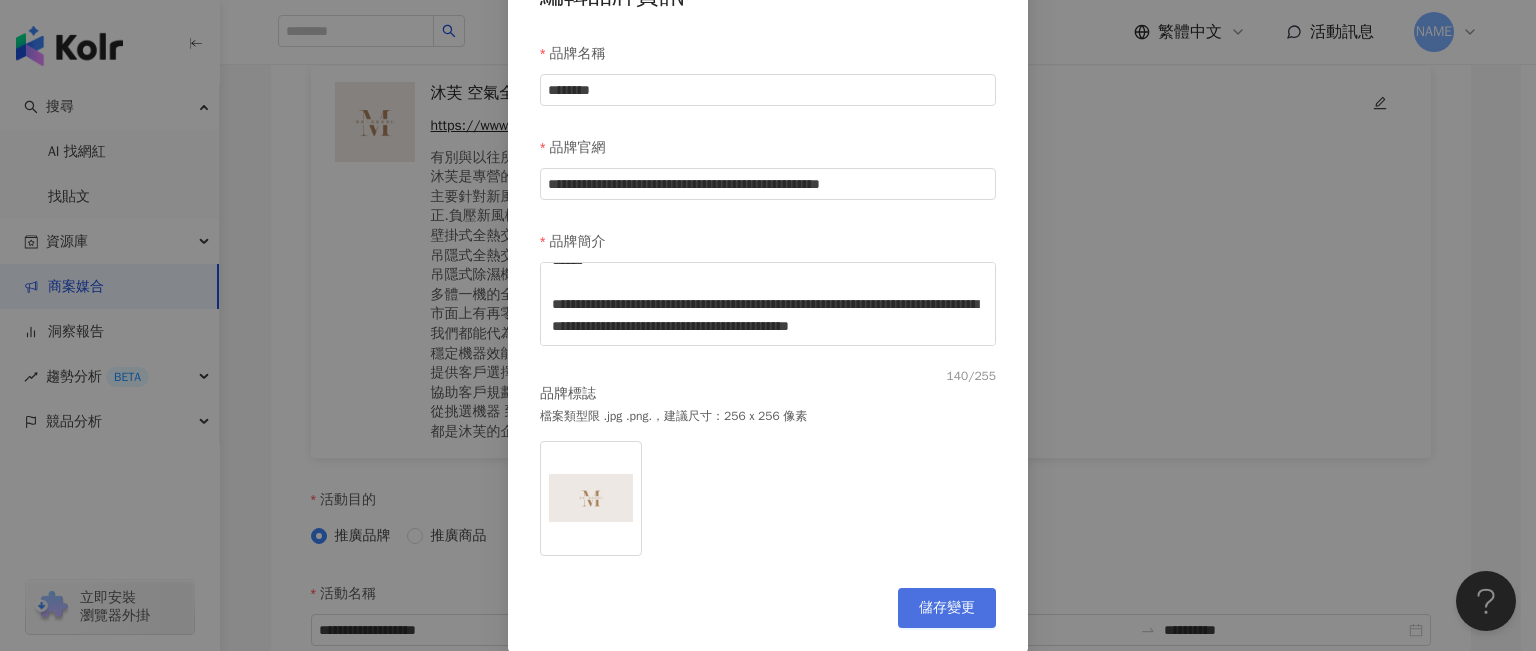 click on "儲存變更" at bounding box center [947, 608] 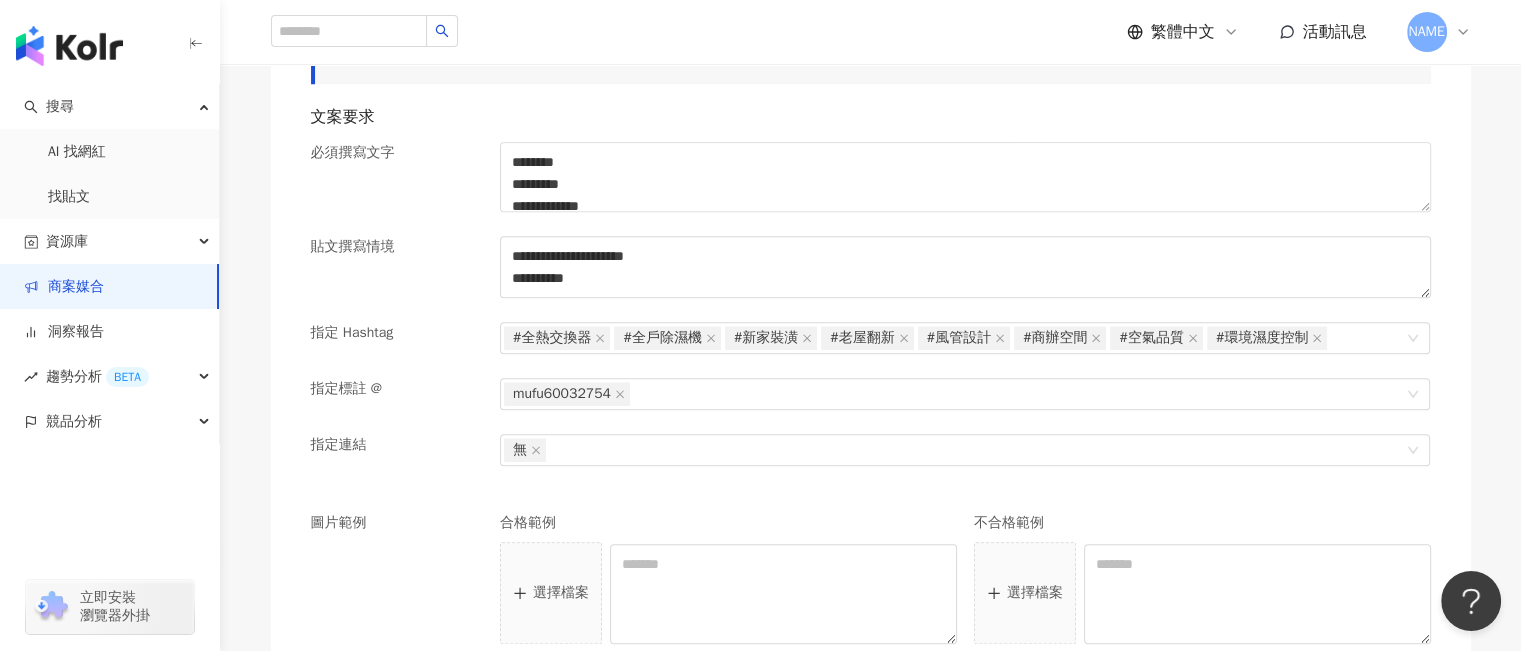 scroll, scrollTop: 1854, scrollLeft: 0, axis: vertical 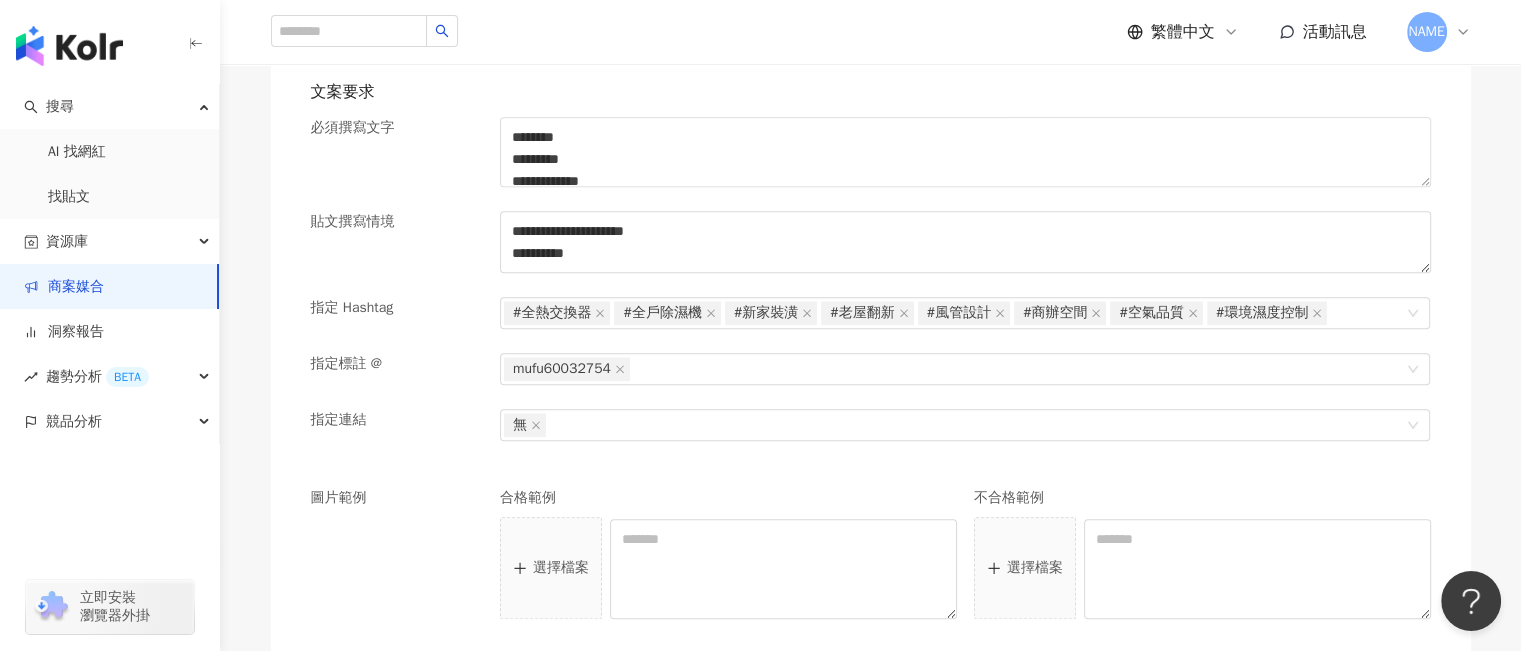 click on "指定連結" at bounding box center (397, 437) 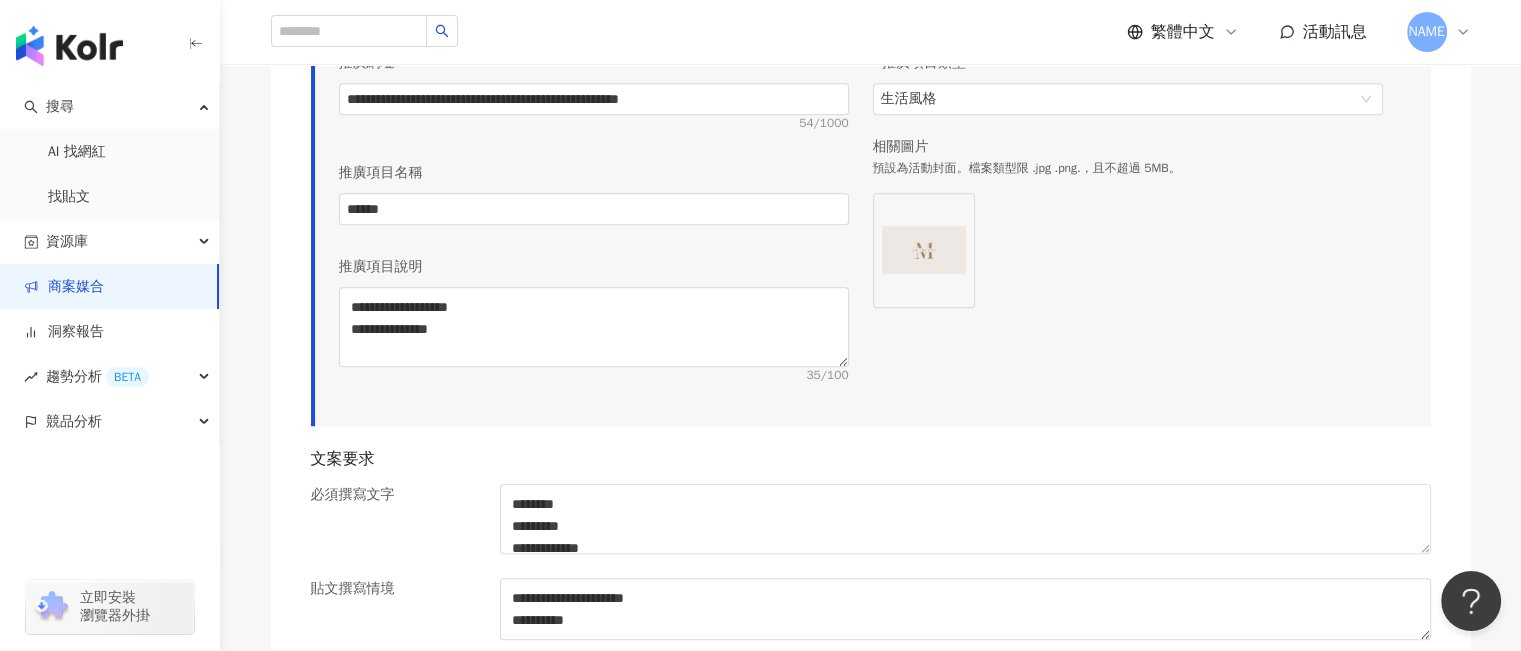 scroll, scrollTop: 1454, scrollLeft: 0, axis: vertical 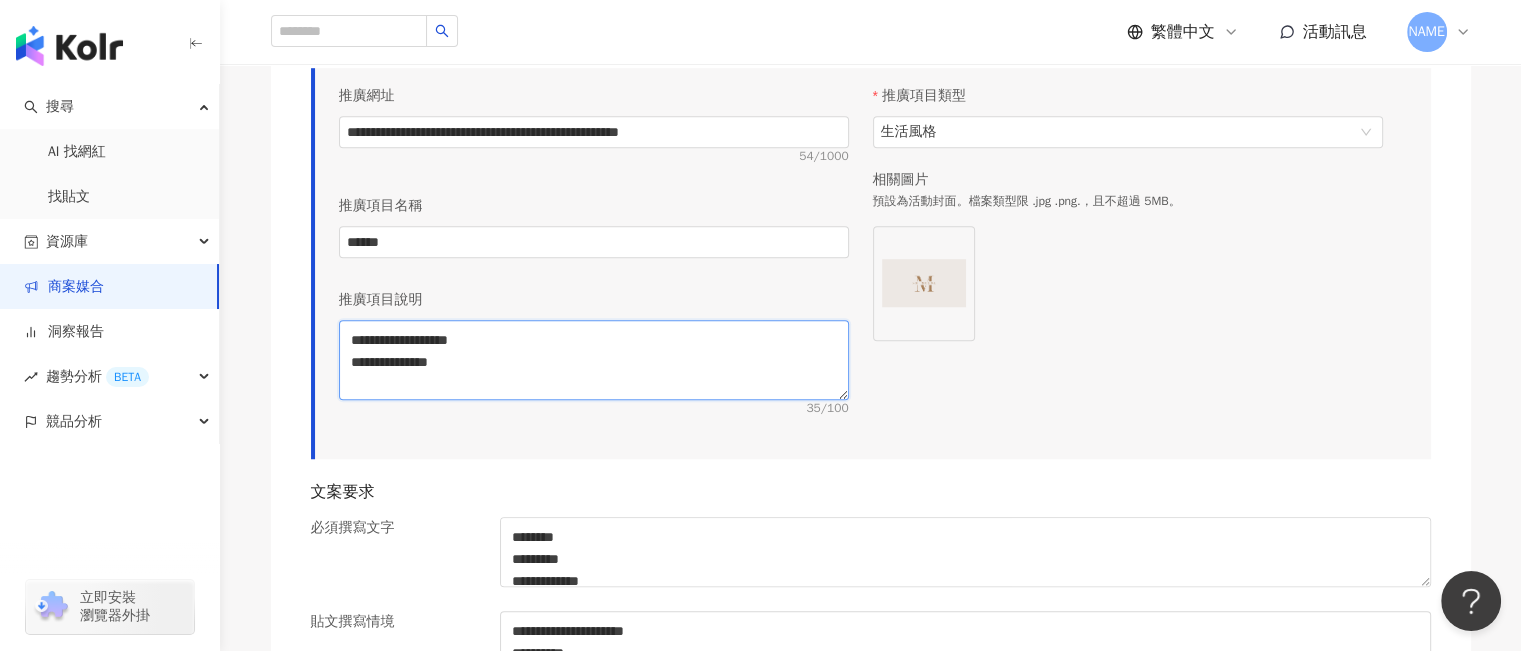 click on "**********" at bounding box center (594, 360) 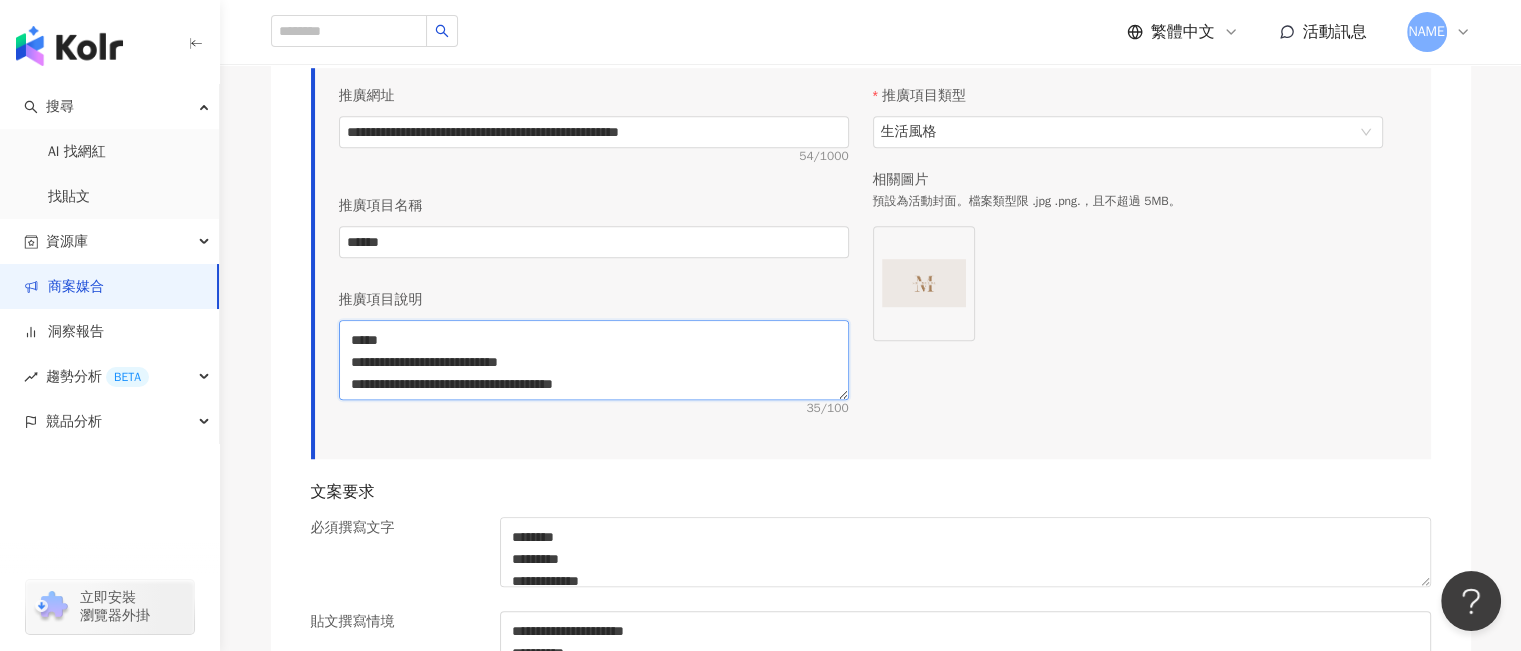 scroll, scrollTop: 60, scrollLeft: 0, axis: vertical 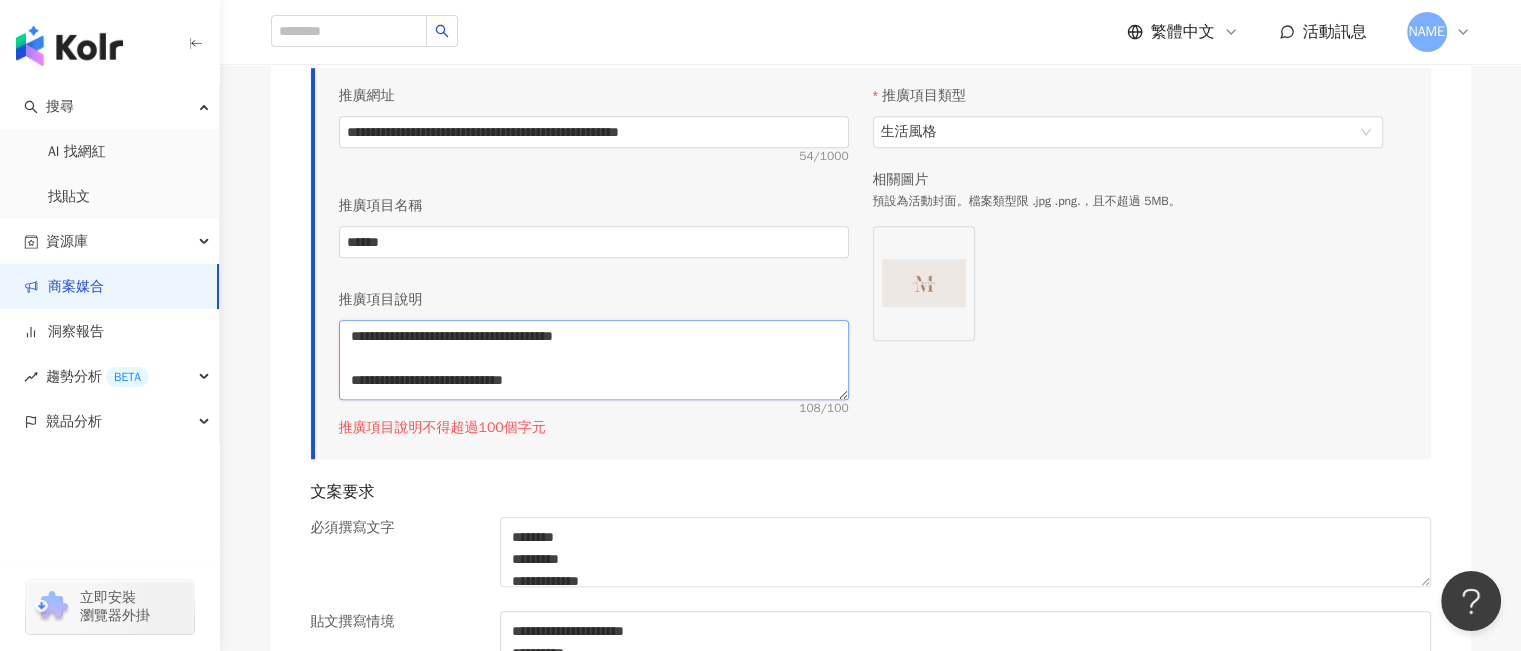 click on "**********" at bounding box center (594, 360) 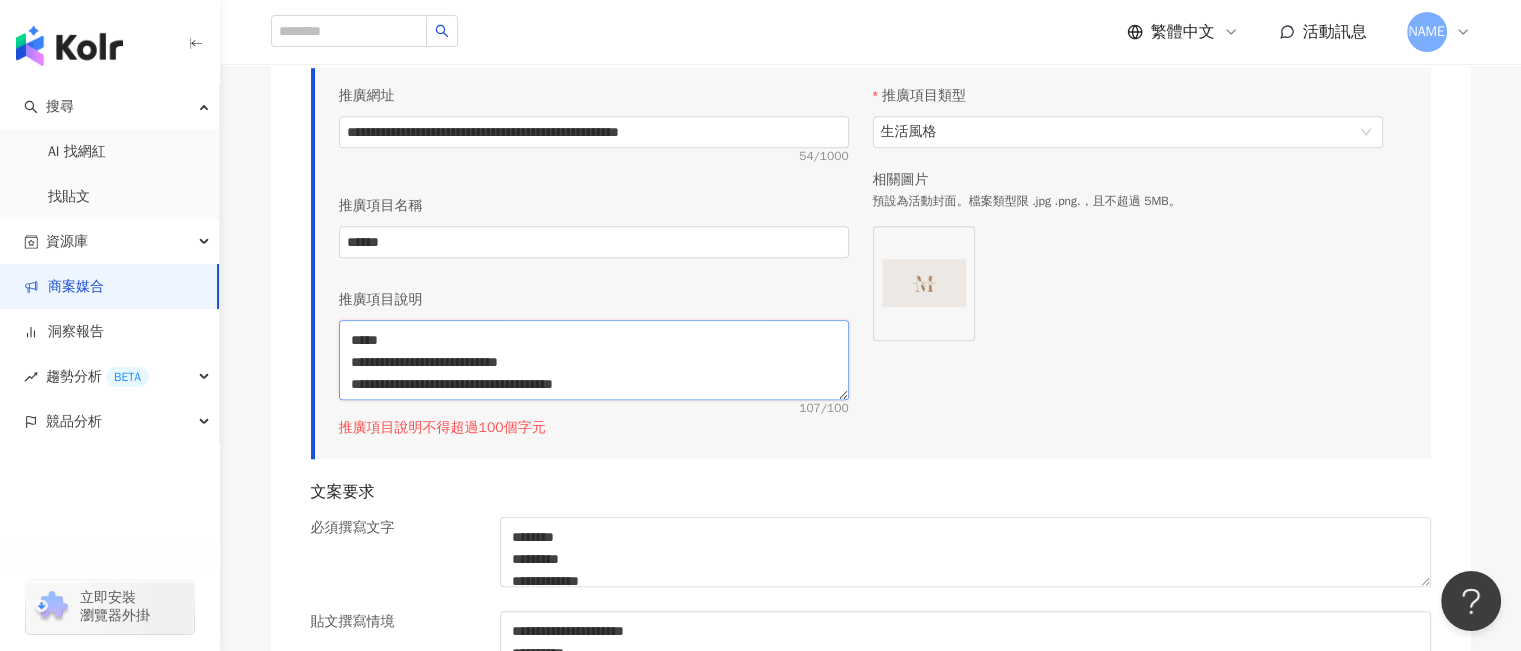 scroll, scrollTop: 48, scrollLeft: 0, axis: vertical 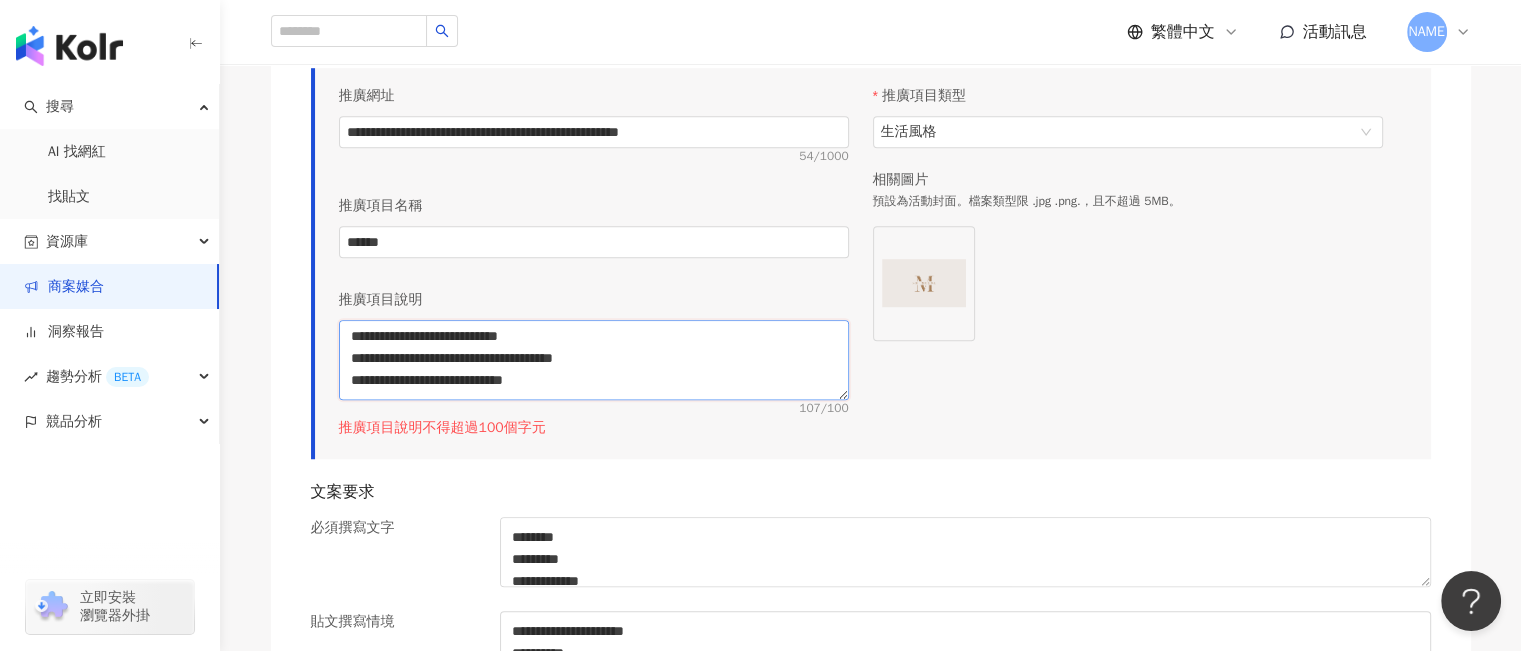 click on "**********" at bounding box center (594, 360) 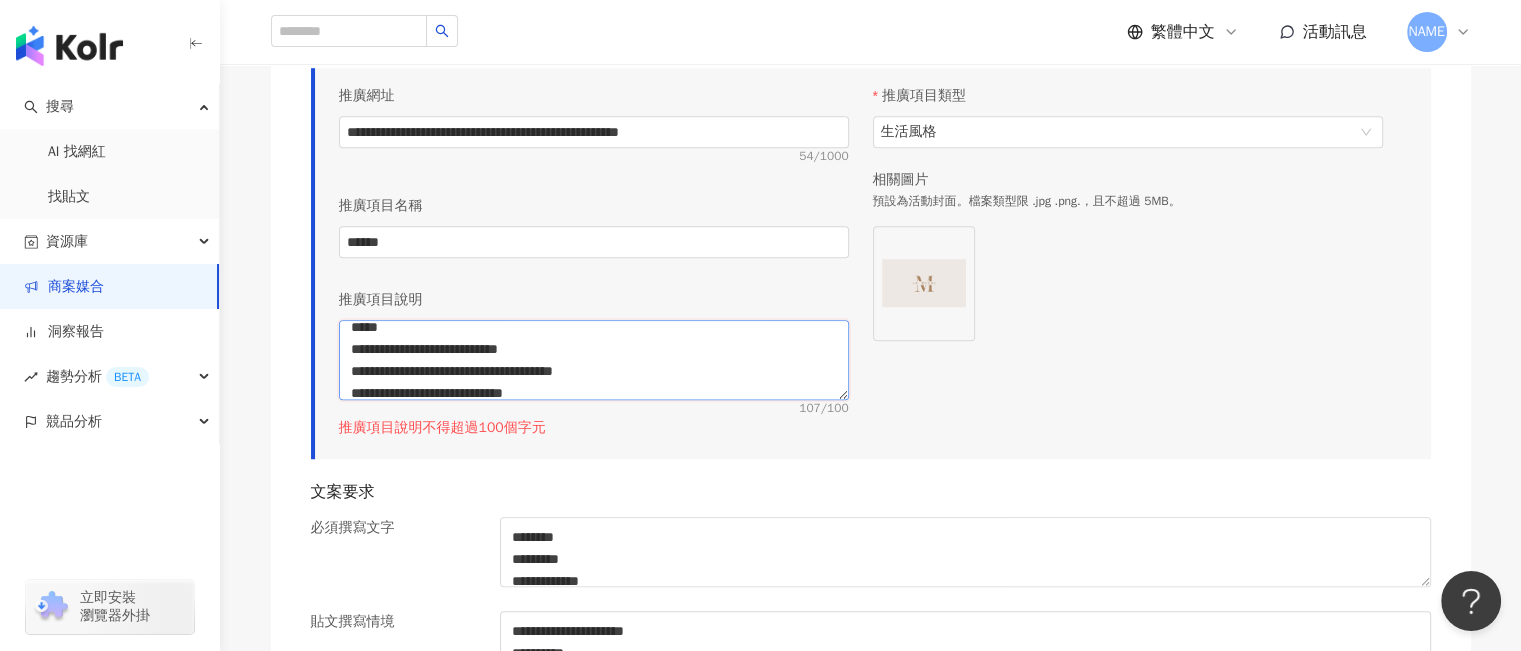 scroll, scrollTop: 0, scrollLeft: 0, axis: both 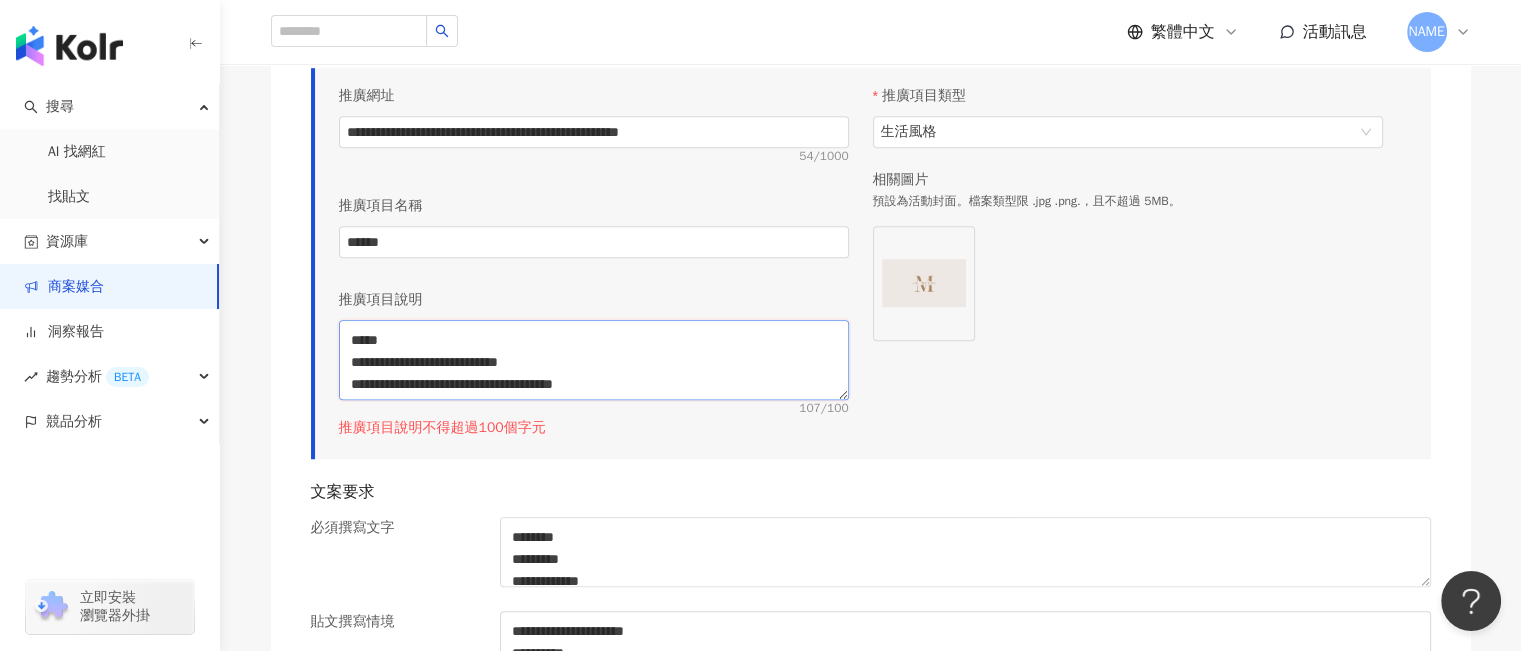 click on "**********" at bounding box center [594, 360] 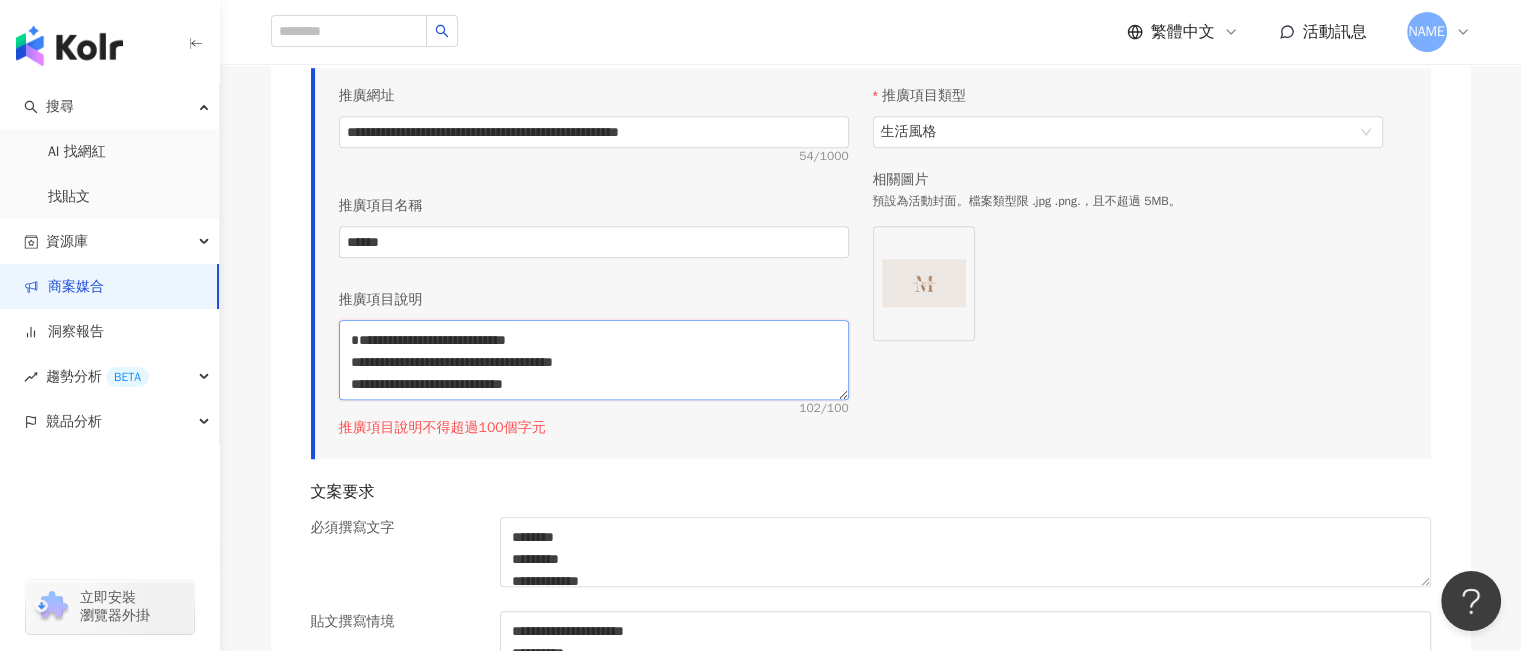 click on "**********" at bounding box center [594, 360] 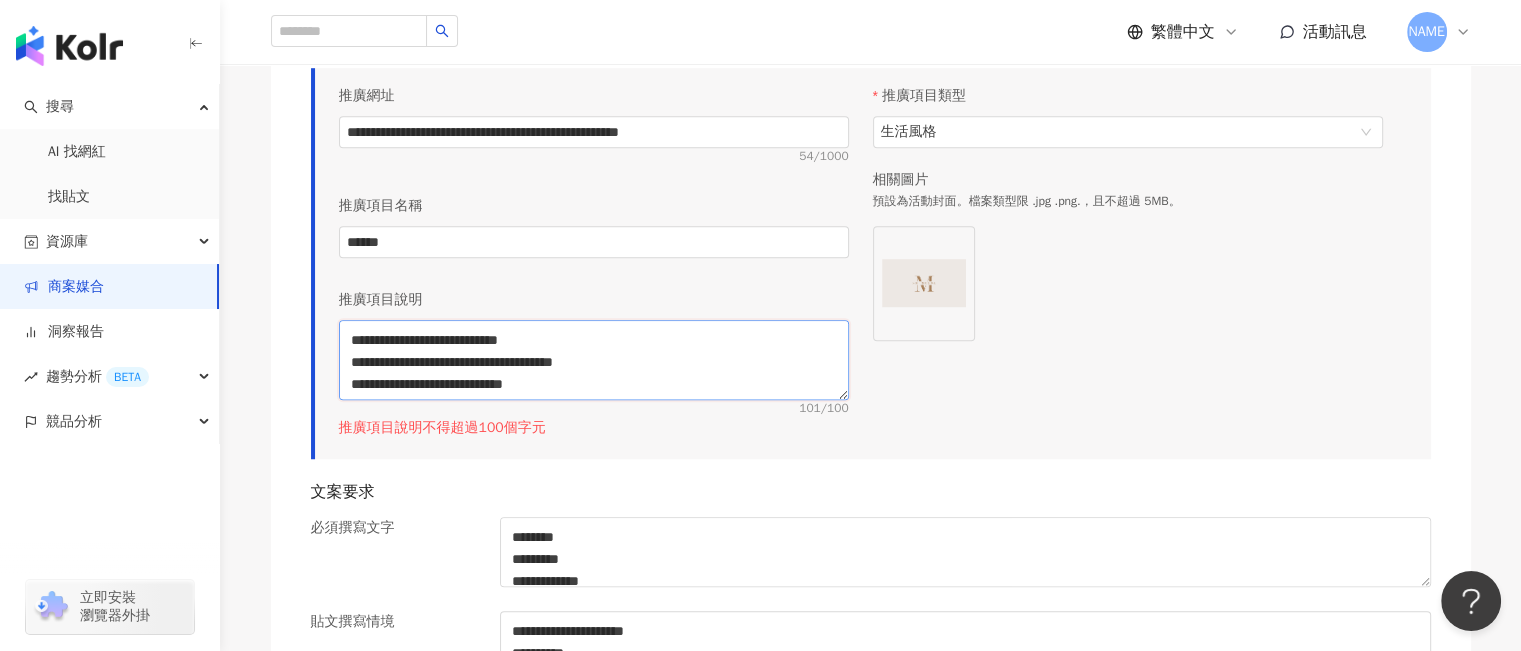 click on "**********" at bounding box center (594, 360) 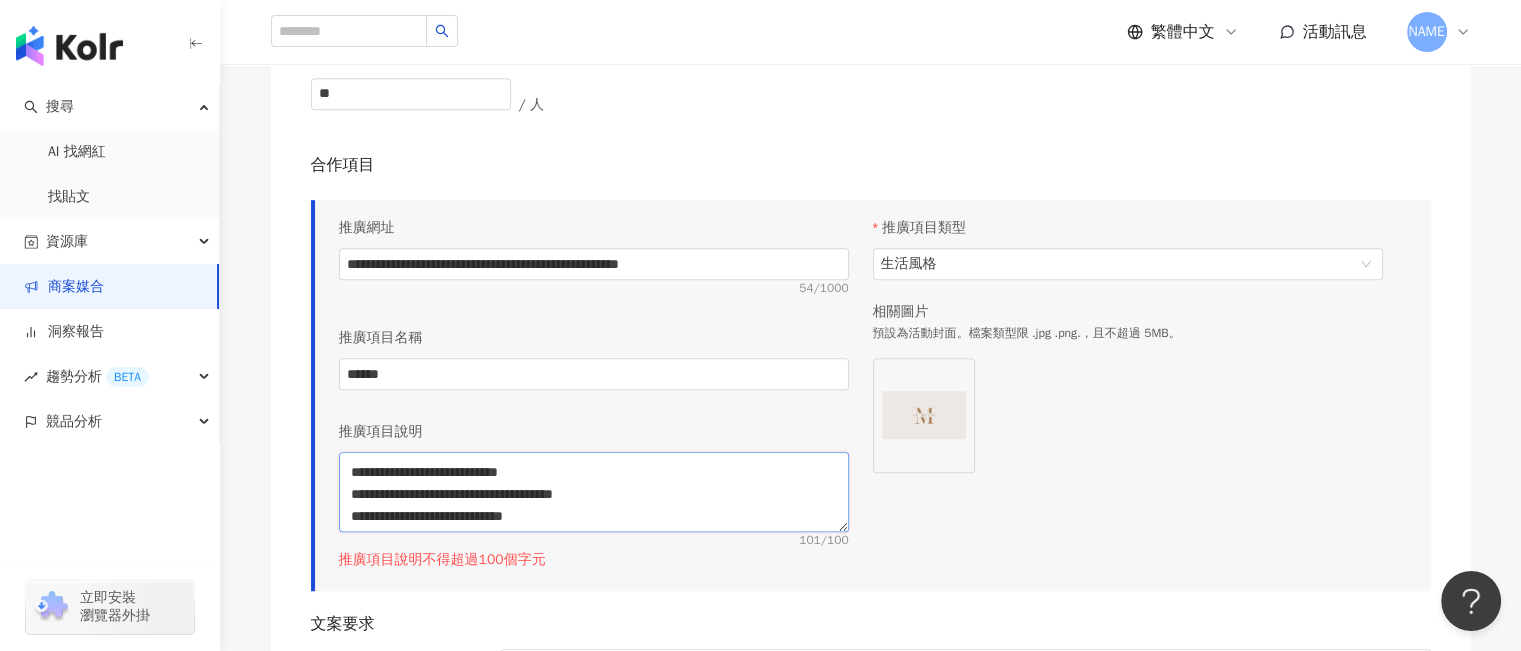 scroll, scrollTop: 1354, scrollLeft: 0, axis: vertical 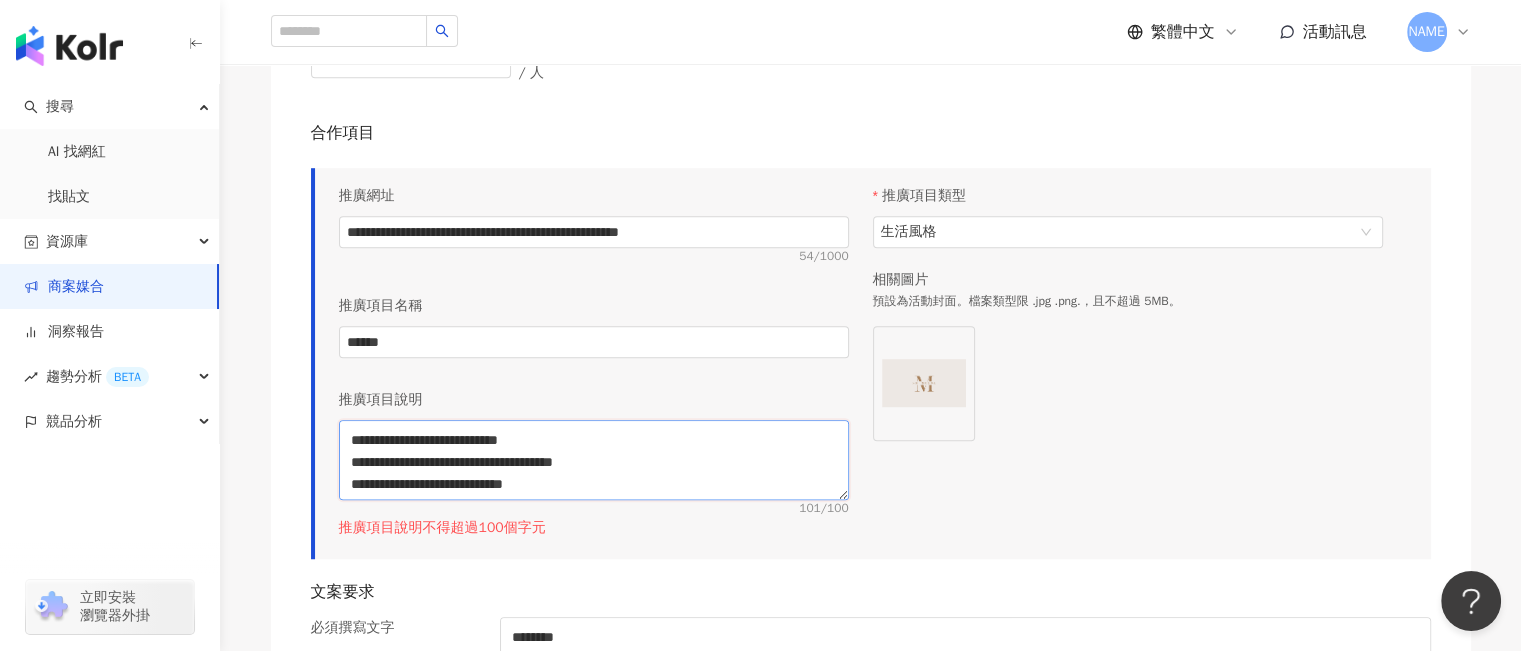 click on "**********" at bounding box center (594, 460) 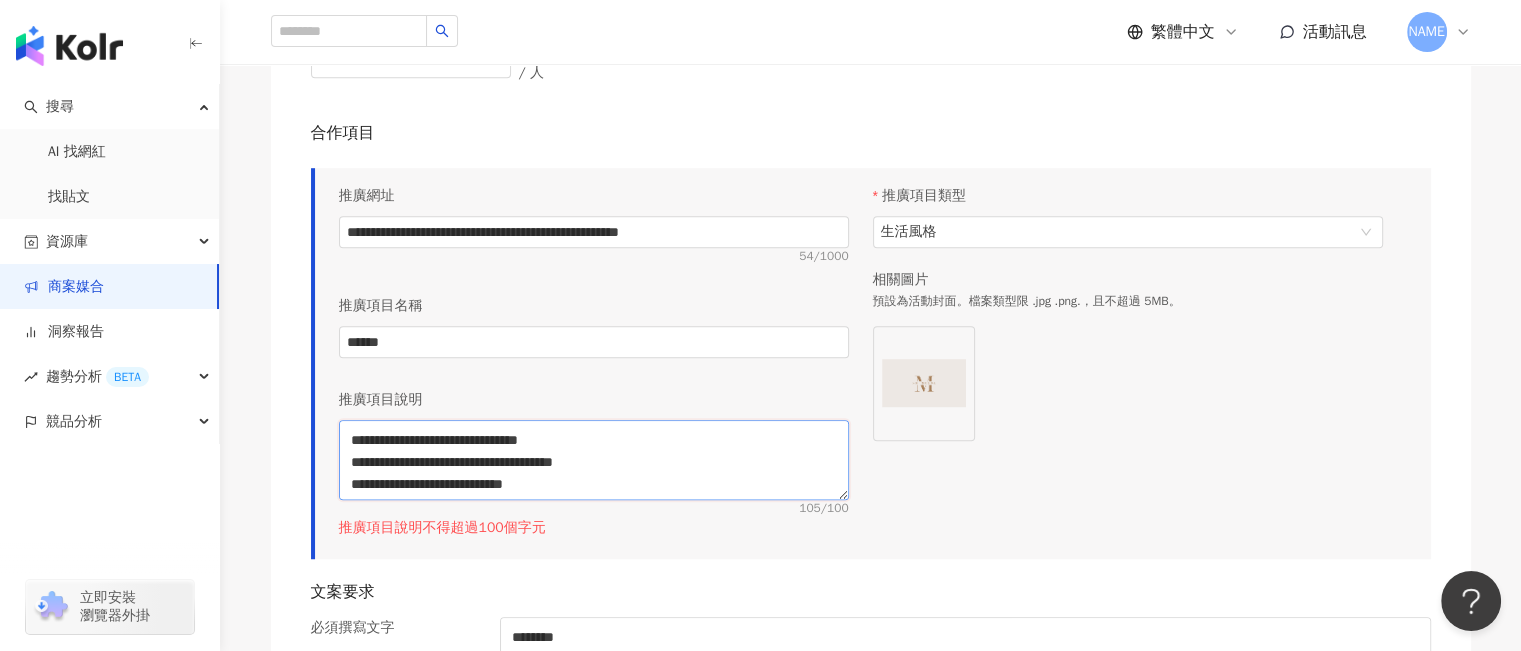 click on "**********" at bounding box center [594, 460] 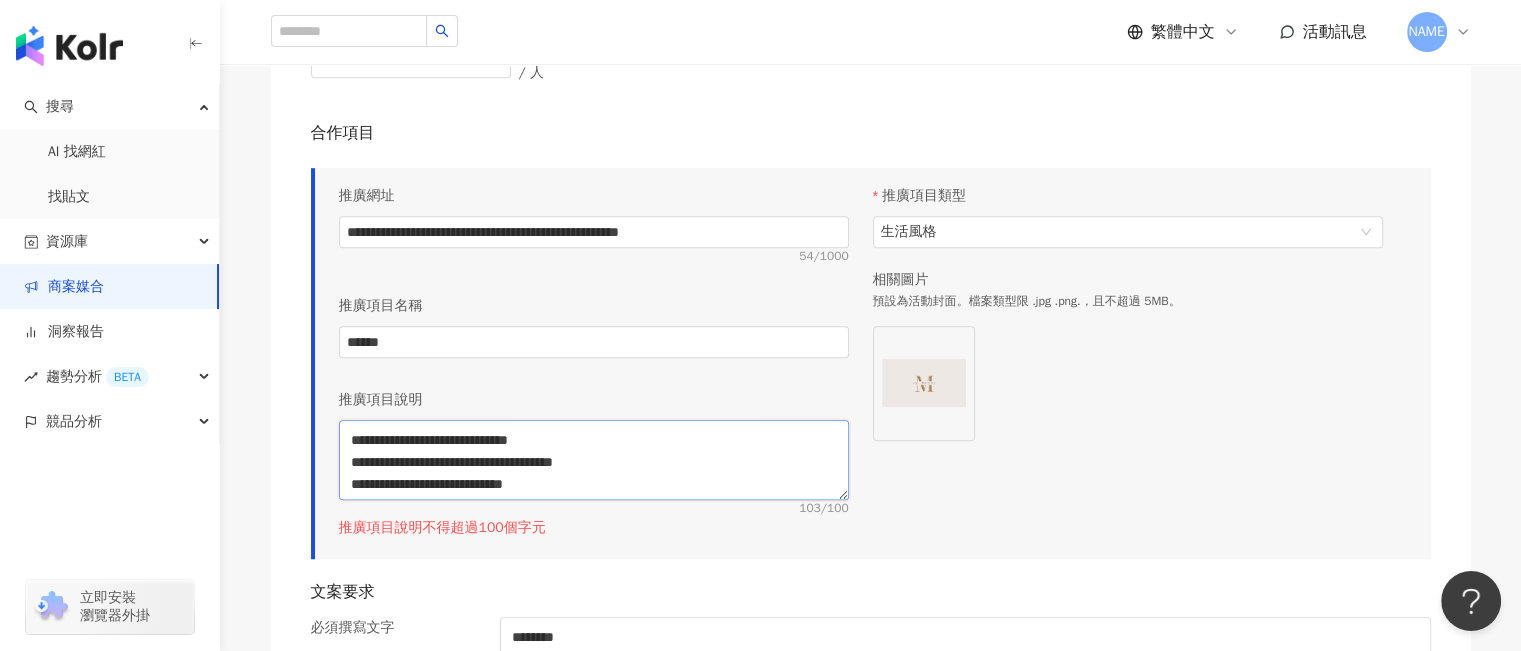 click on "**********" at bounding box center [594, 460] 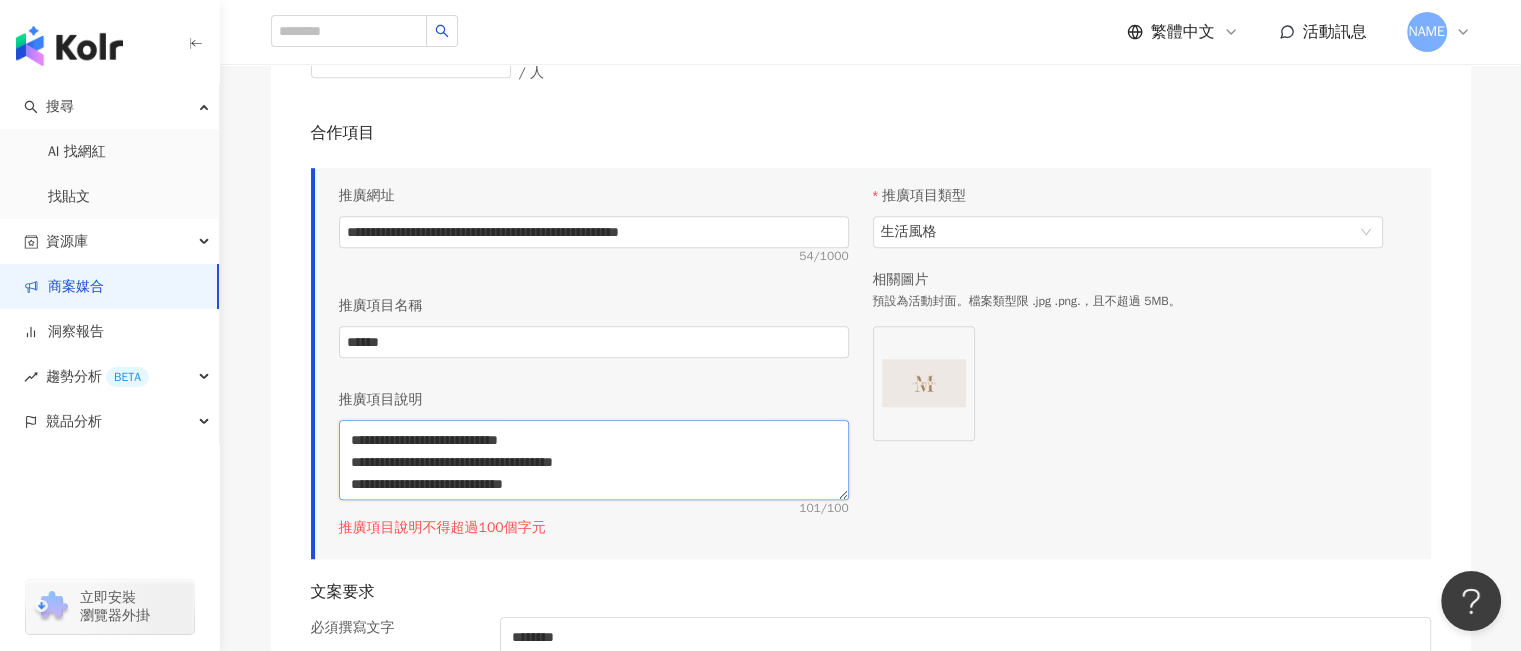 click on "**********" at bounding box center (594, 460) 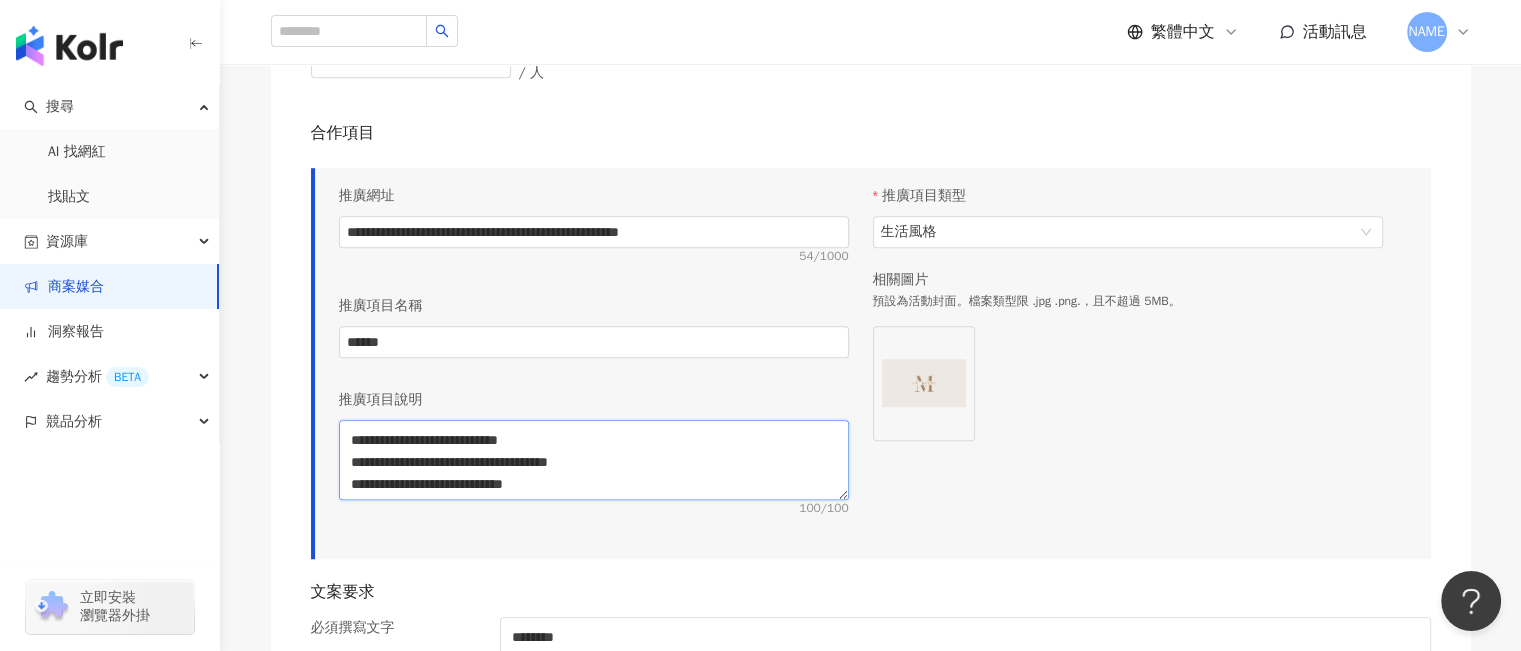 type on "**********" 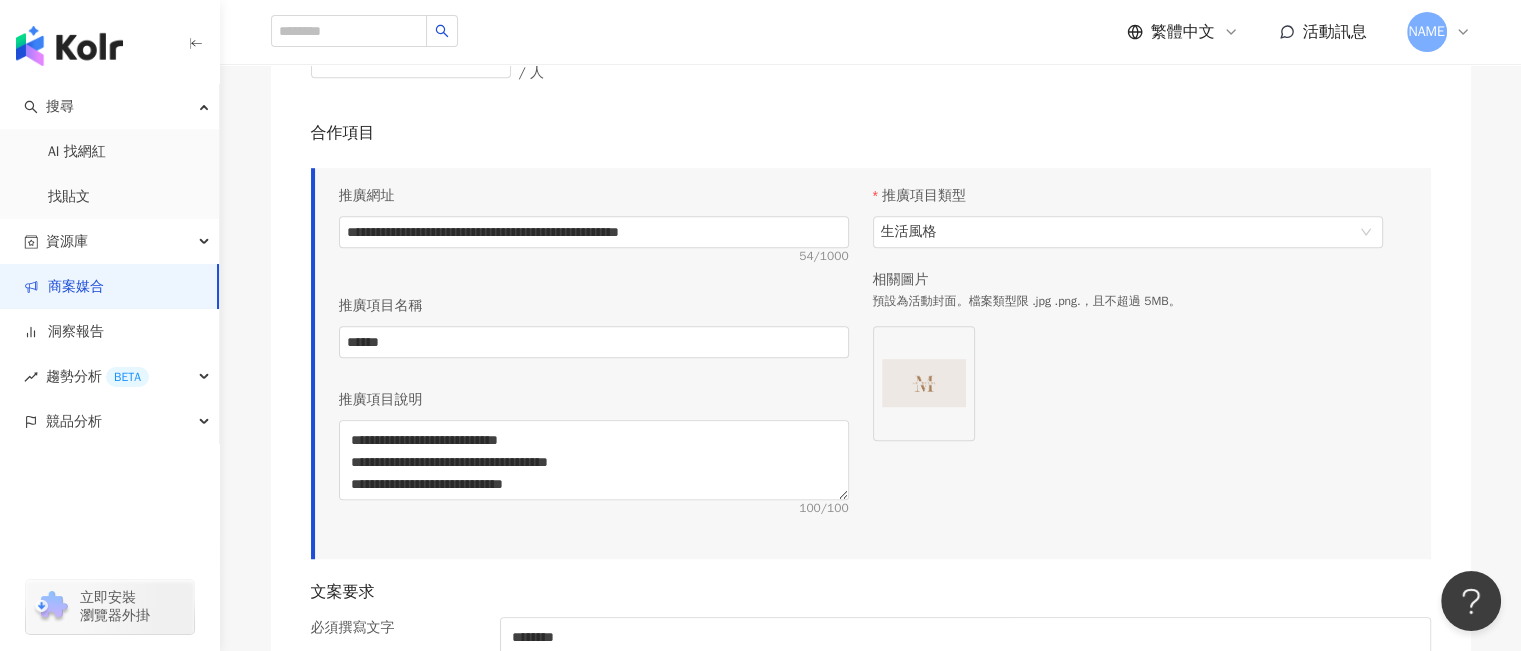 click on "**********" at bounding box center [871, 730] 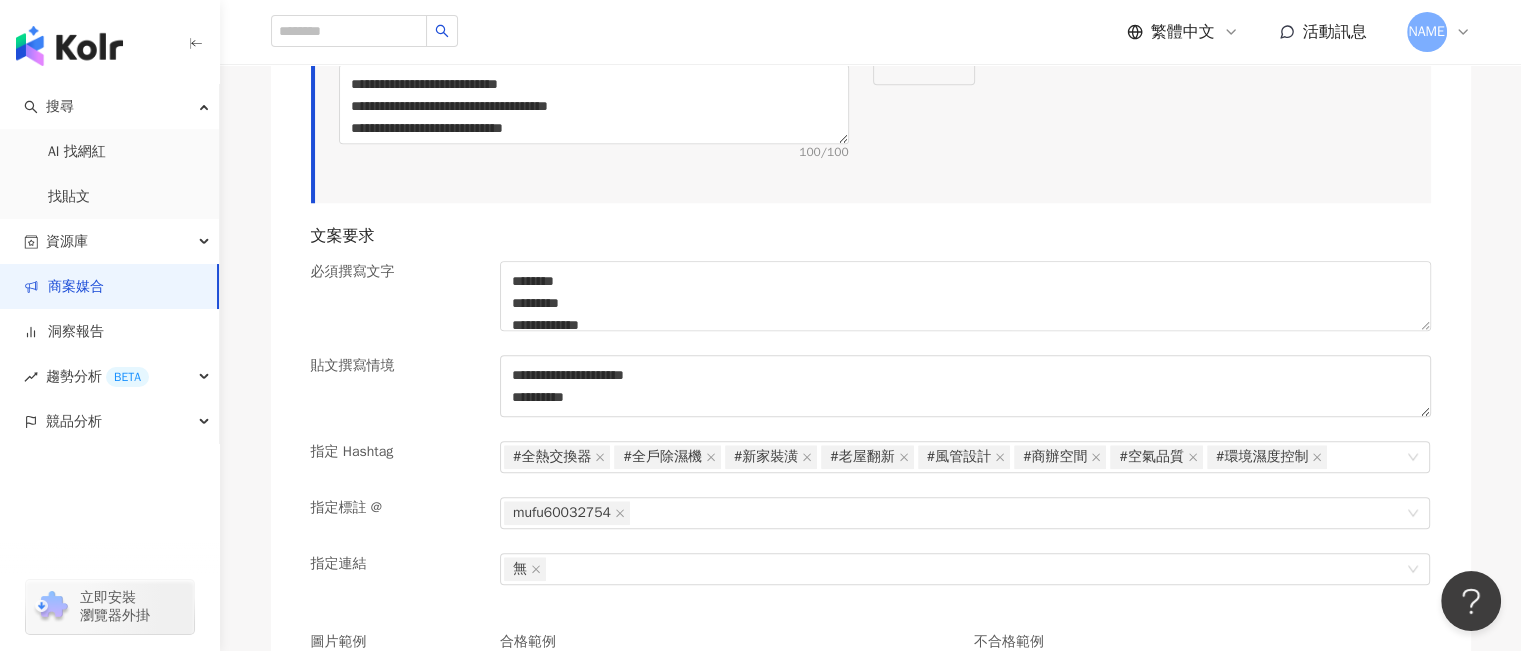 scroll, scrollTop: 1754, scrollLeft: 0, axis: vertical 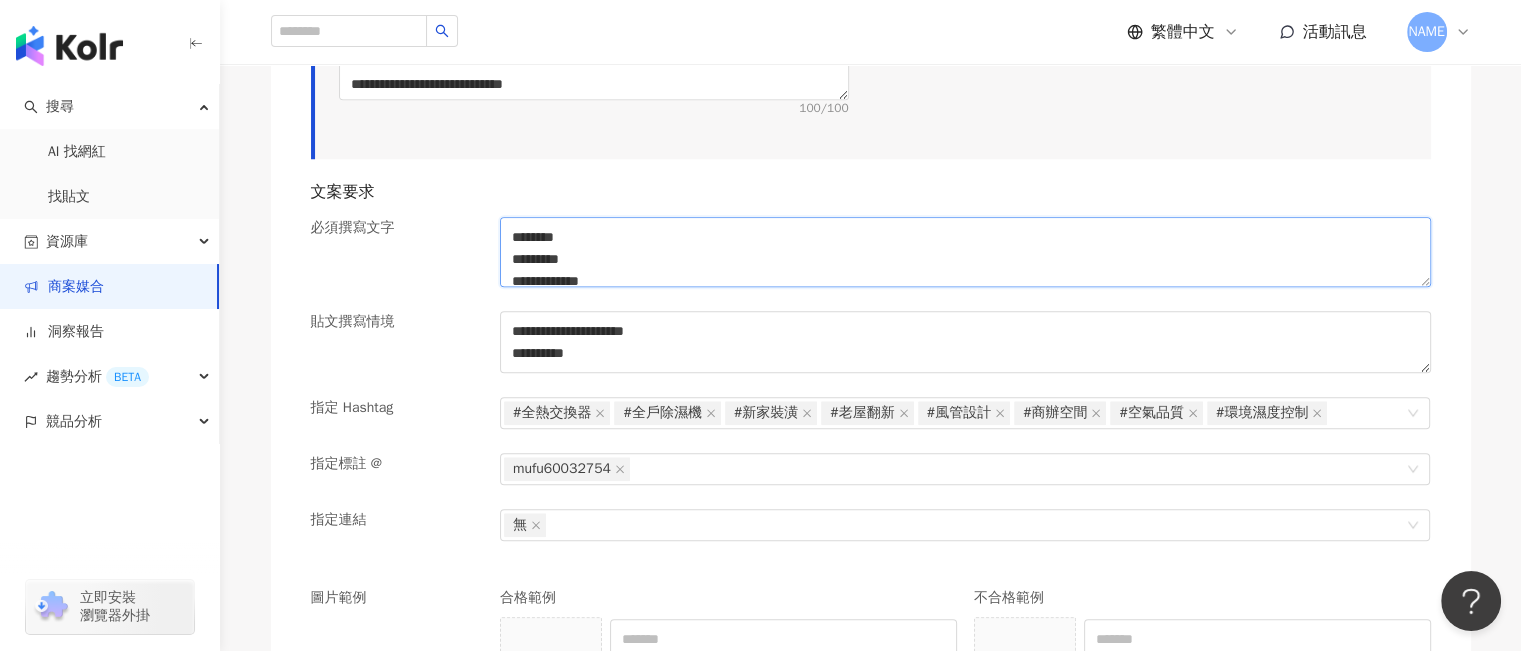 click on "**********" at bounding box center [965, 252] 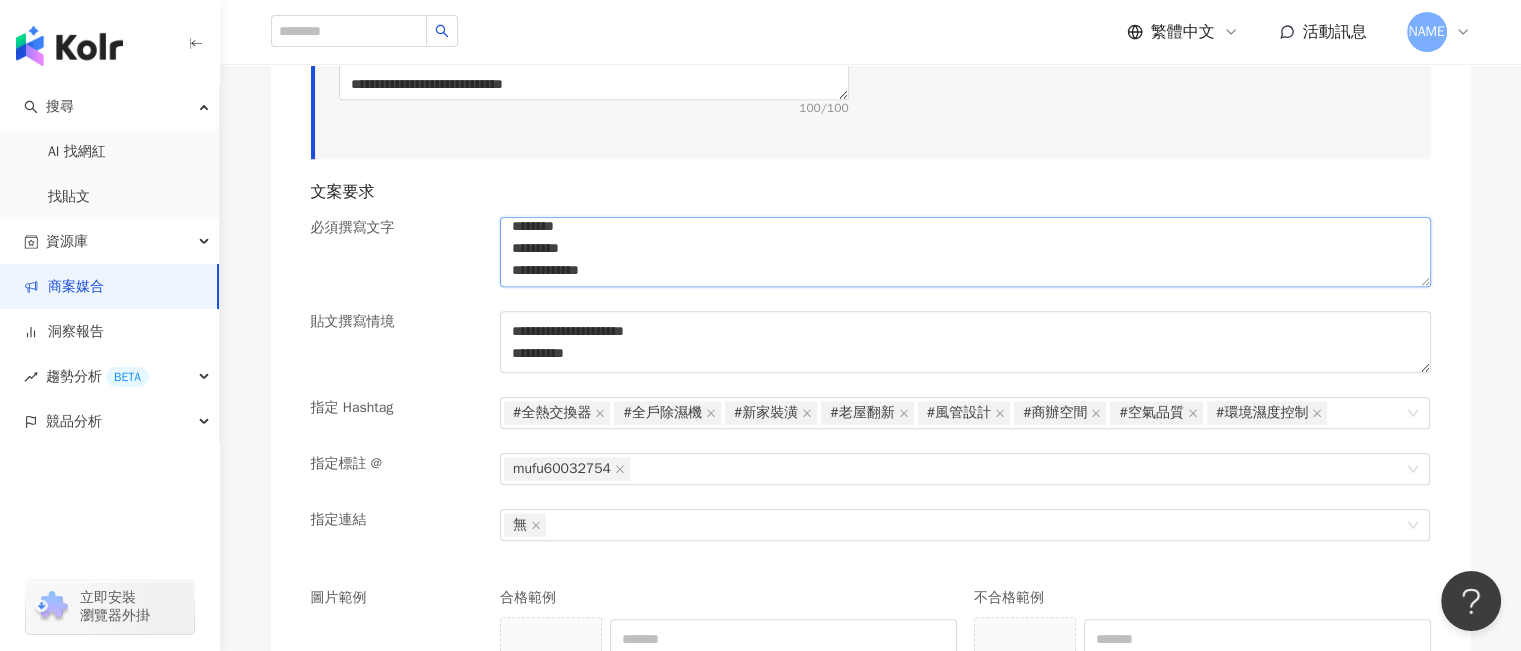 scroll, scrollTop: 13, scrollLeft: 0, axis: vertical 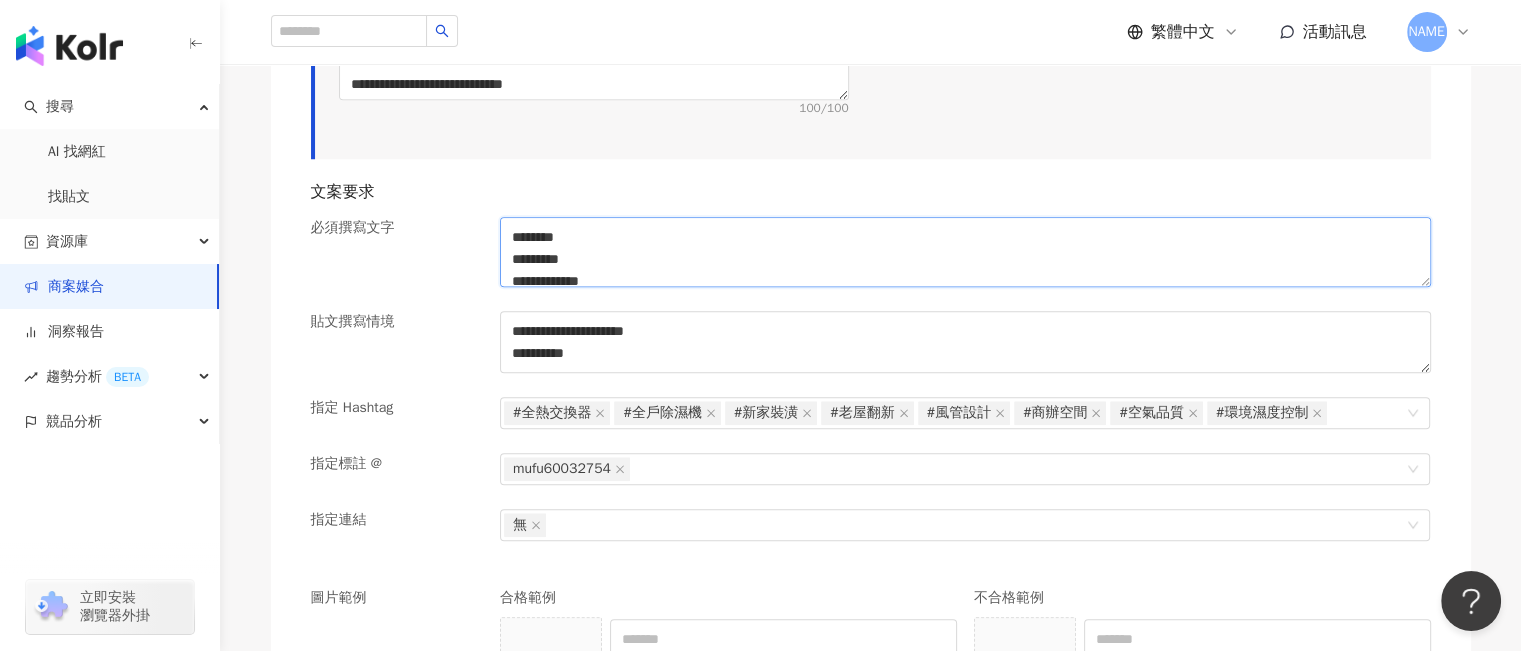drag, startPoint x: 748, startPoint y: 269, endPoint x: 467, endPoint y: 183, distance: 293.8656 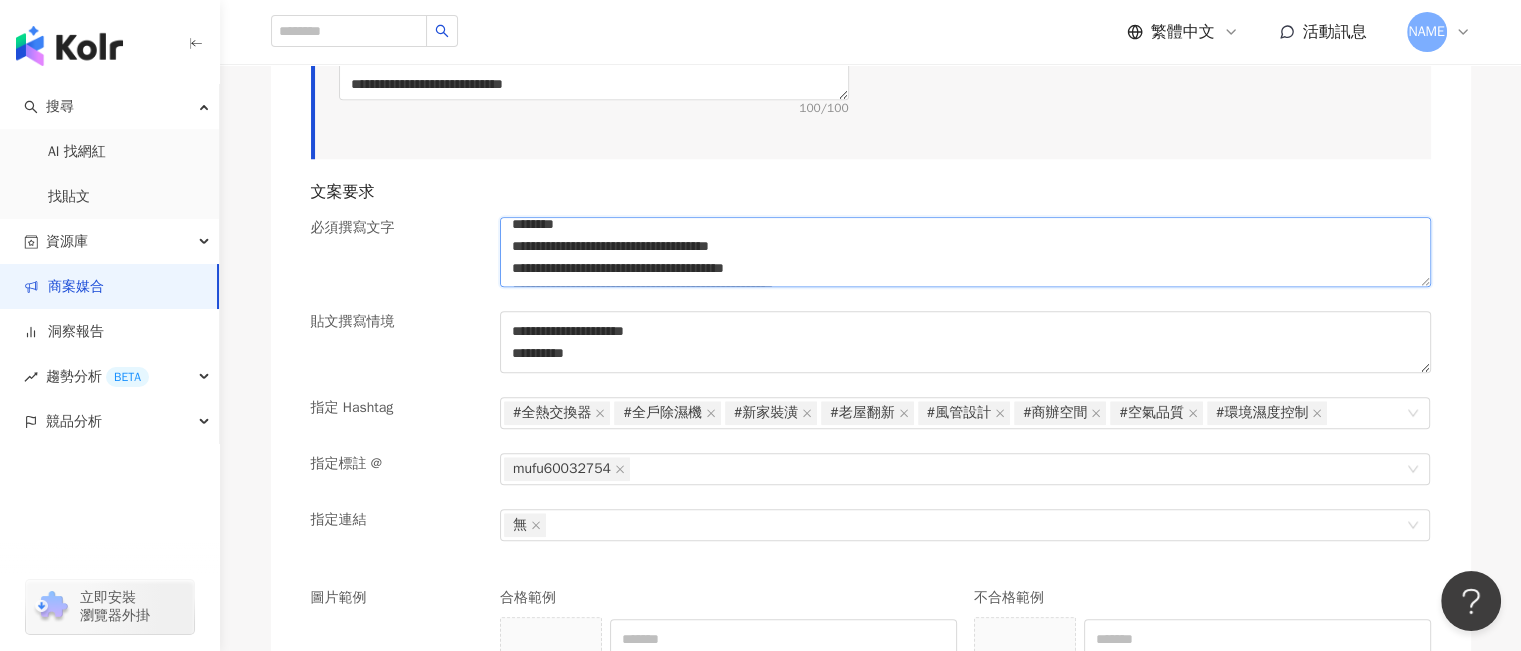 scroll, scrollTop: 0, scrollLeft: 0, axis: both 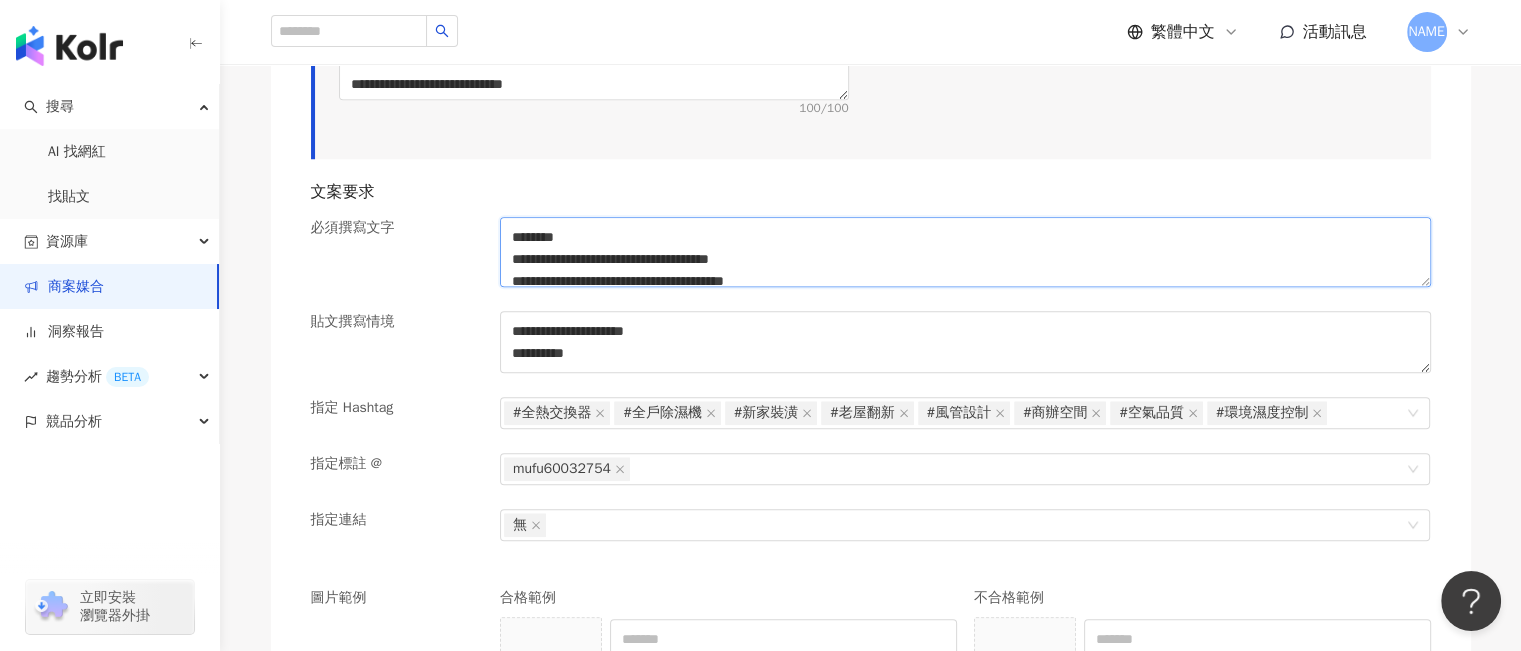 click on "**********" at bounding box center [965, 252] 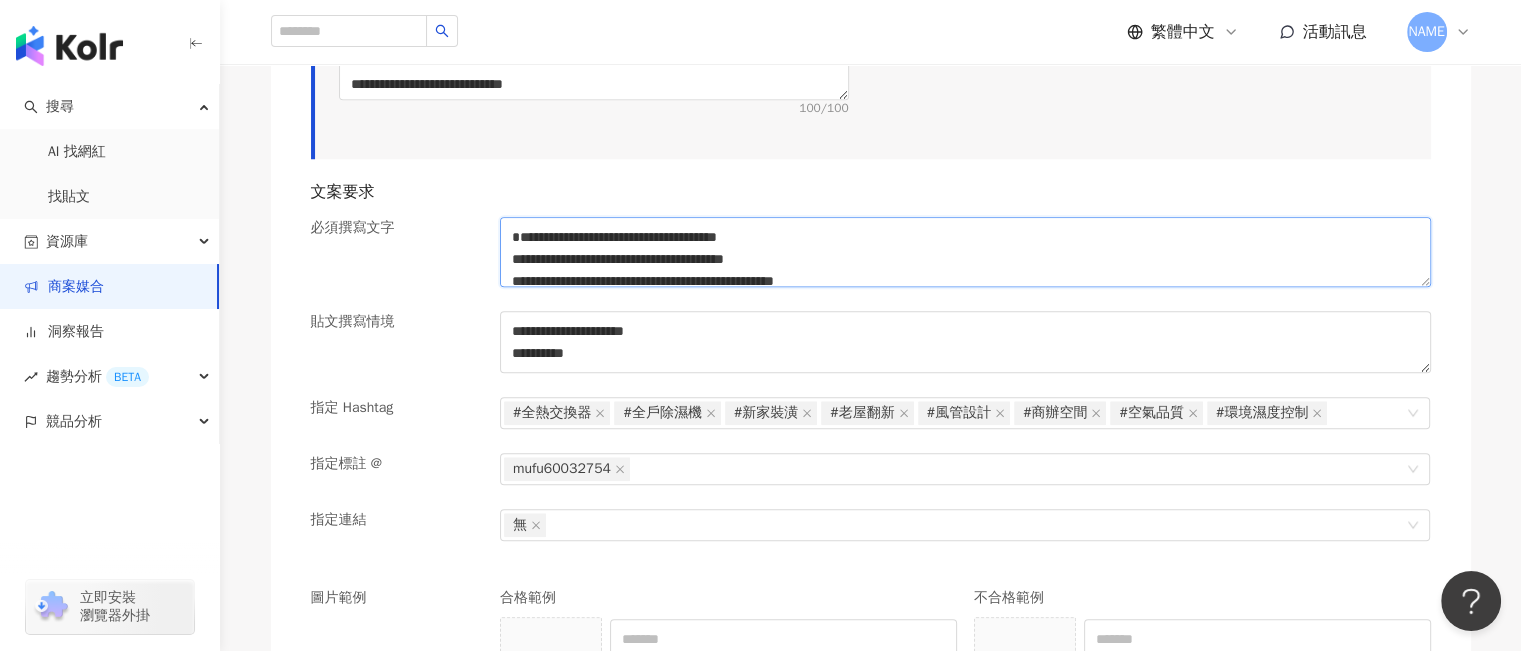 click on "**********" at bounding box center (965, 252) 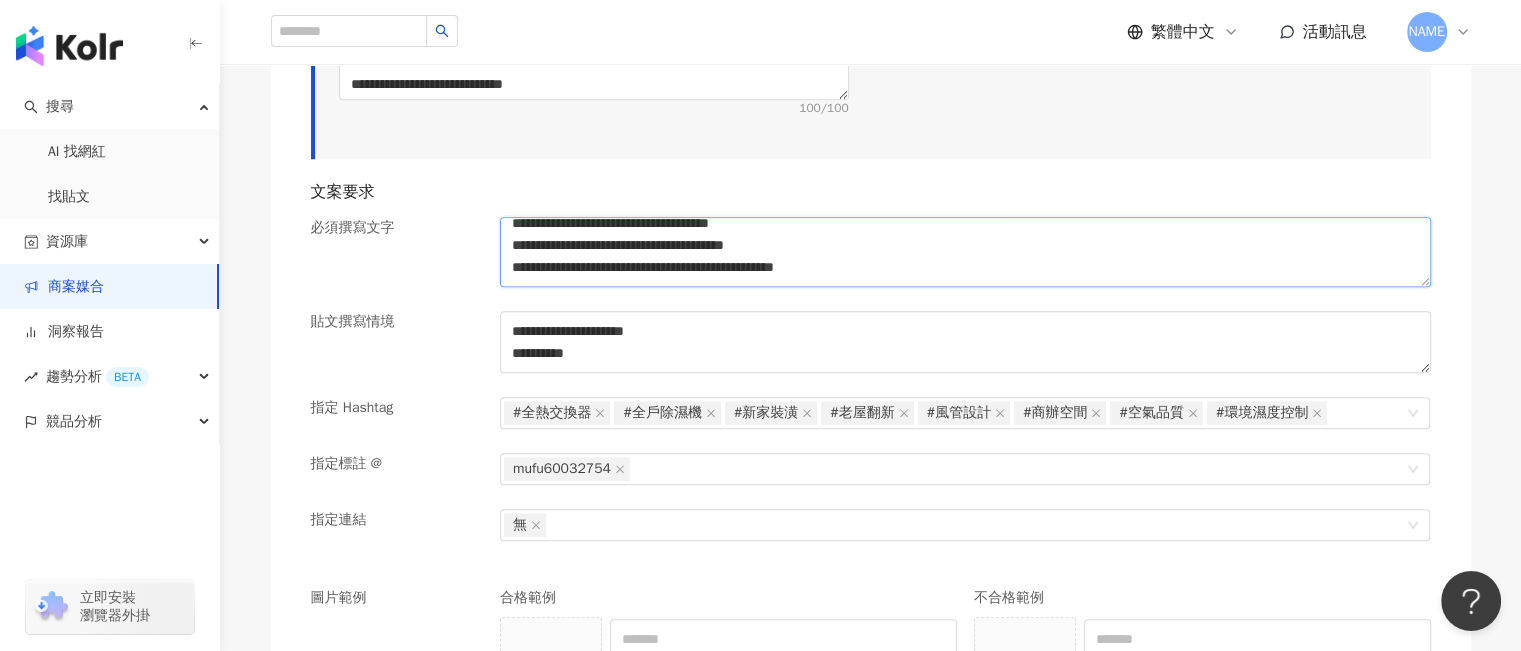 scroll, scrollTop: 35, scrollLeft: 0, axis: vertical 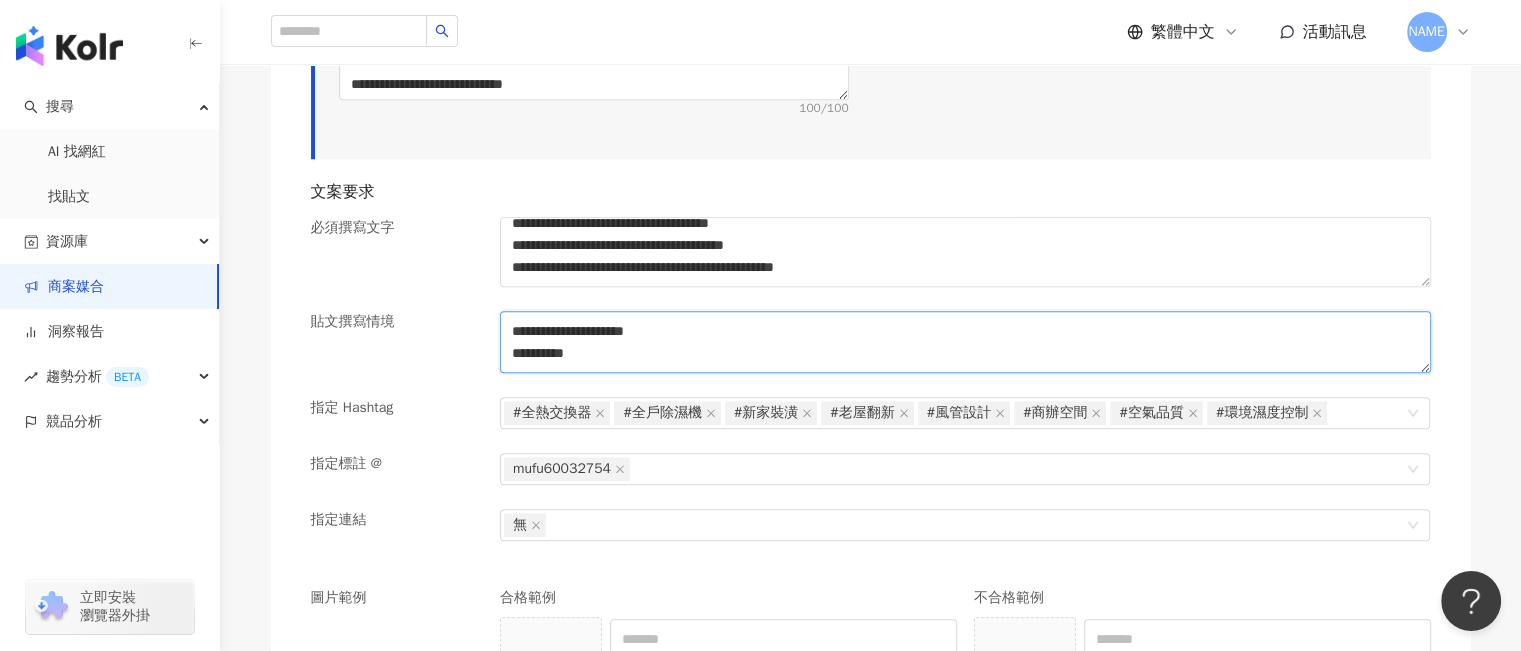 click on "**********" at bounding box center (965, 342) 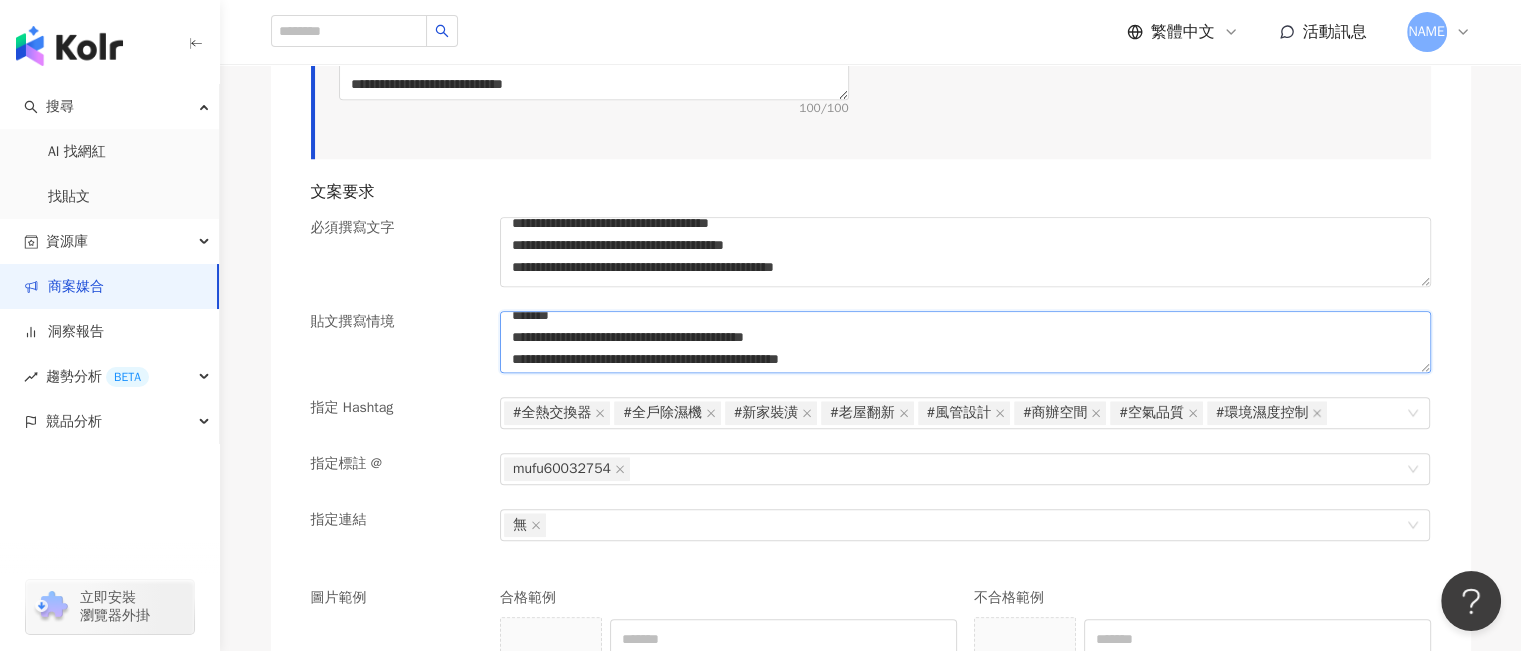 scroll, scrollTop: 0, scrollLeft: 0, axis: both 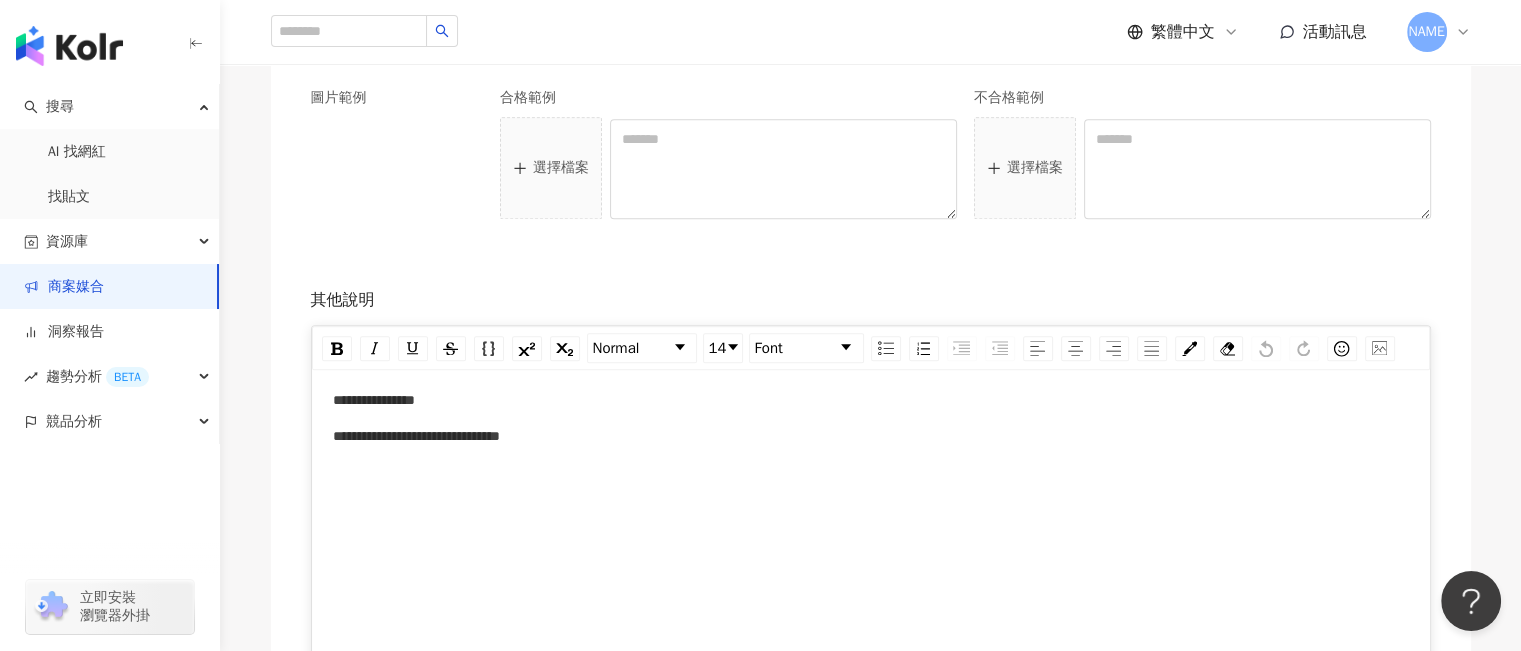 type on "**********" 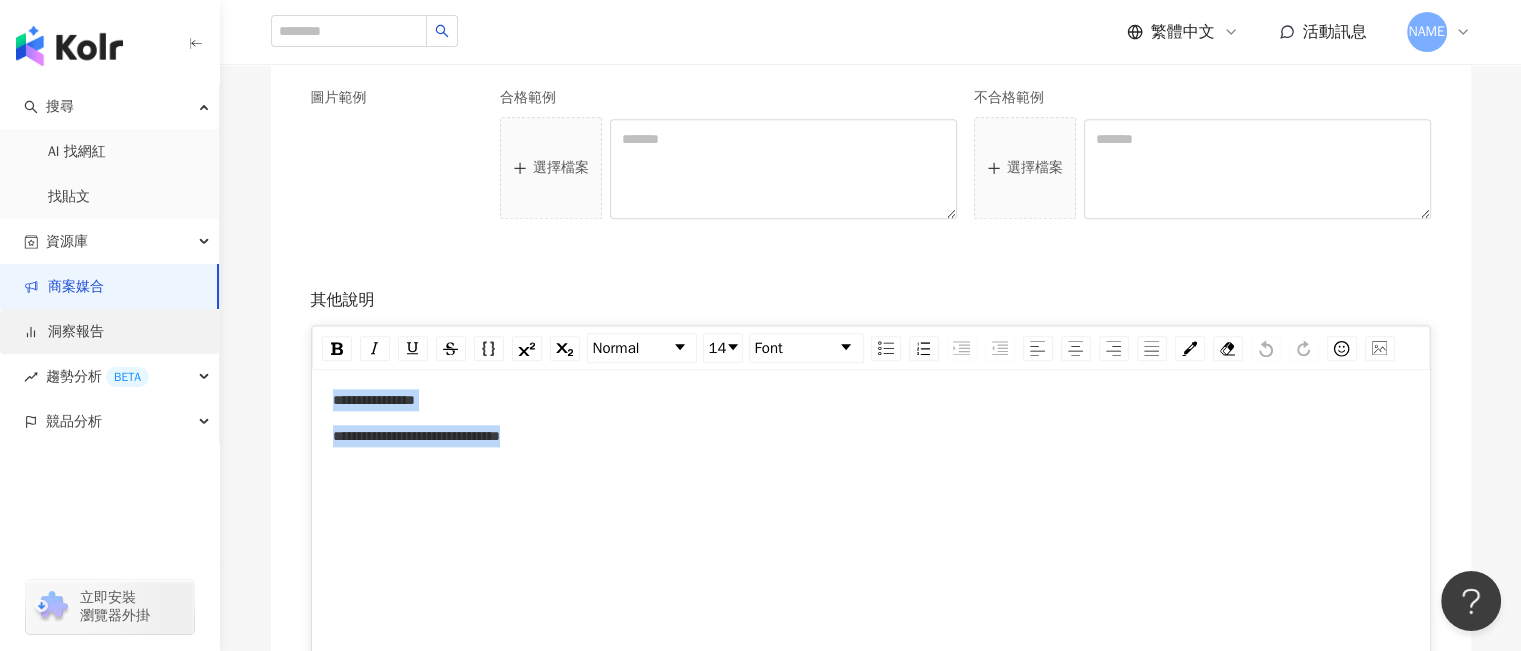 drag, startPoint x: 828, startPoint y: 442, endPoint x: 202, endPoint y: 336, distance: 634.911 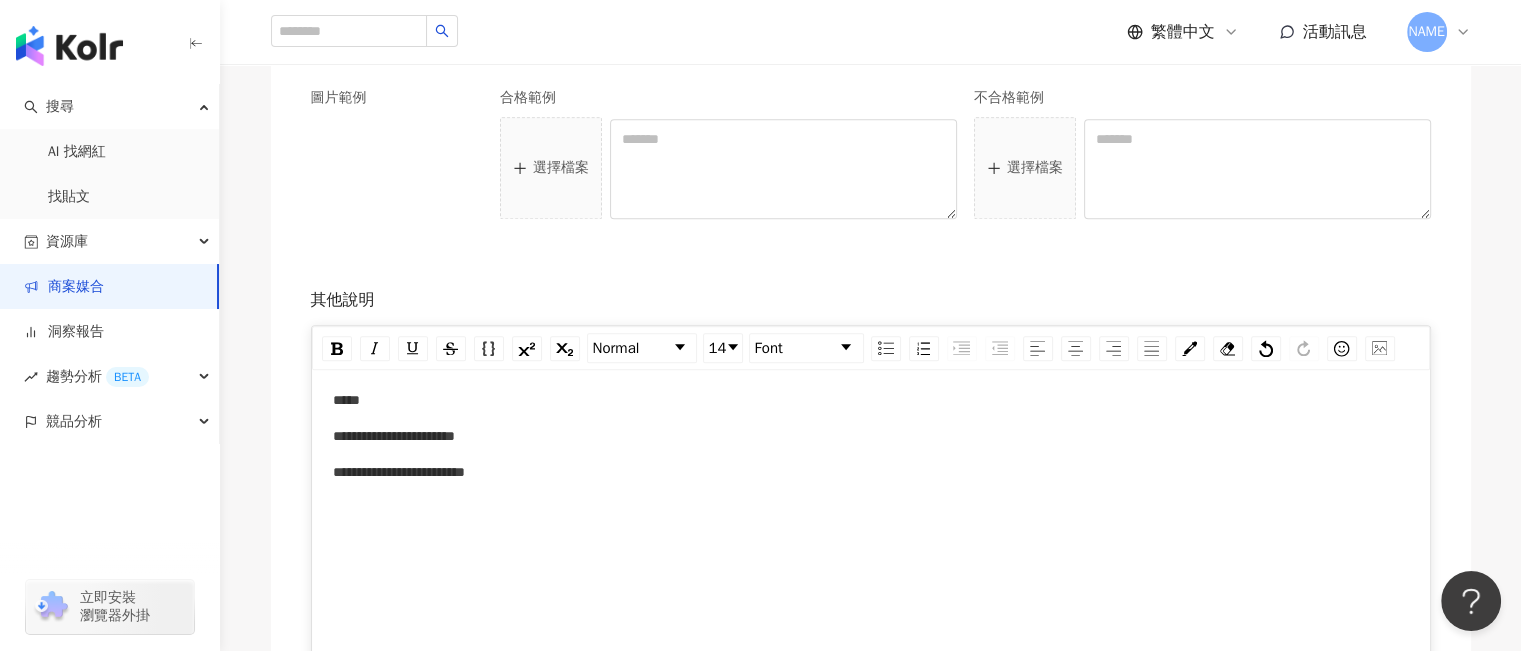 click on "其他說明" at bounding box center [871, 300] 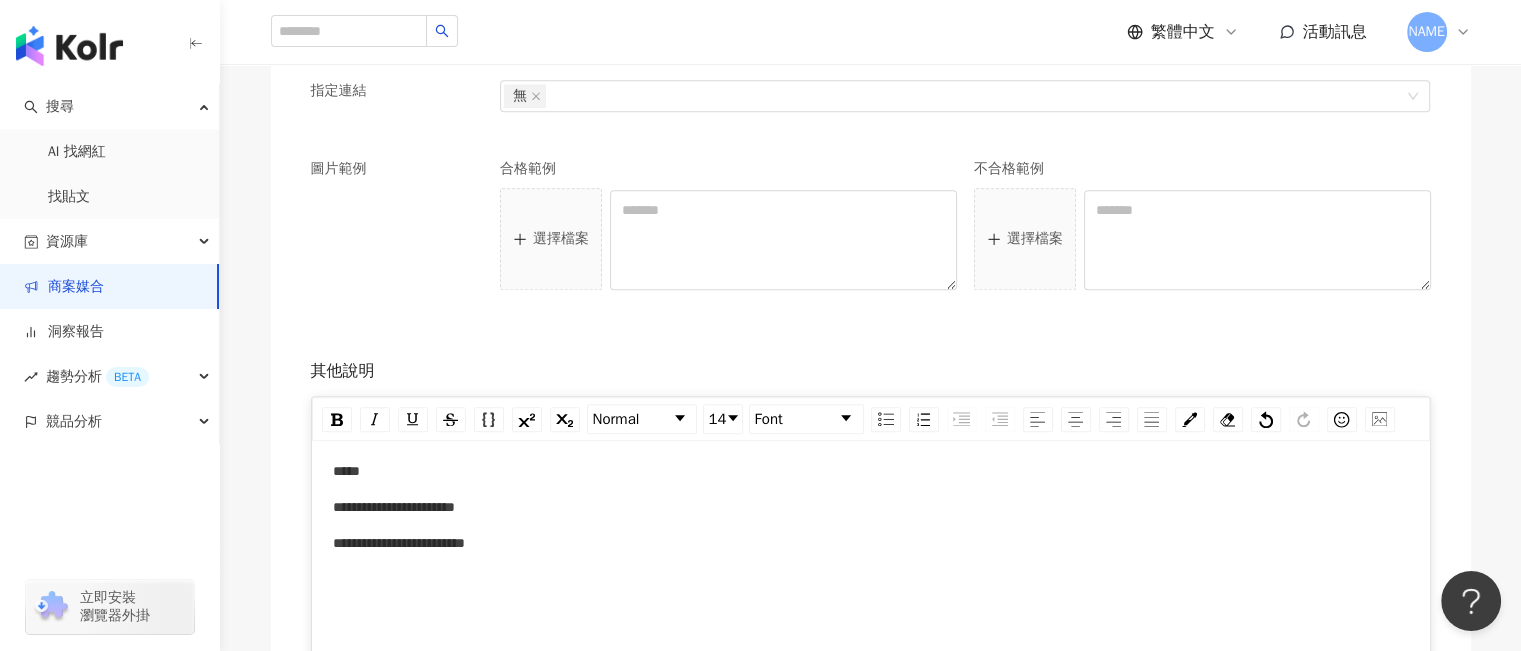 scroll, scrollTop: 2154, scrollLeft: 0, axis: vertical 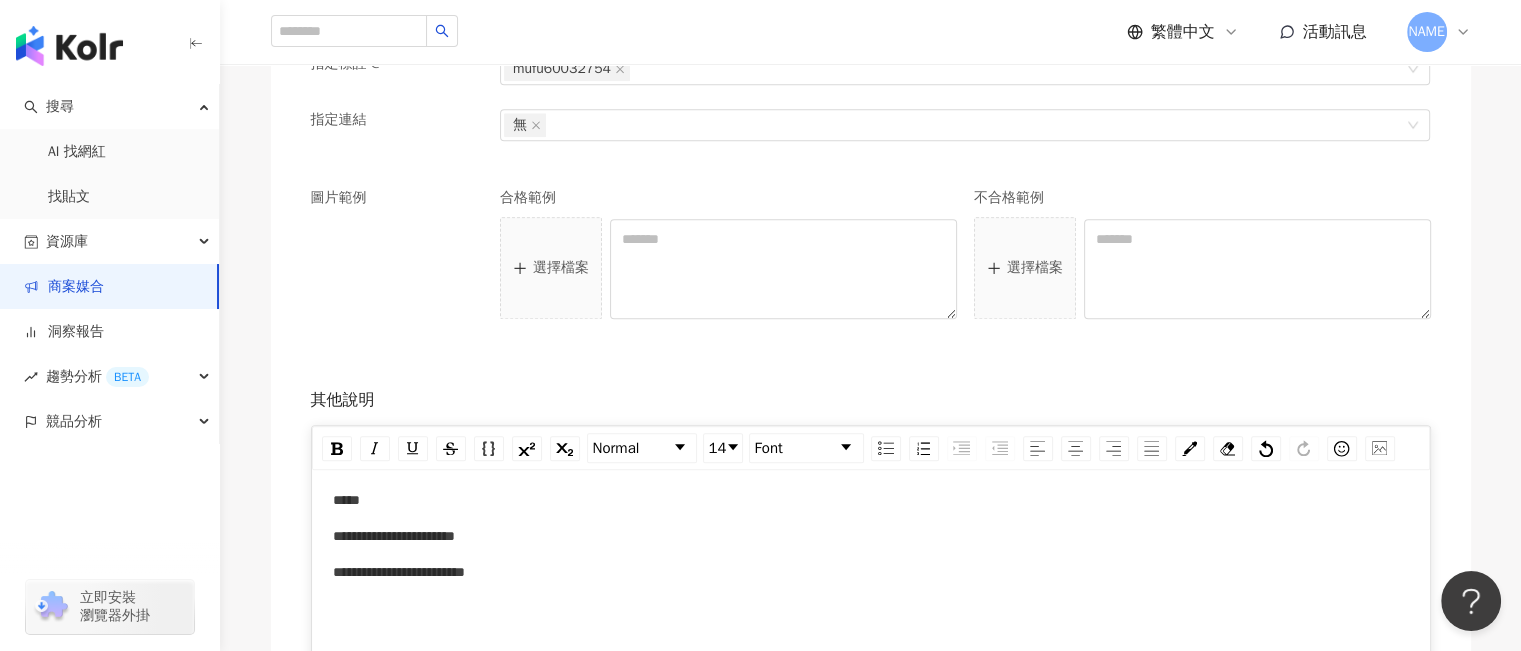 click on "圖片範例 合格範例 選擇檔案 不合格範例 選擇檔案" at bounding box center [870, 277] 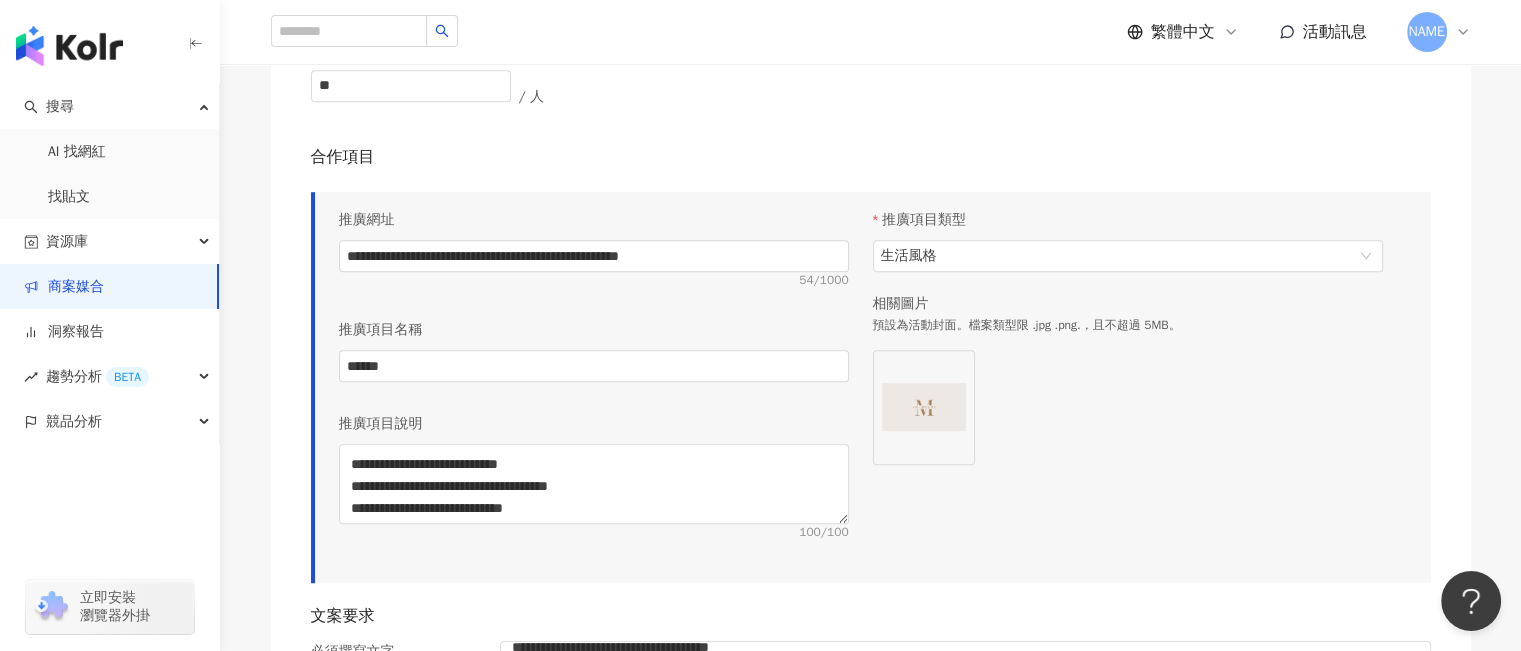 scroll, scrollTop: 1254, scrollLeft: 0, axis: vertical 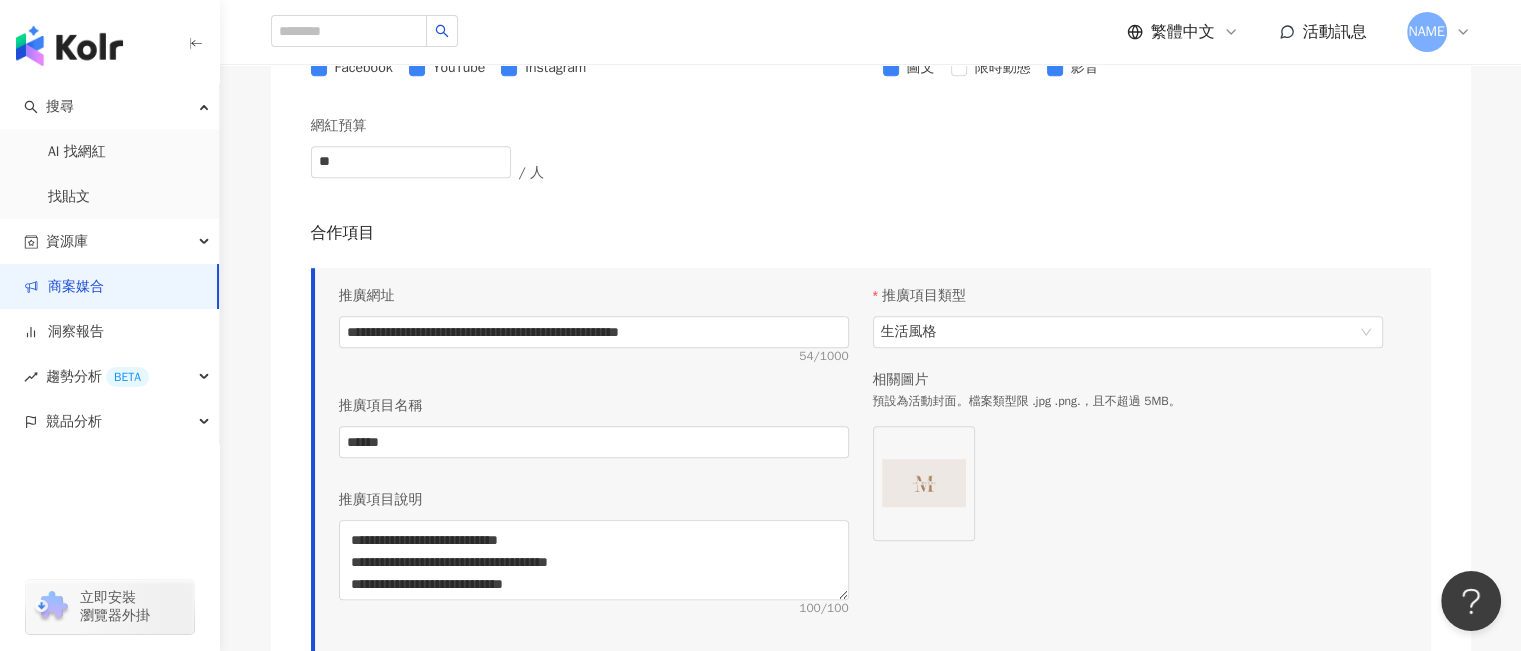 click on "**********" at bounding box center [871, 441] 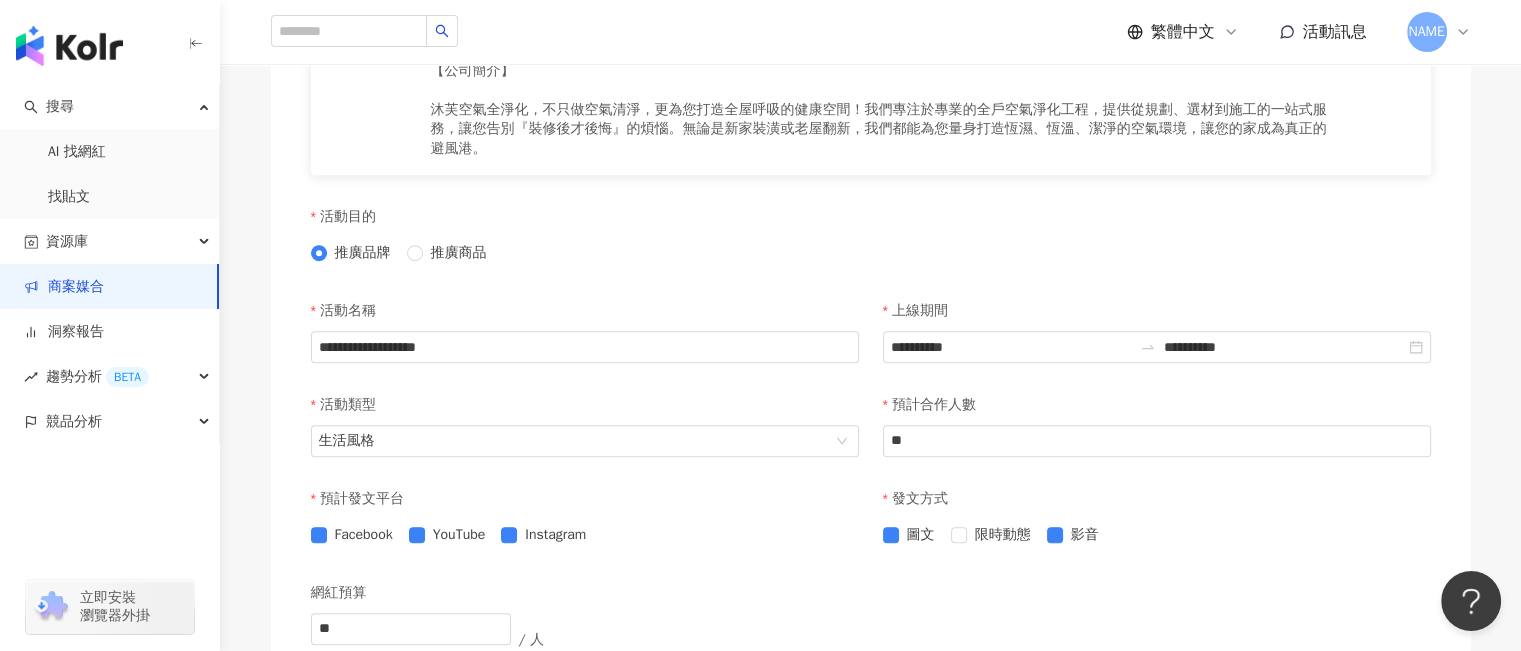 scroll, scrollTop: 754, scrollLeft: 0, axis: vertical 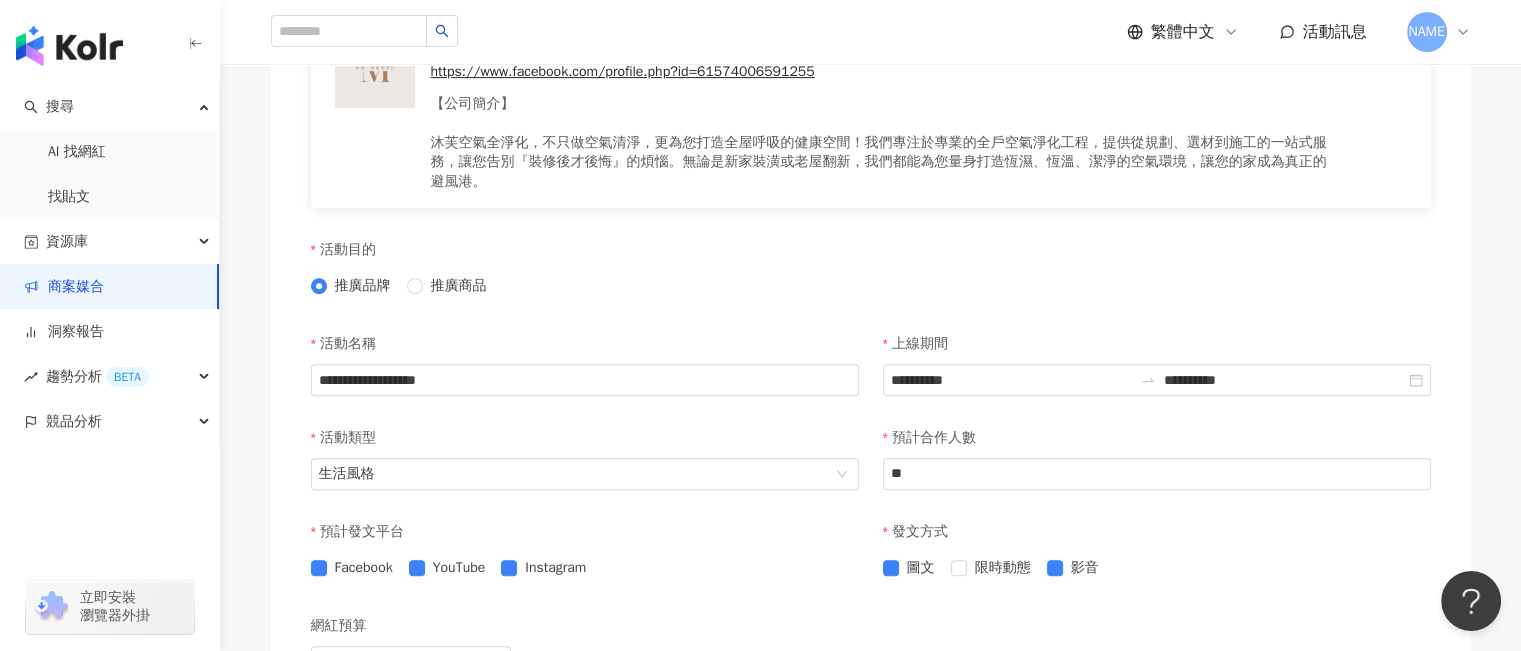 click on "[BRAND] 空氣全淨化 https://www.facebook.com/profile.php?id=61574006591255 【公司簡介】
[BRAND]空氣全淨化，不只做空氣清淨，更為您打造全屋呼吸的健康空間！我們專注於專業的全戶空氣淨化工程，提供從規劃、選材到施工的一站式服務，讓您告別『裝修後才後悔』的煩惱。無論是新家裝潢或老屋翻新，我們都能為您量身打造恆濕、恆溫、潔淨的空氣環境，讓您的家成為真正的避風港。" at bounding box center [871, 110] 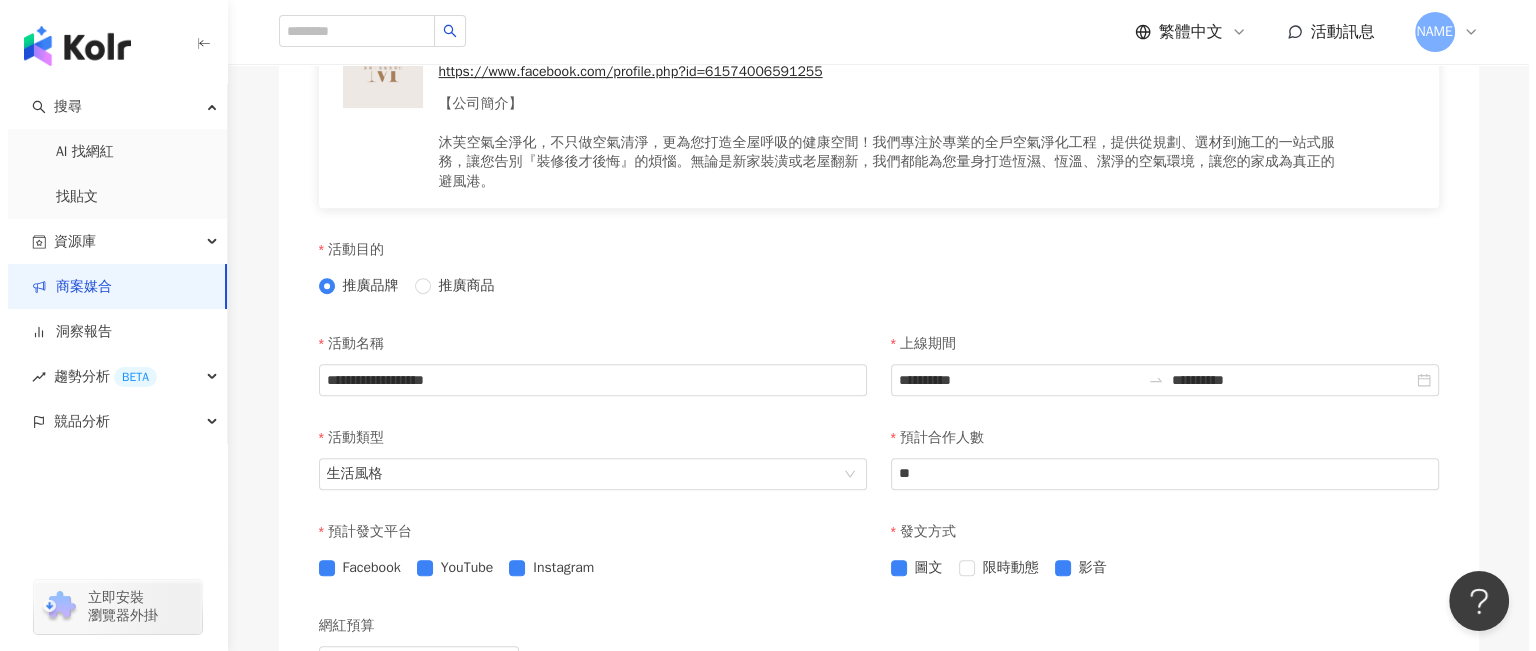 scroll, scrollTop: 554, scrollLeft: 0, axis: vertical 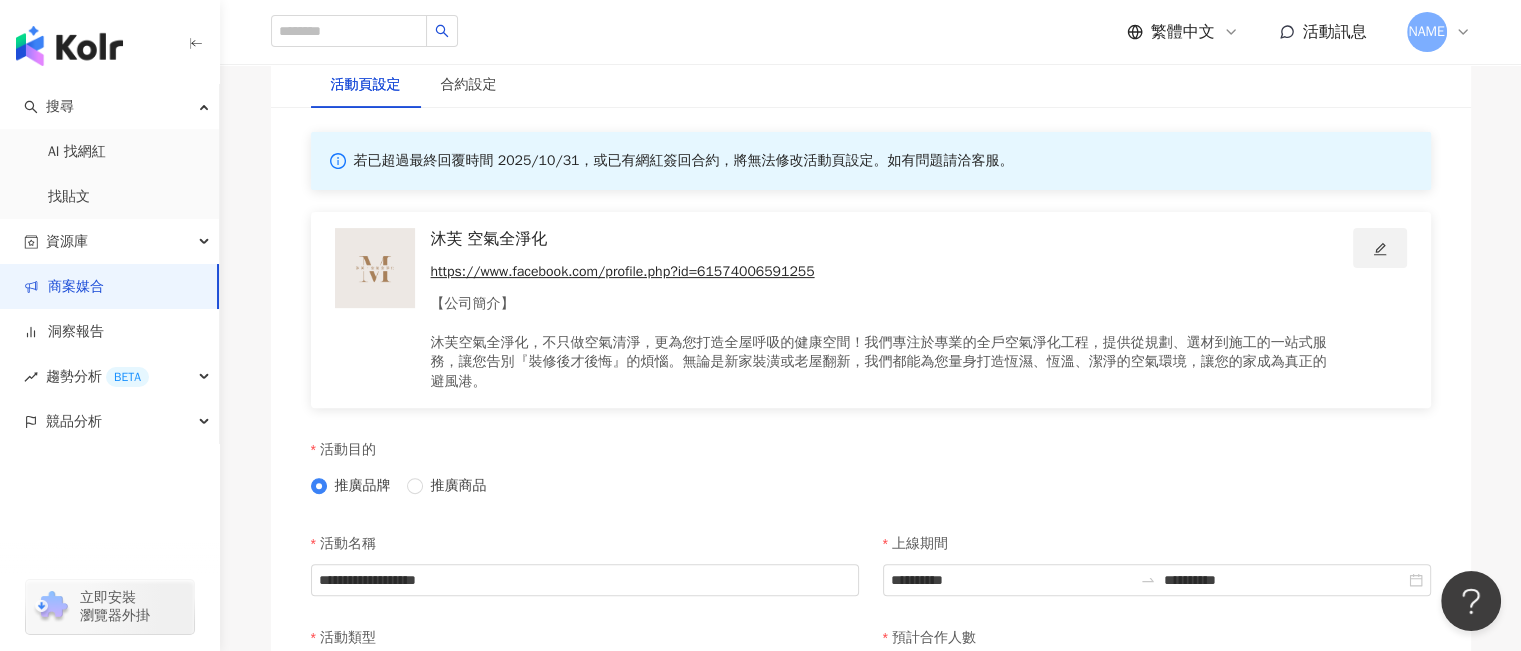 click 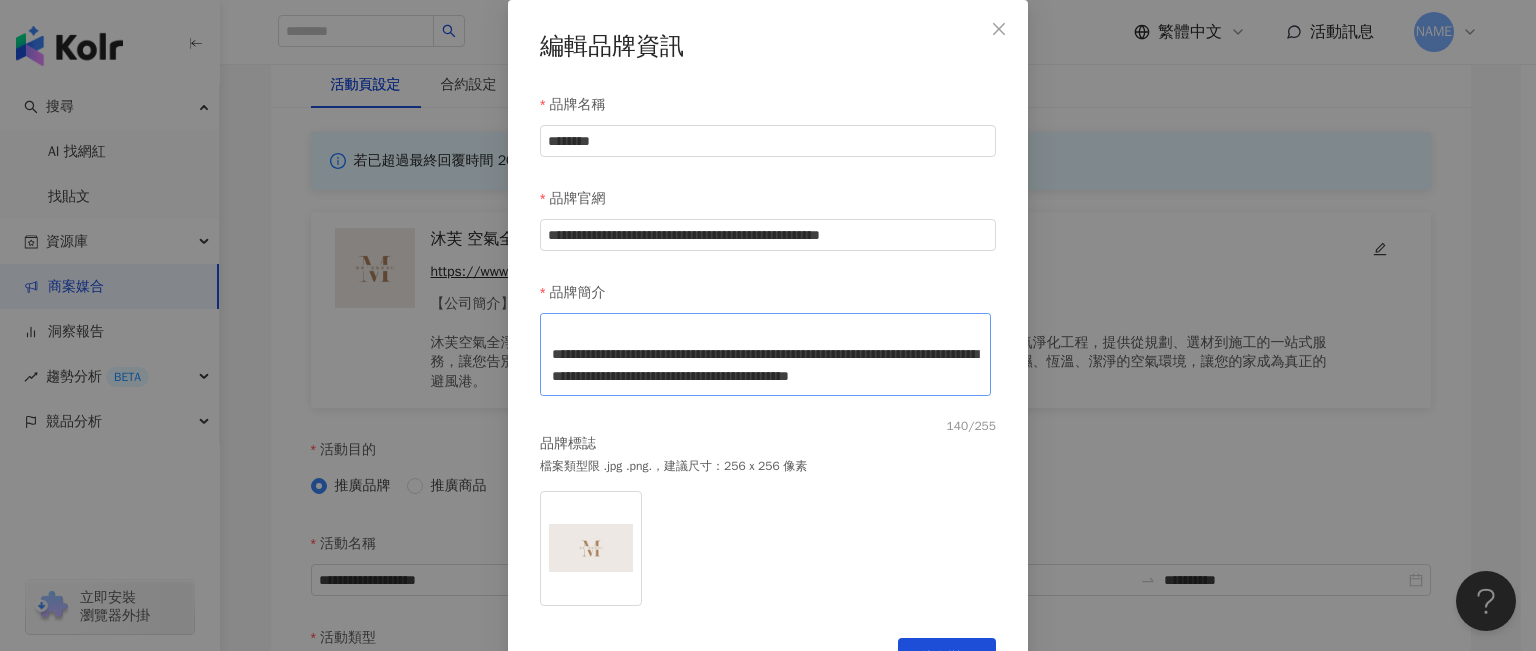 scroll, scrollTop: 88, scrollLeft: 0, axis: vertical 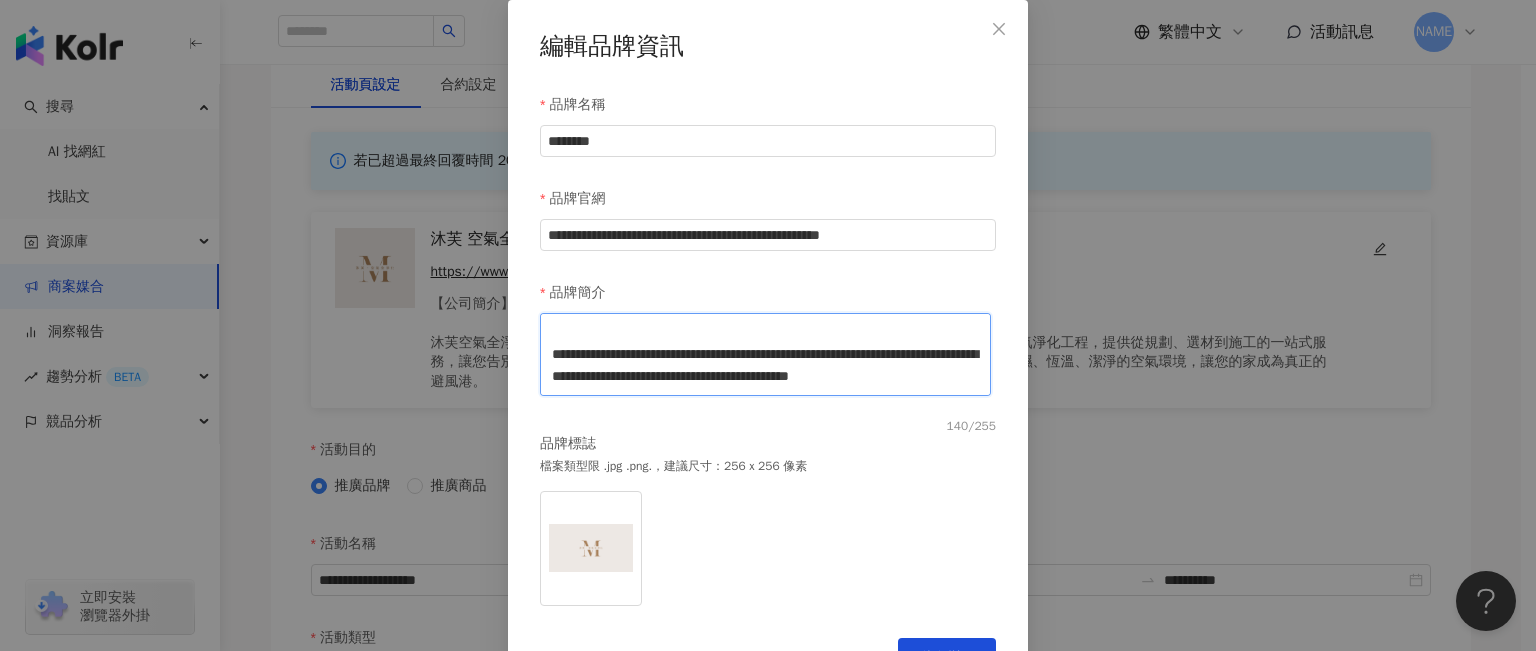 click on "**********" at bounding box center [765, 354] 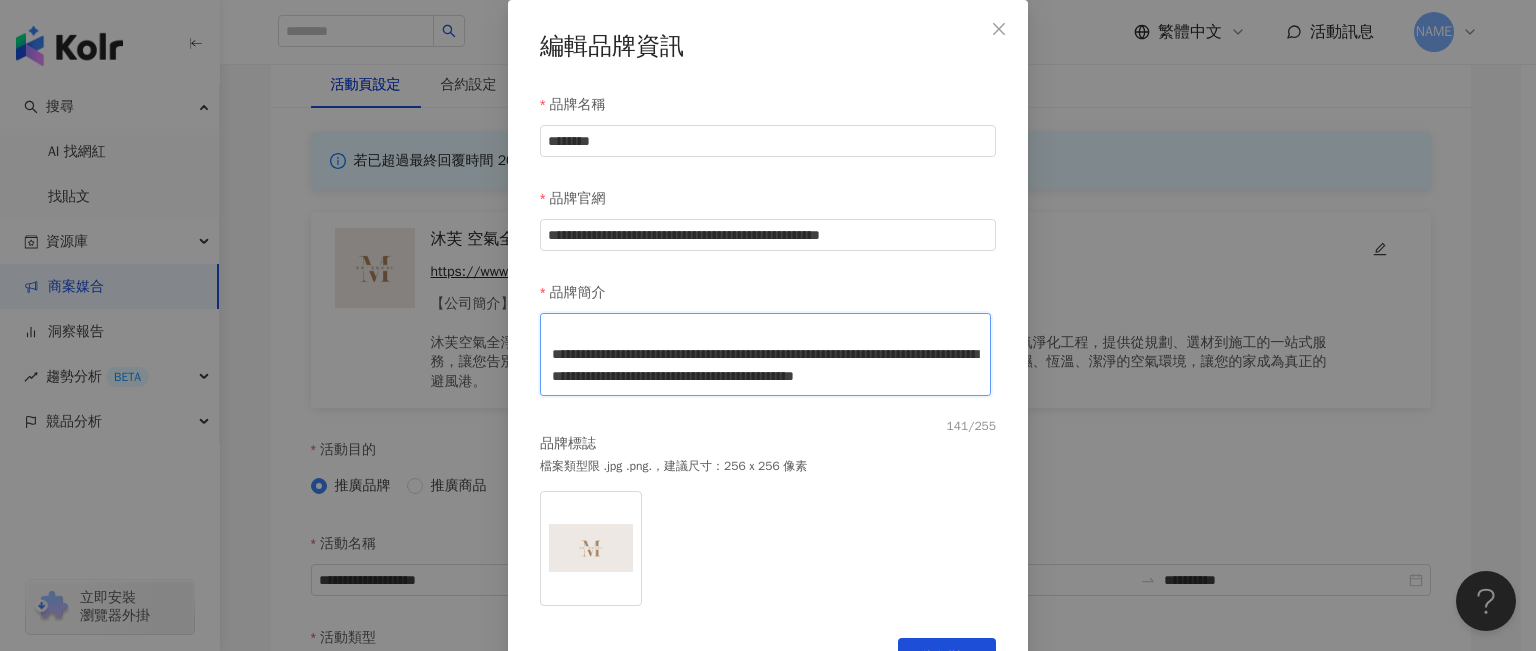 scroll, scrollTop: 100, scrollLeft: 0, axis: vertical 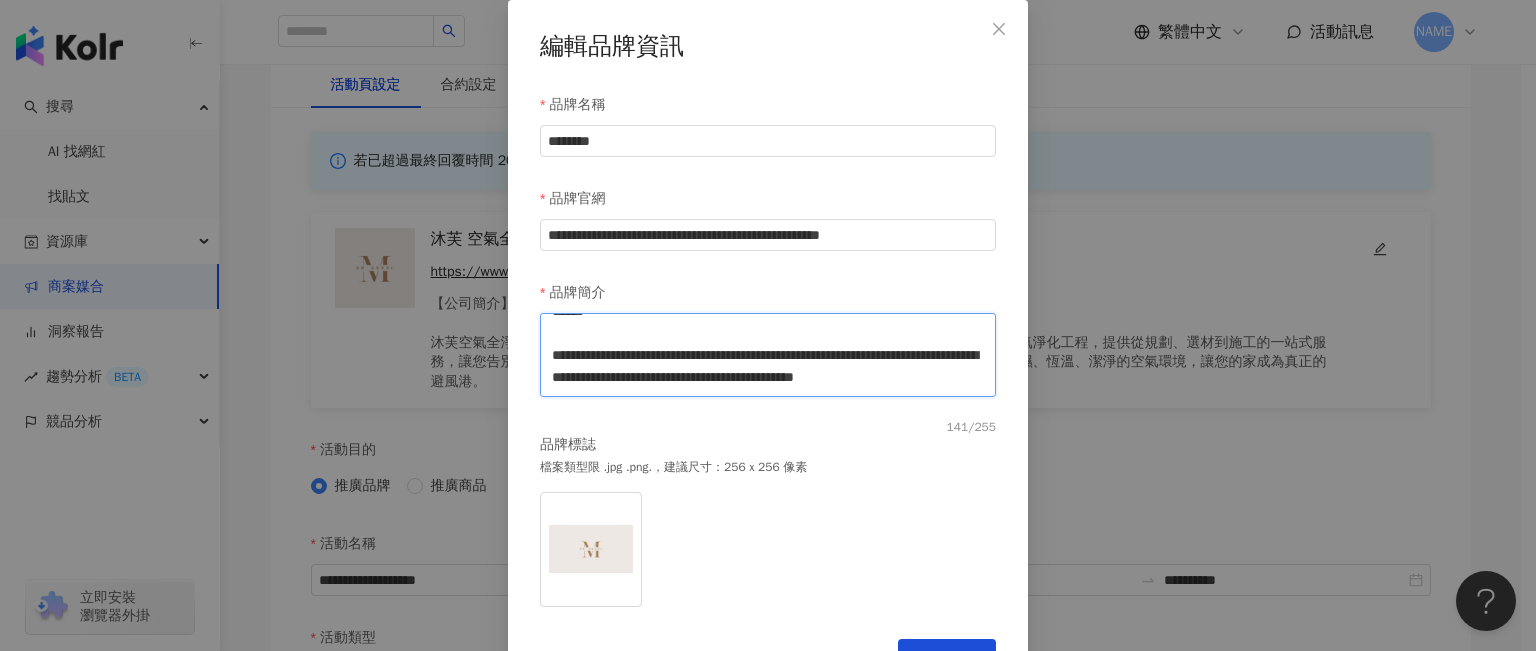 type on "**********" 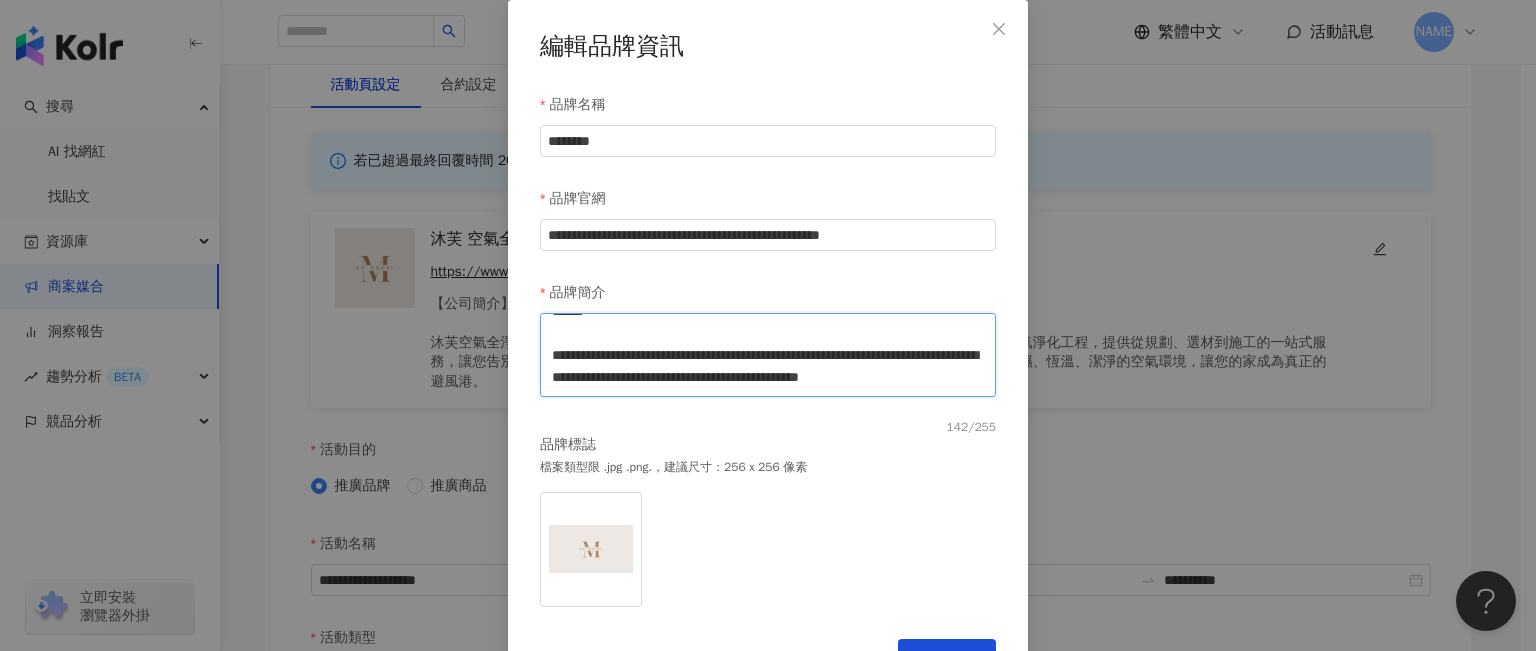 paste on "**********" 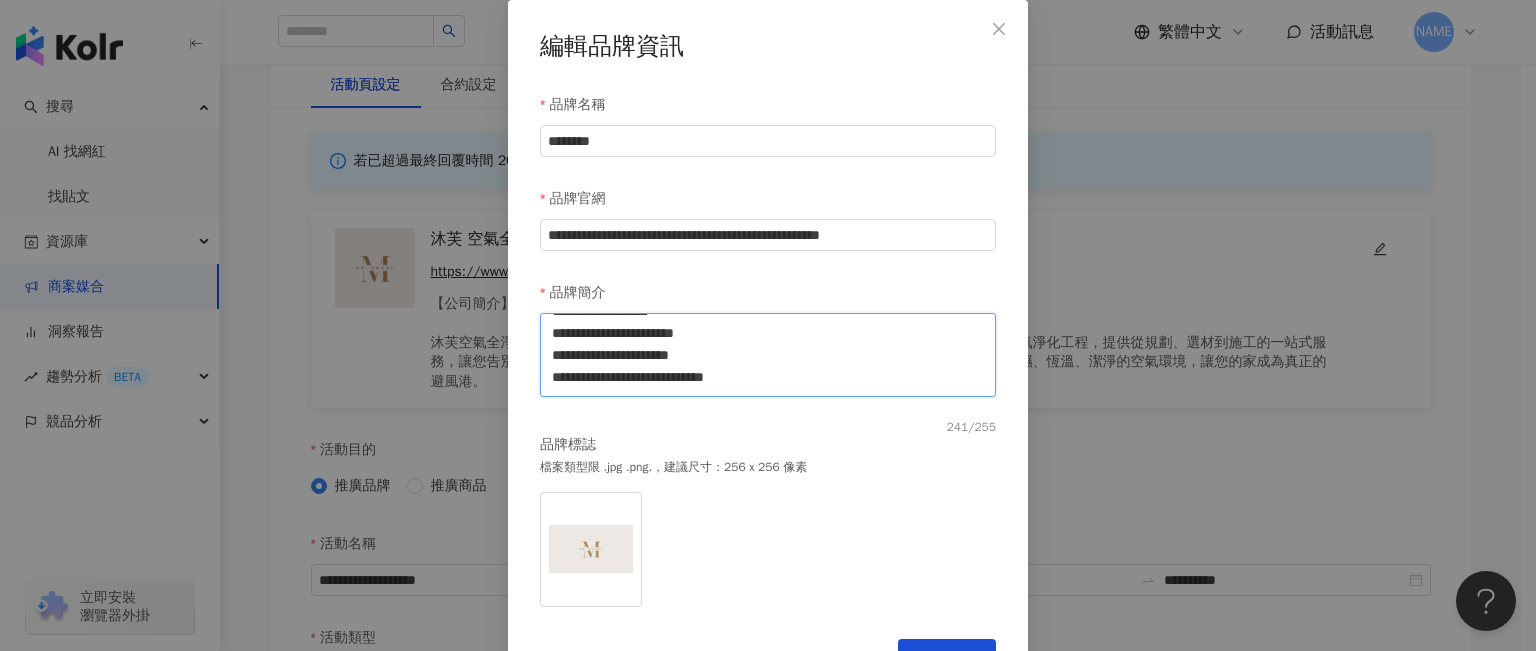 scroll, scrollTop: 188, scrollLeft: 0, axis: vertical 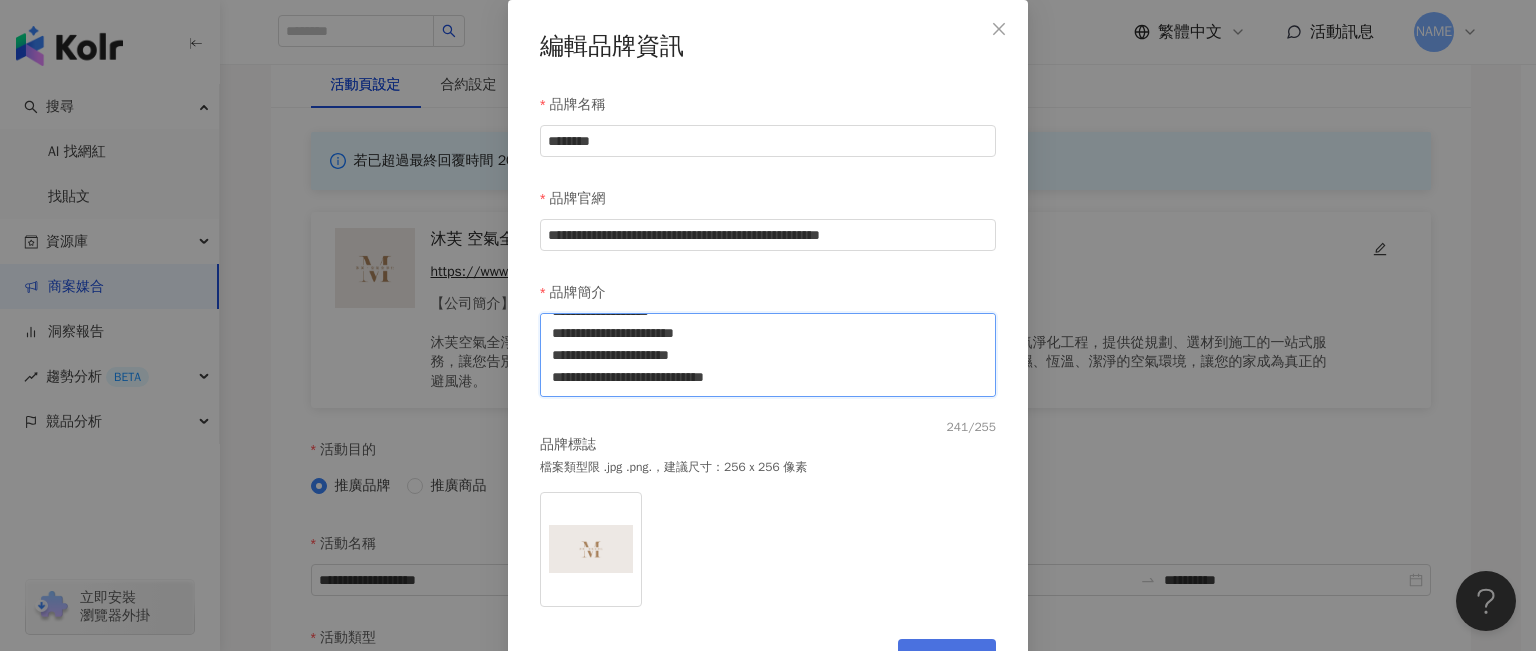 type on "**********" 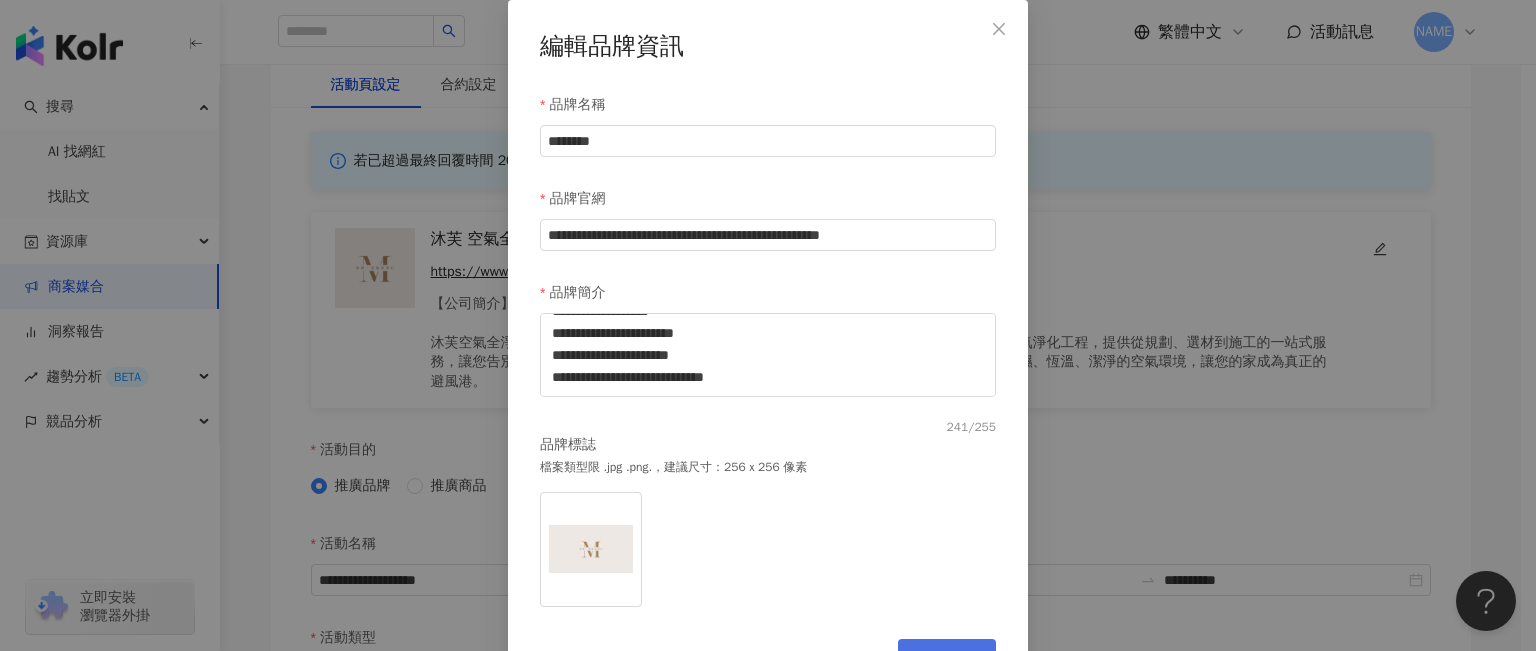 click on "儲存變更" at bounding box center [947, 659] 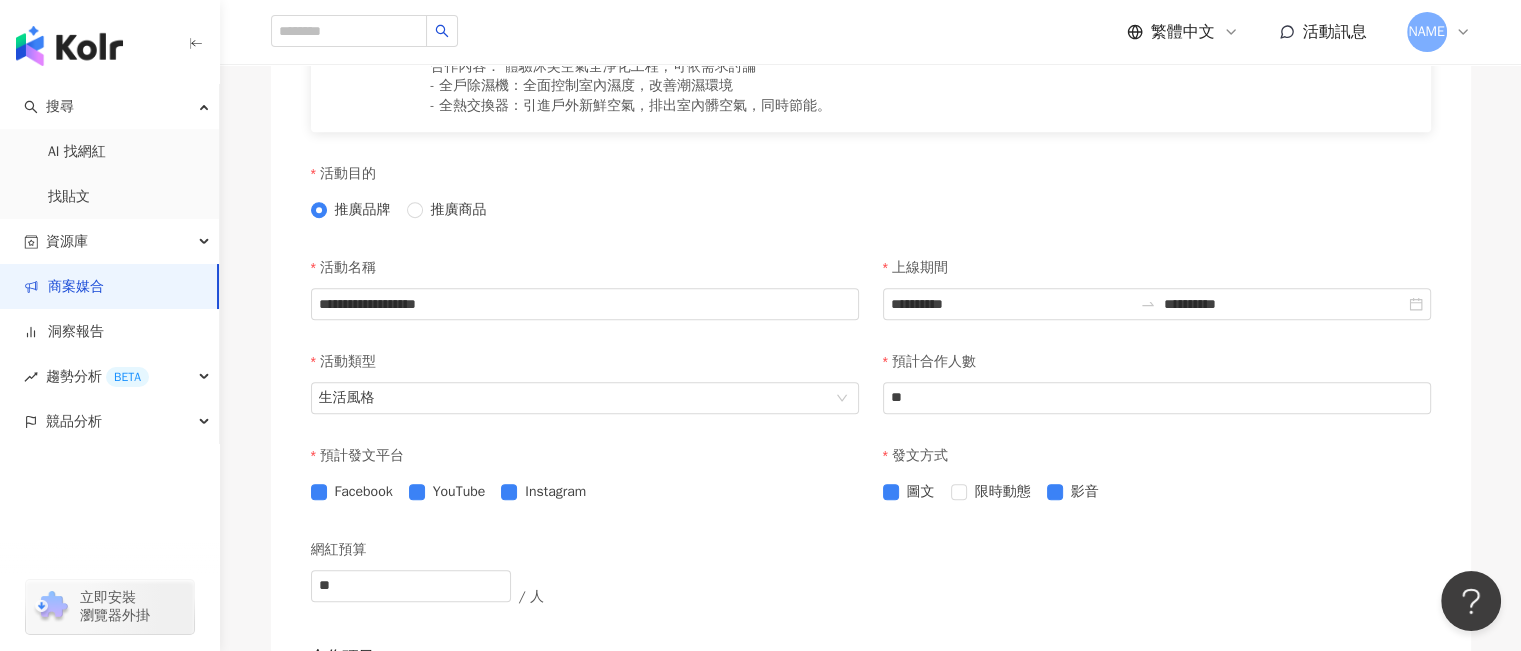 scroll, scrollTop: 954, scrollLeft: 0, axis: vertical 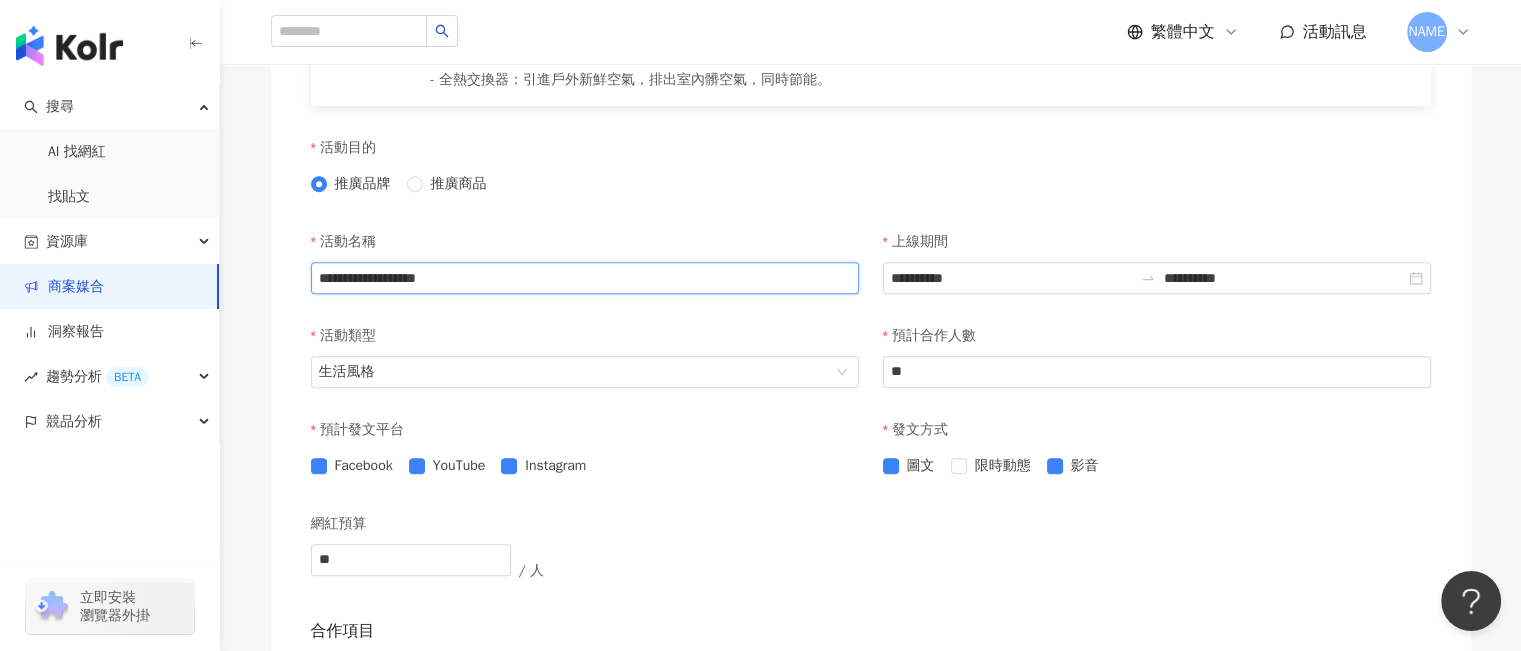 click on "**********" at bounding box center [585, 278] 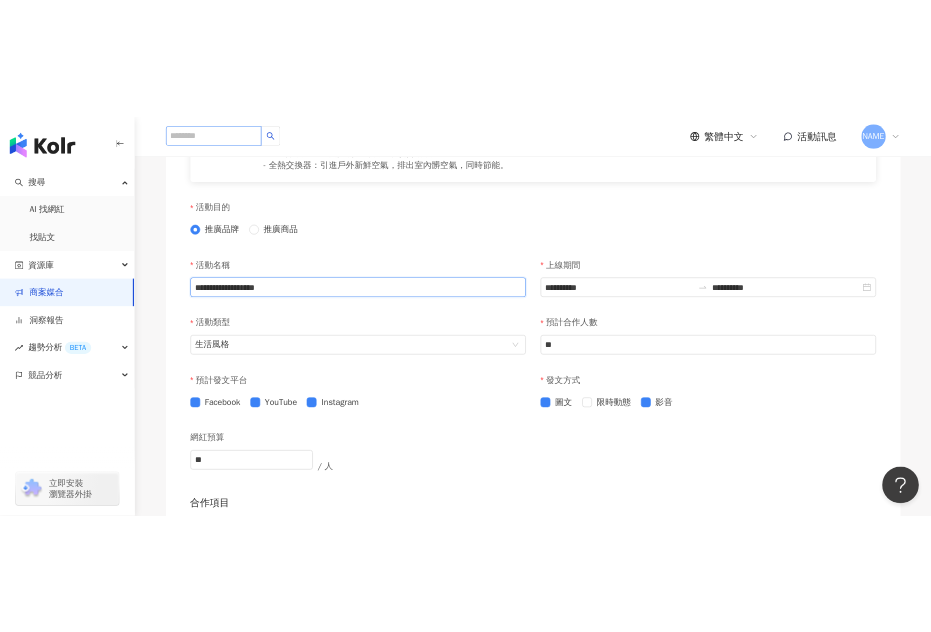 scroll, scrollTop: 954, scrollLeft: 0, axis: vertical 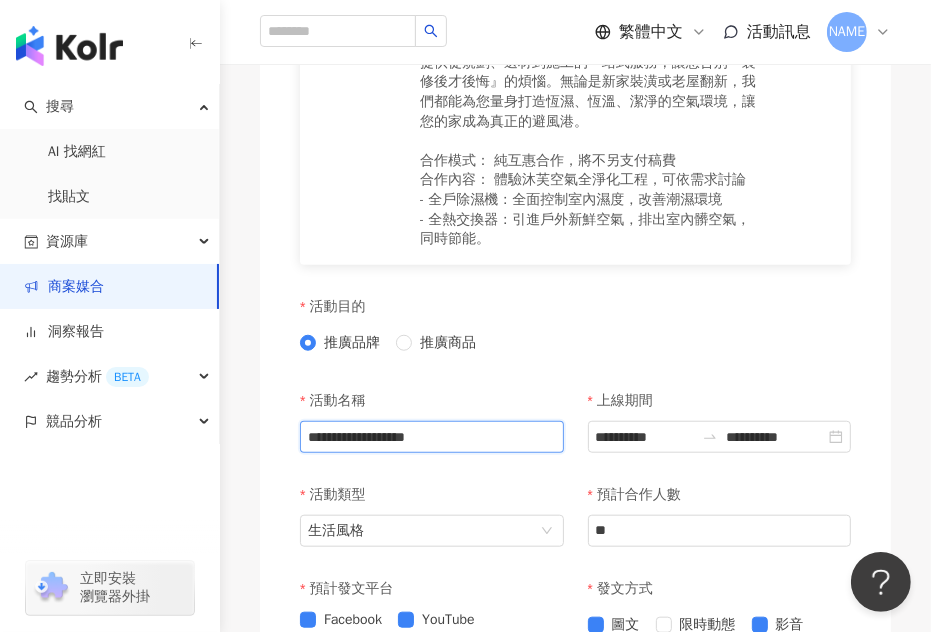 drag, startPoint x: 621, startPoint y: 279, endPoint x: 594, endPoint y: 277, distance: 27.073973 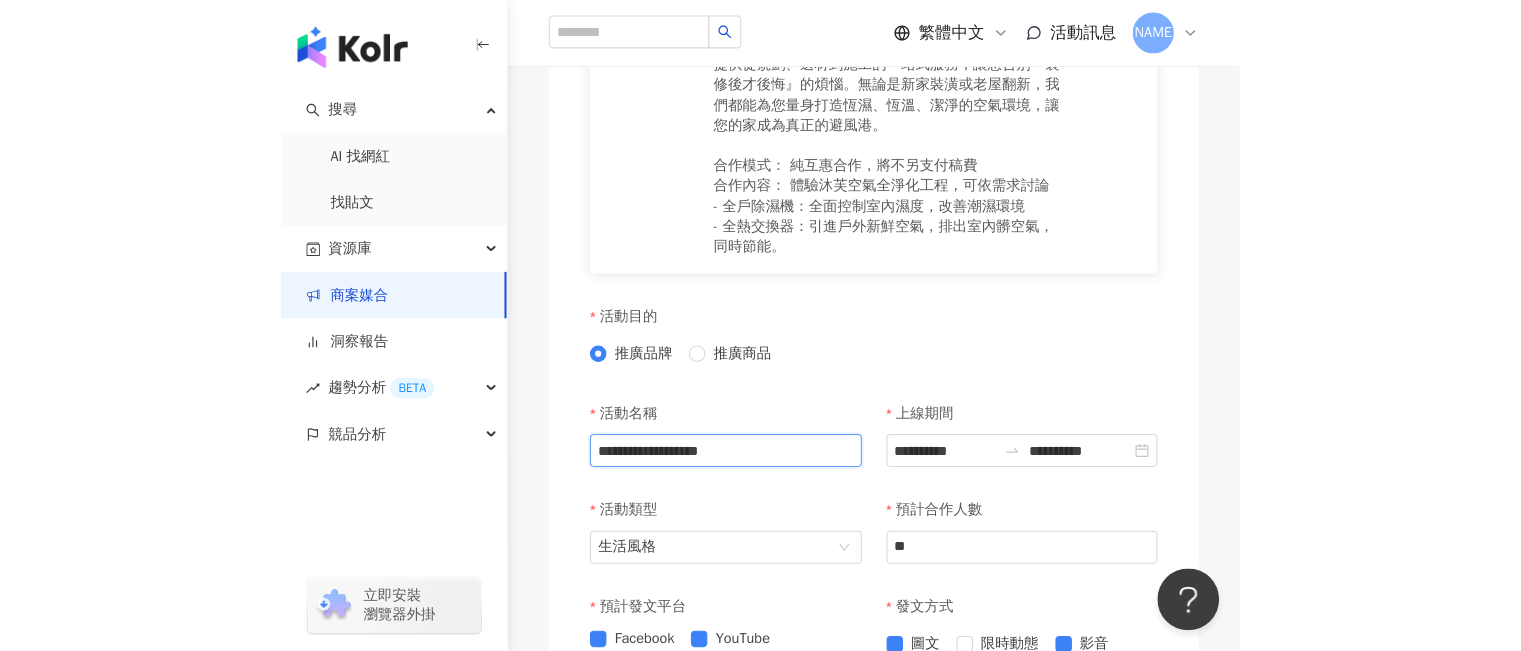 scroll, scrollTop: 954, scrollLeft: 0, axis: vertical 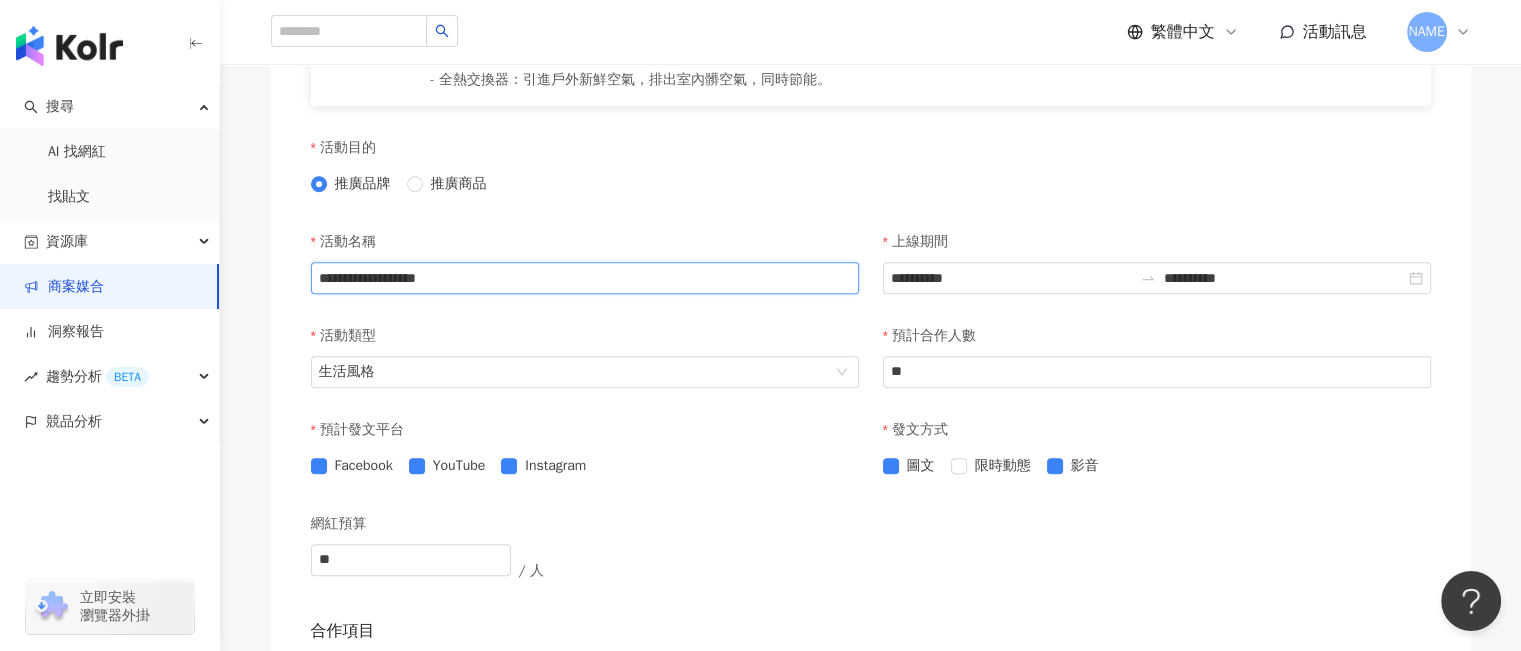 drag, startPoint x: 578, startPoint y: 277, endPoint x: 162, endPoint y: 300, distance: 416.63535 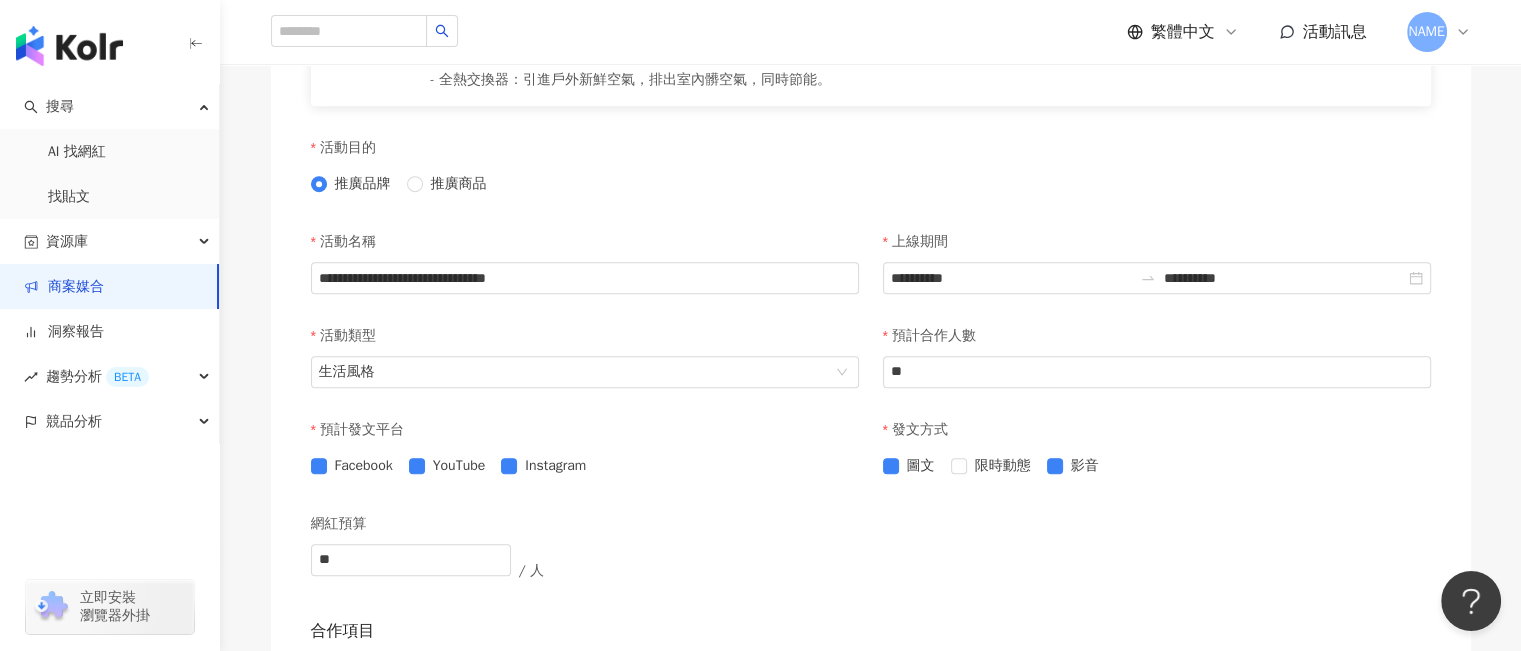 click on "活動目的 推廣品牌 推廣商品" at bounding box center [585, 175] 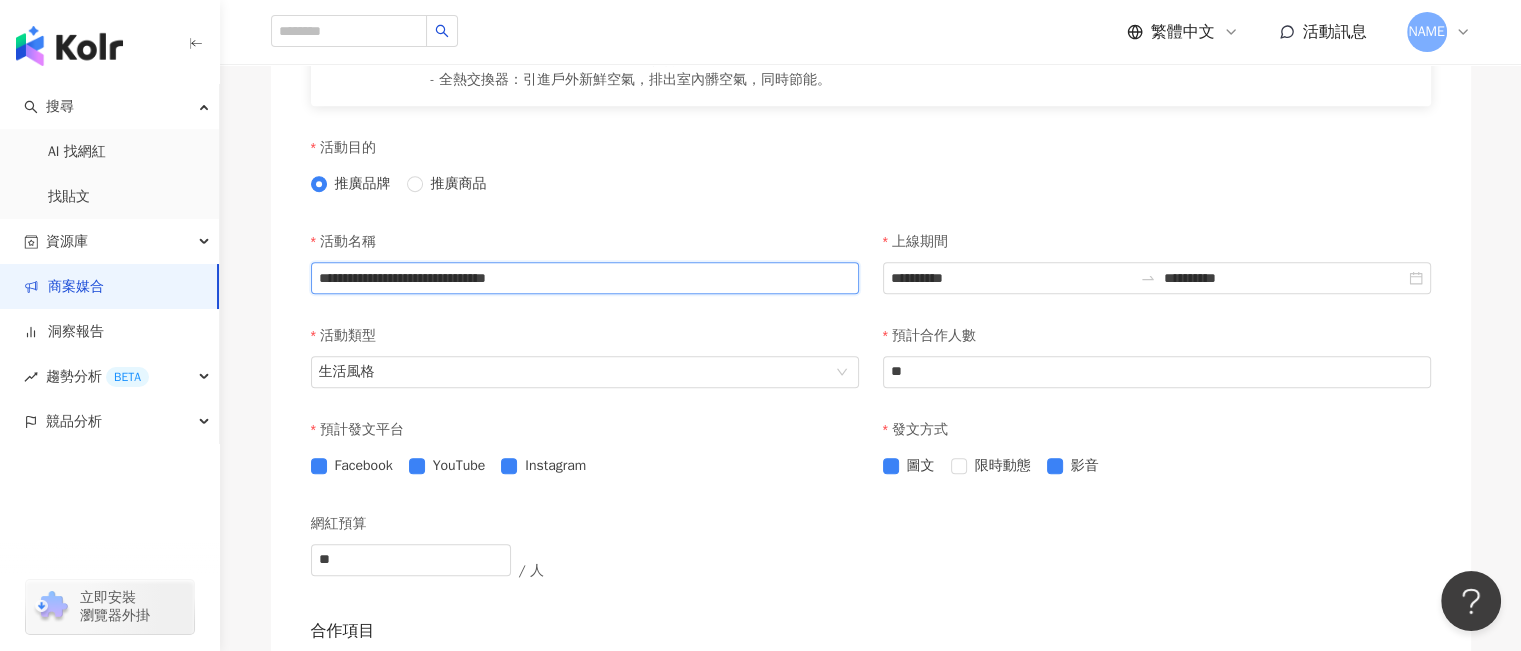 click on "**********" at bounding box center [585, 278] 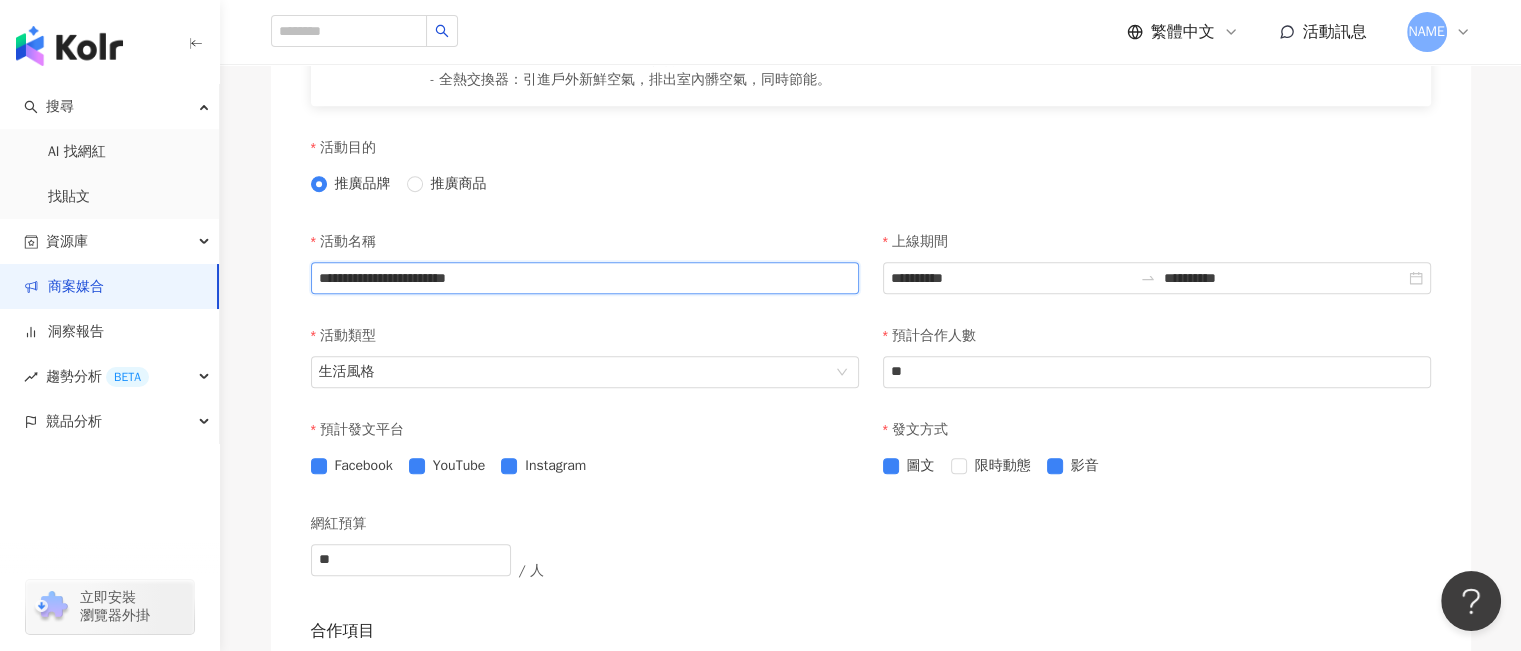 type on "**********" 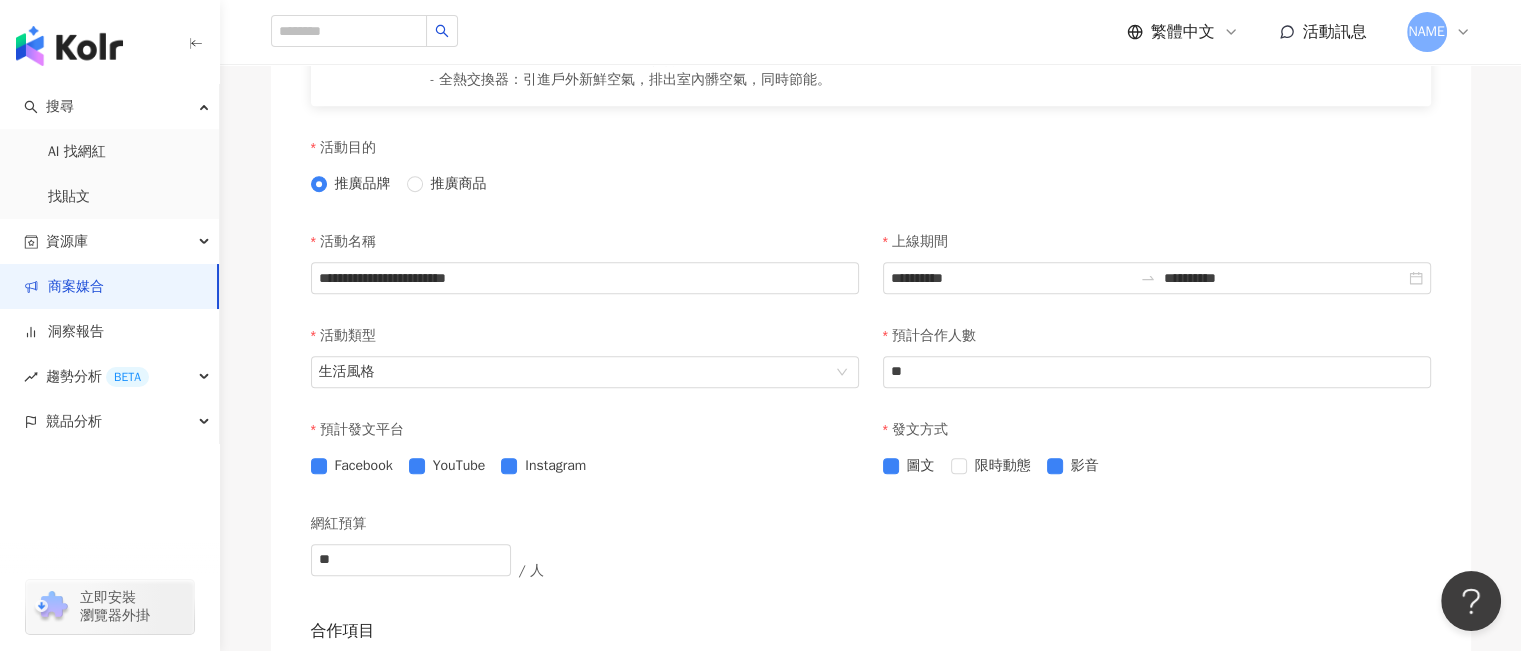 click on "推廣品牌 推廣商品" at bounding box center [585, 184] 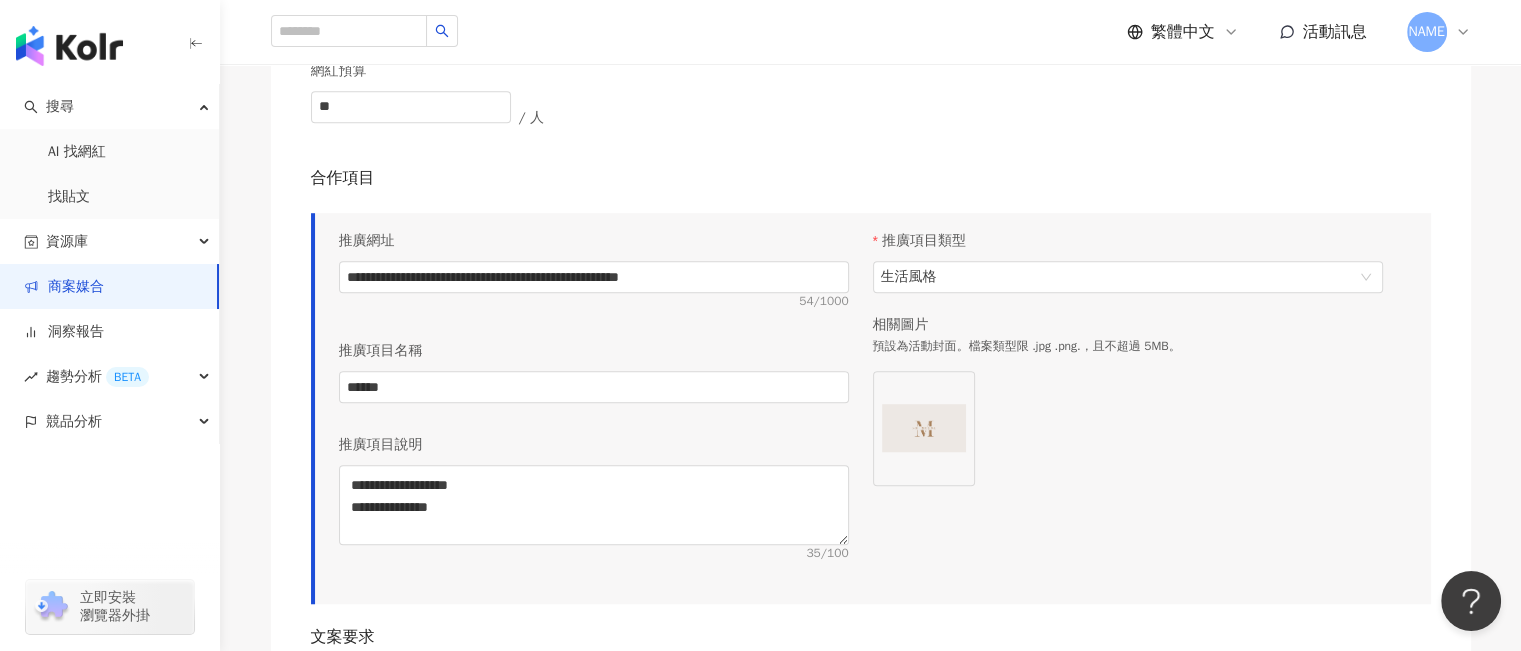 scroll, scrollTop: 1554, scrollLeft: 0, axis: vertical 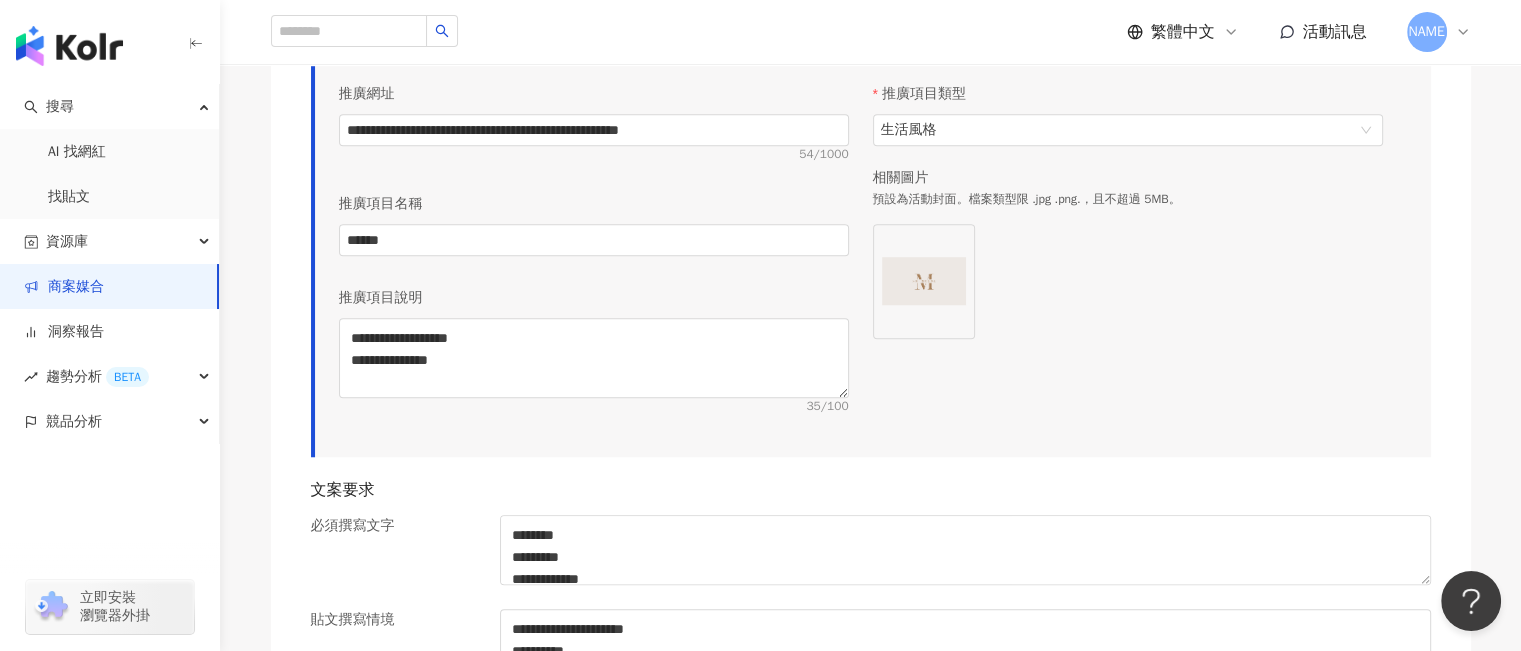 click on "**********" at bounding box center (871, 579) 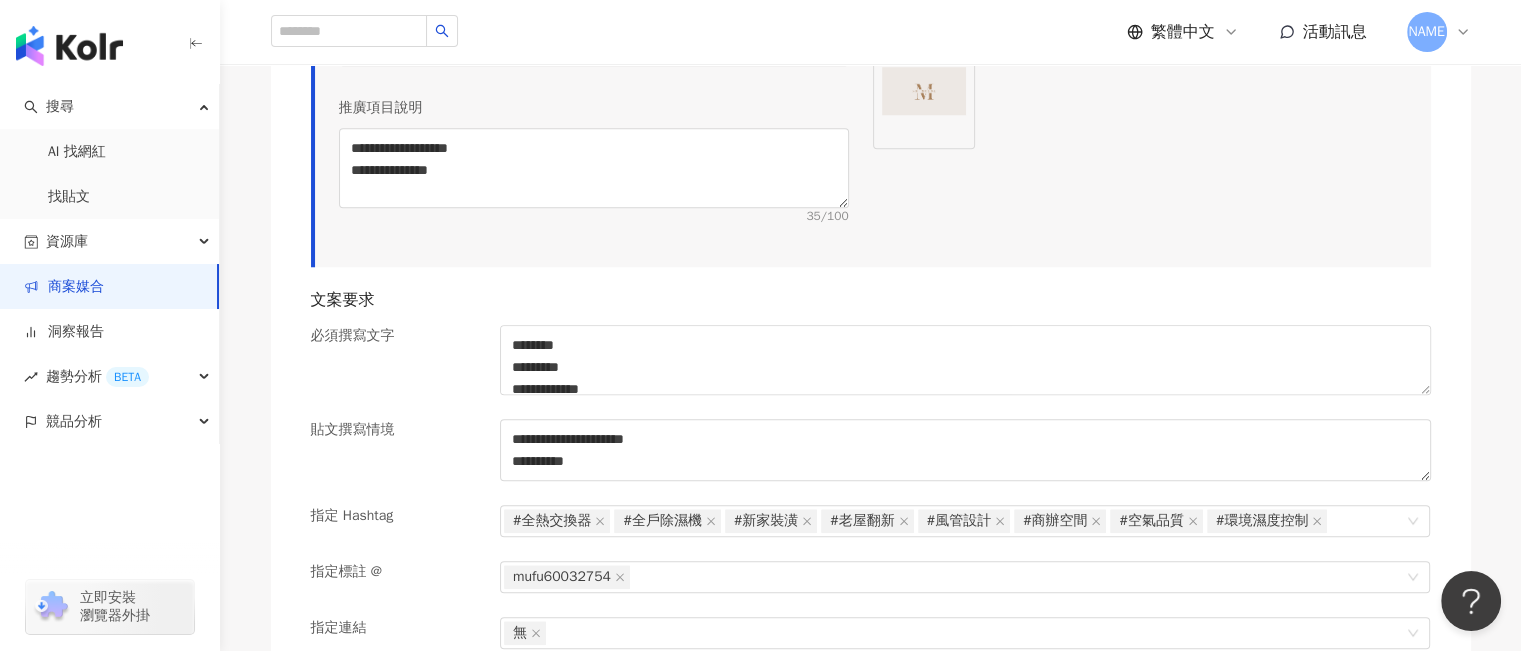 scroll, scrollTop: 1754, scrollLeft: 0, axis: vertical 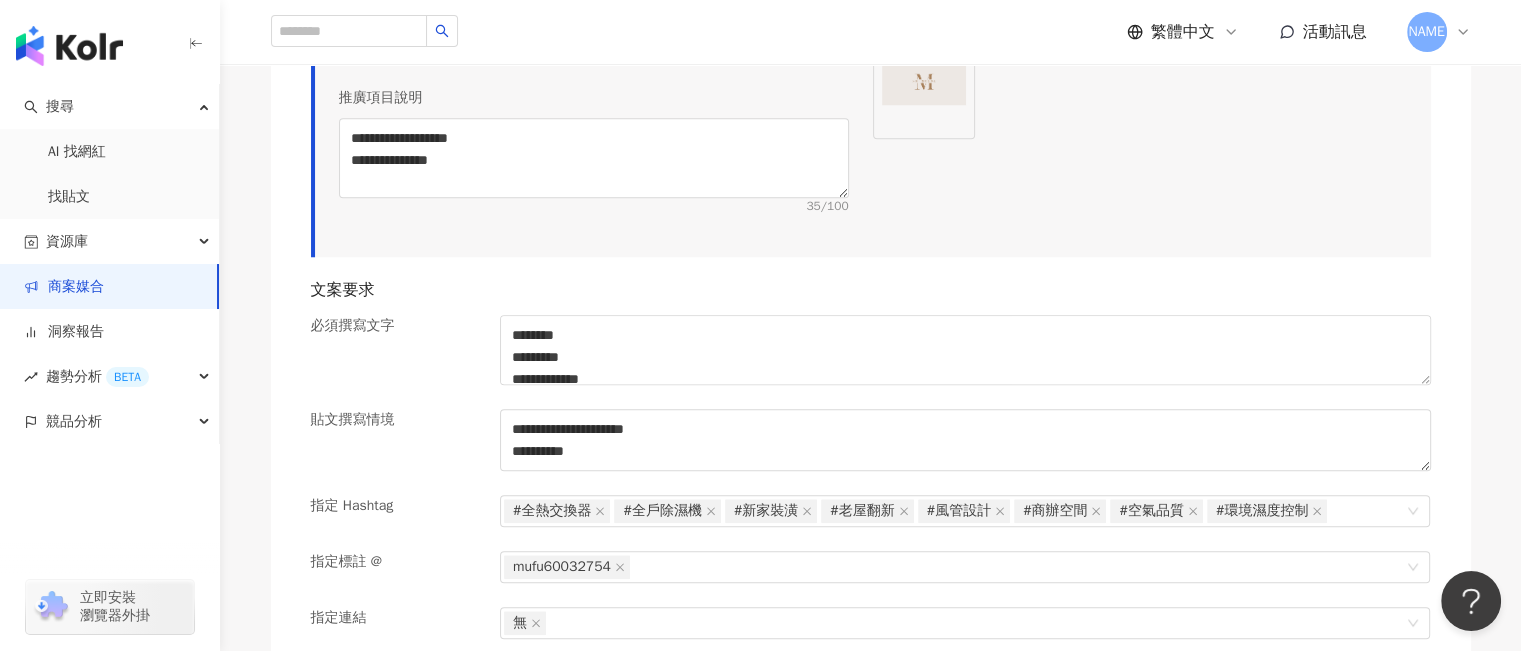 click on "文案要求" at bounding box center [871, 290] 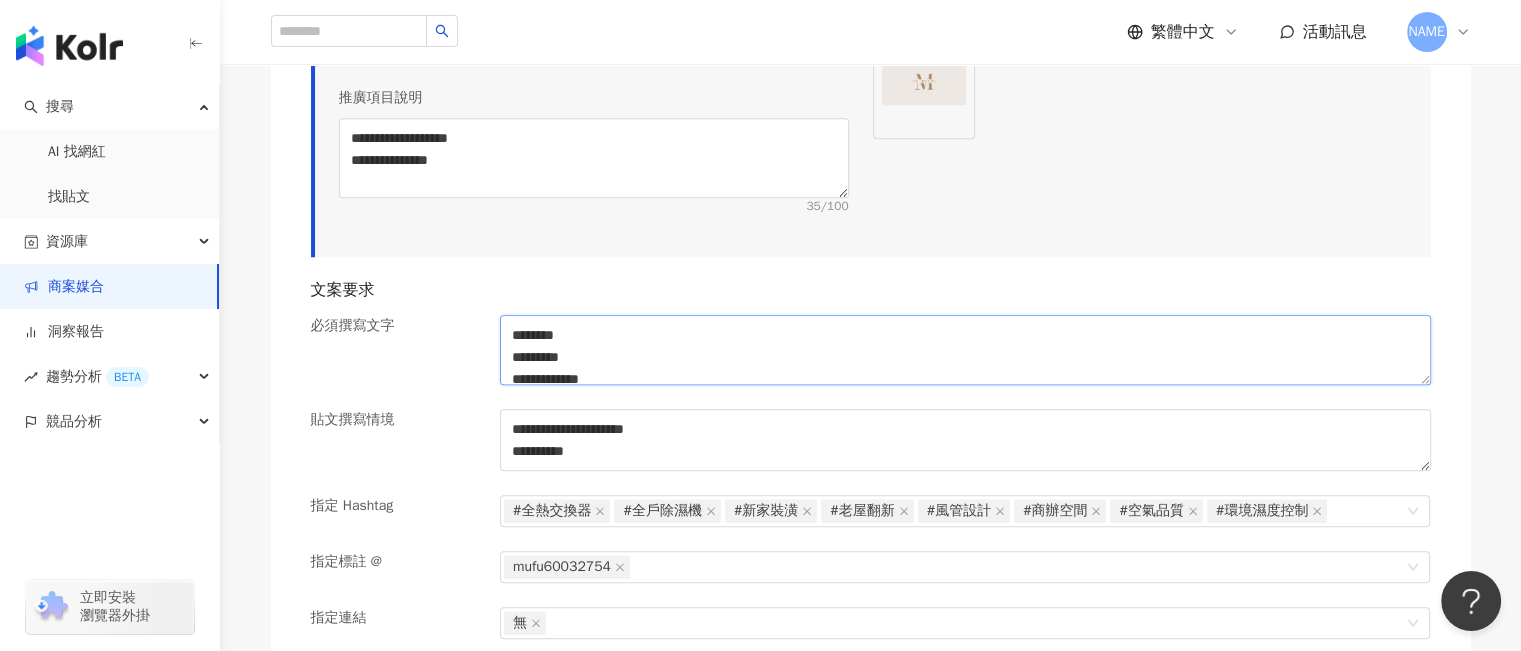 click on "**********" at bounding box center (965, 350) 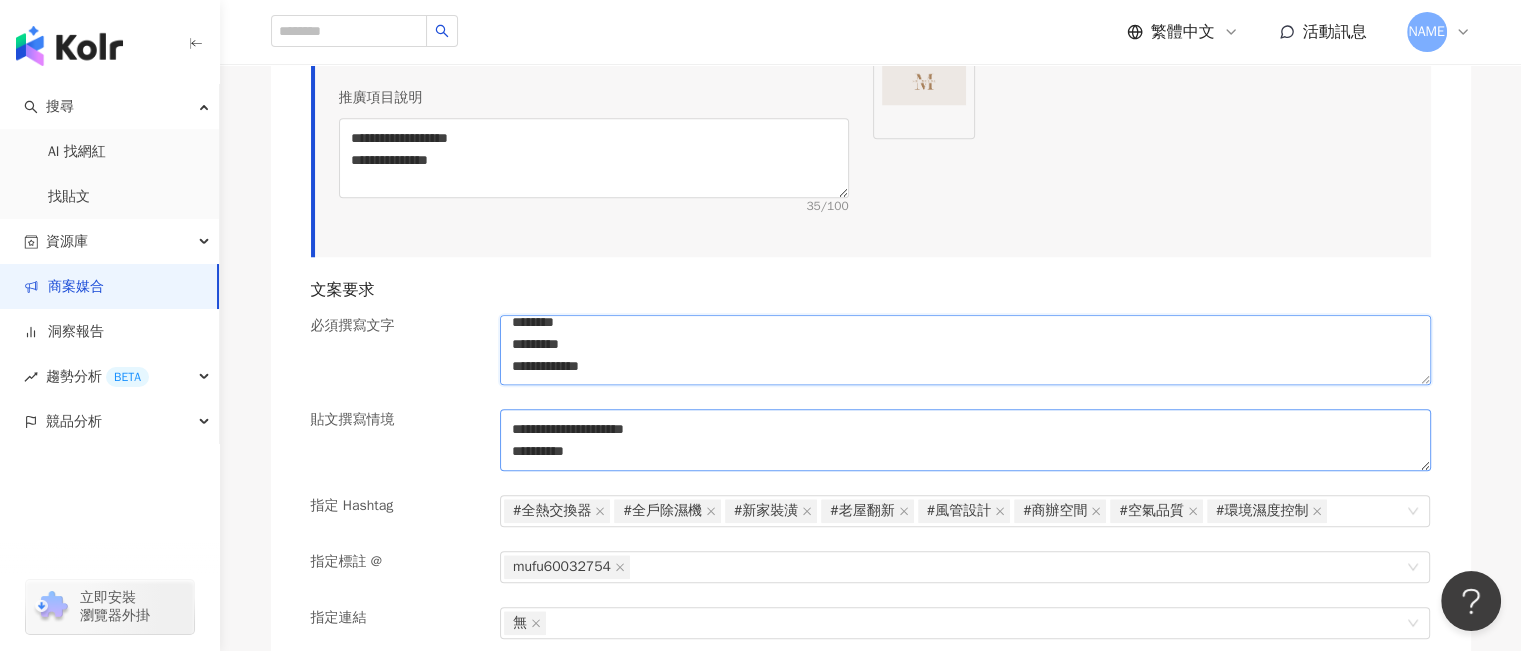 drag, startPoint x: 510, startPoint y: 327, endPoint x: 868, endPoint y: 419, distance: 369.63226 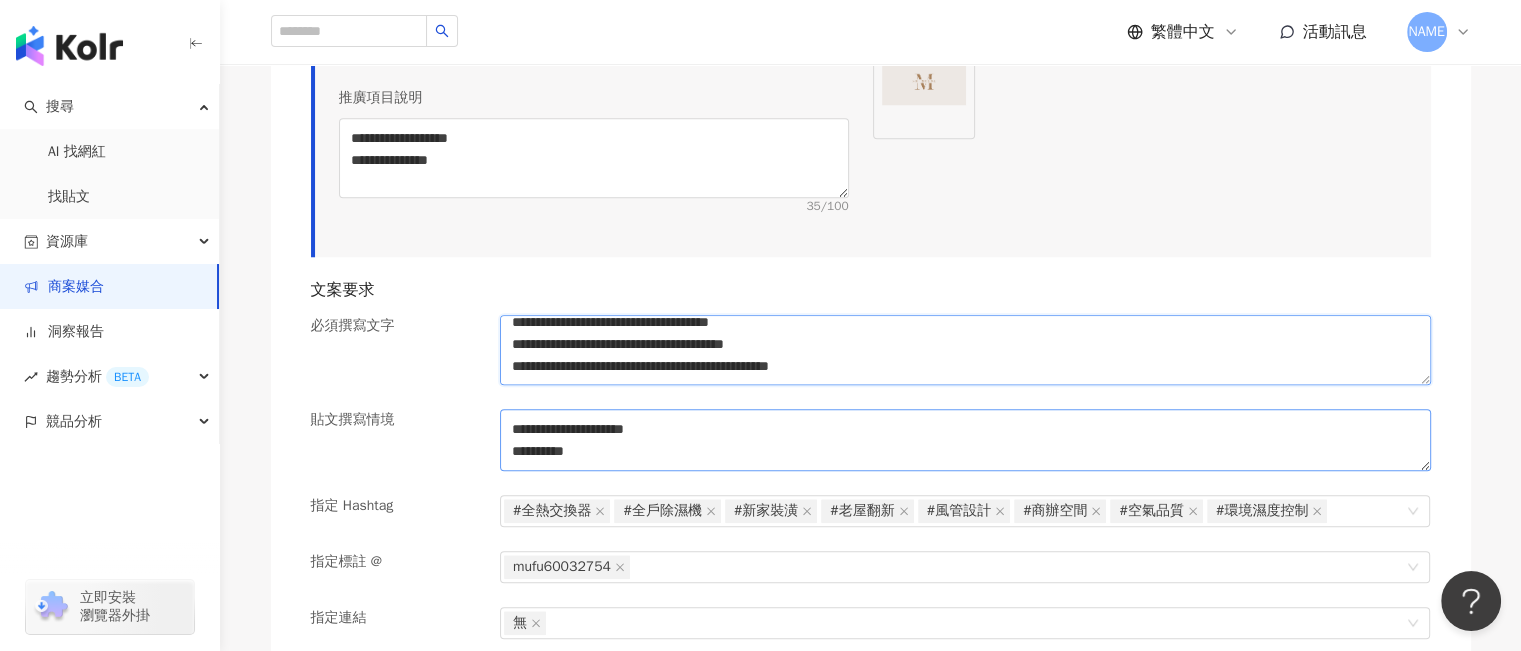 scroll, scrollTop: 4, scrollLeft: 0, axis: vertical 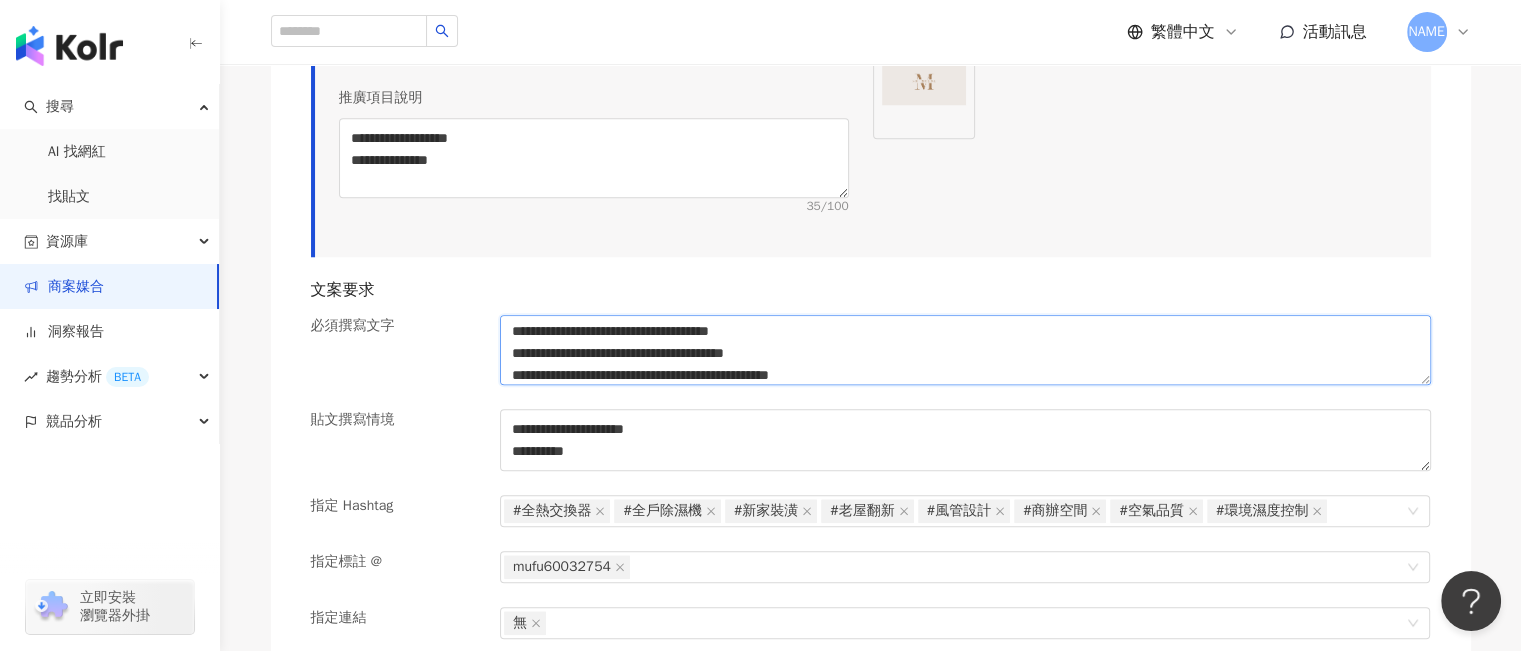 type on "**********" 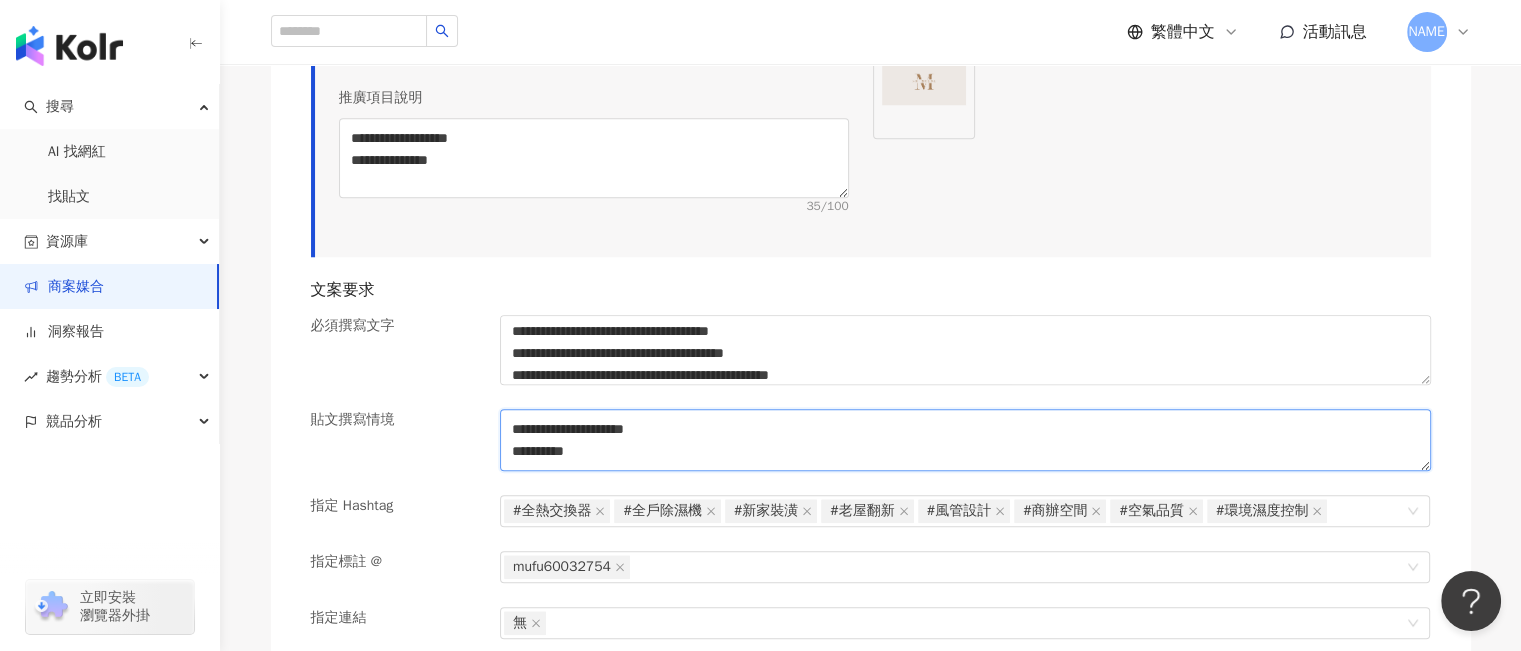 drag, startPoint x: 837, startPoint y: 451, endPoint x: 808, endPoint y: 452, distance: 29.017237 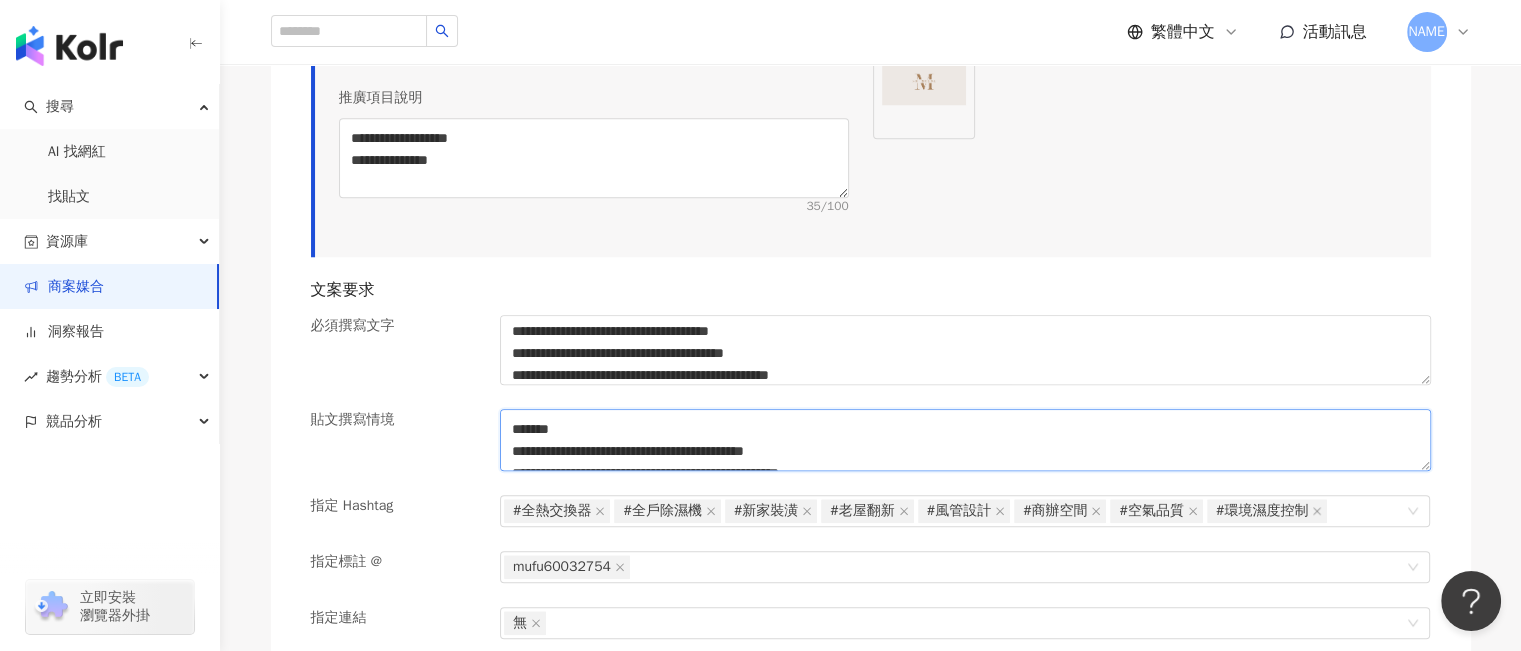 scroll, scrollTop: 35, scrollLeft: 0, axis: vertical 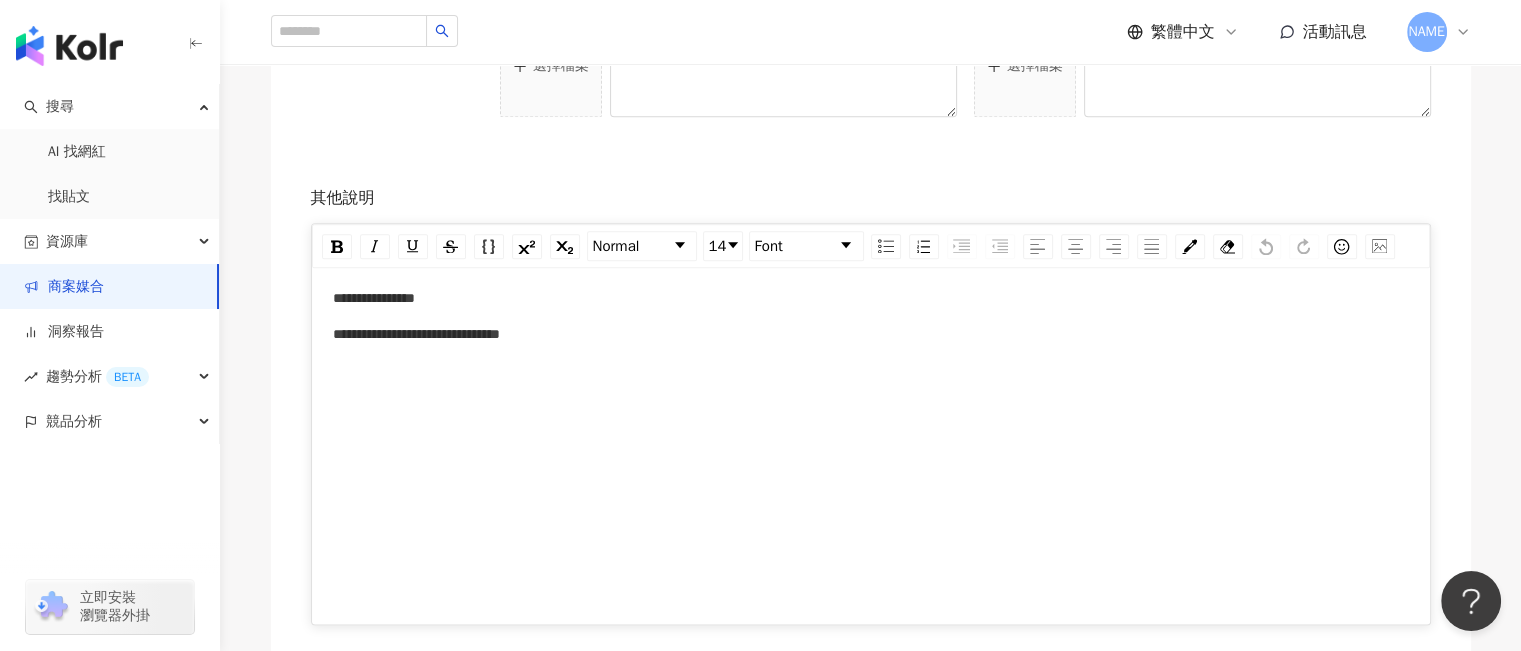type on "**********" 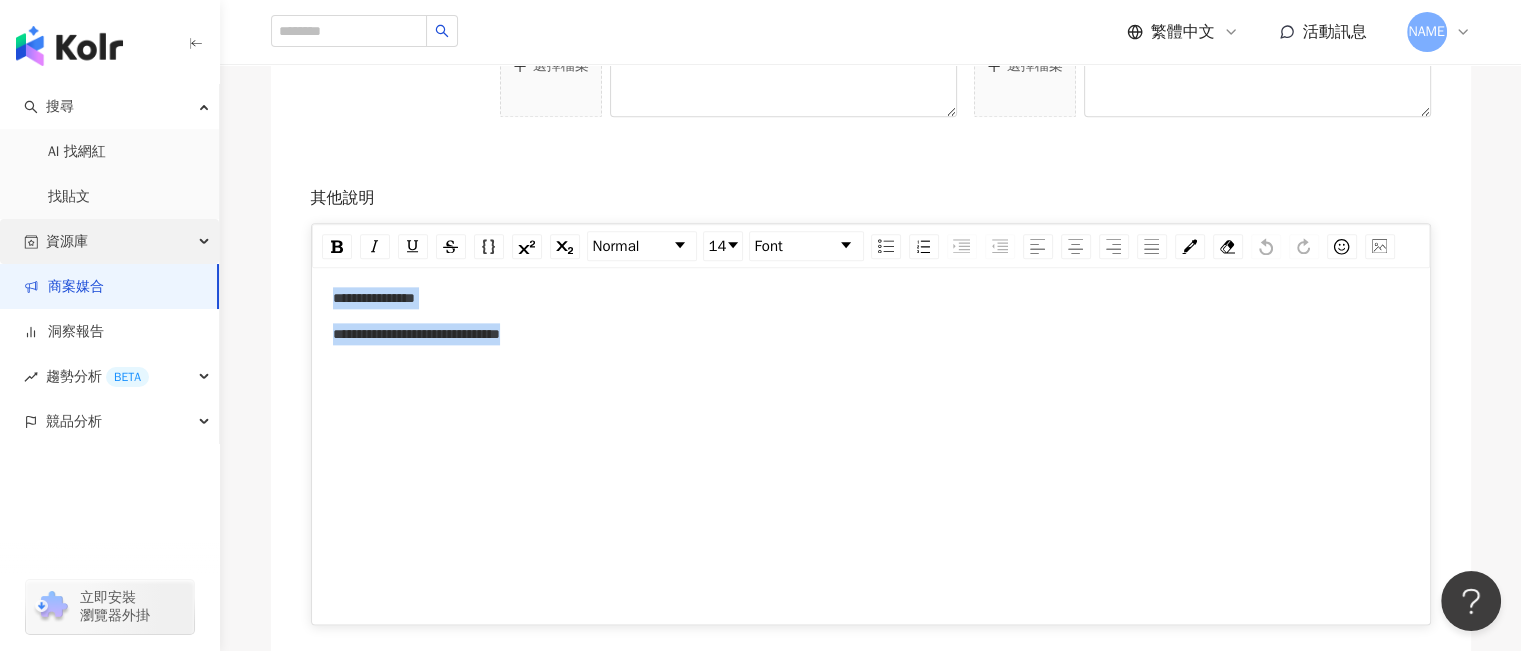 drag, startPoint x: 852, startPoint y: 343, endPoint x: 202, endPoint y: 251, distance: 656.47845 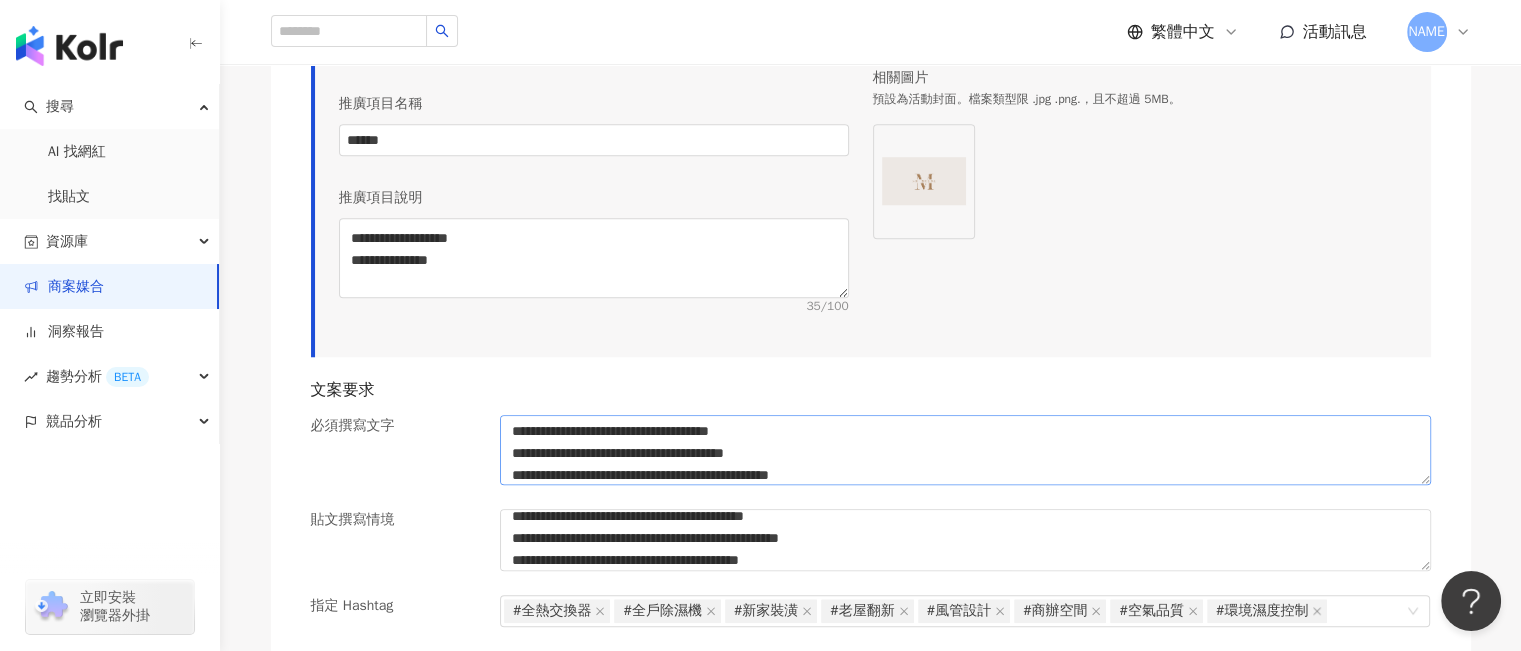 scroll, scrollTop: 1454, scrollLeft: 0, axis: vertical 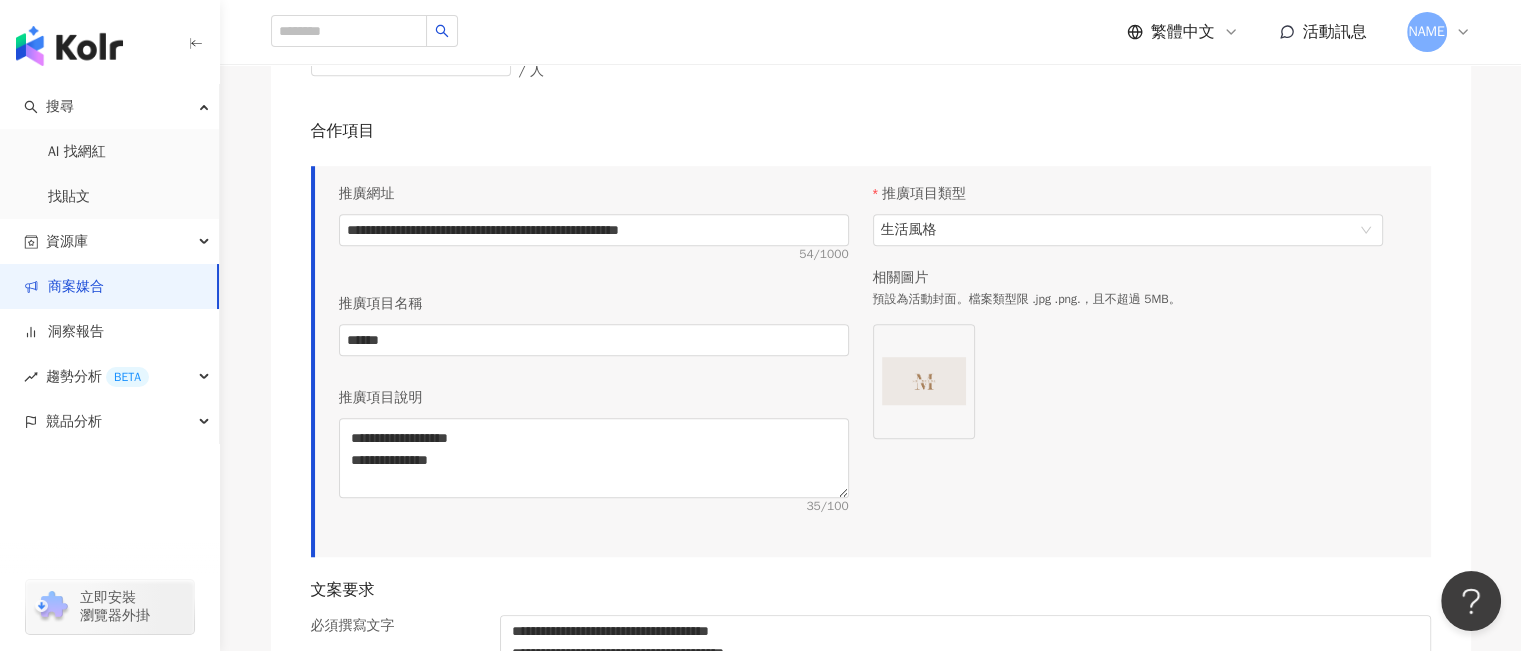 click on "**********" at bounding box center (871, 679) 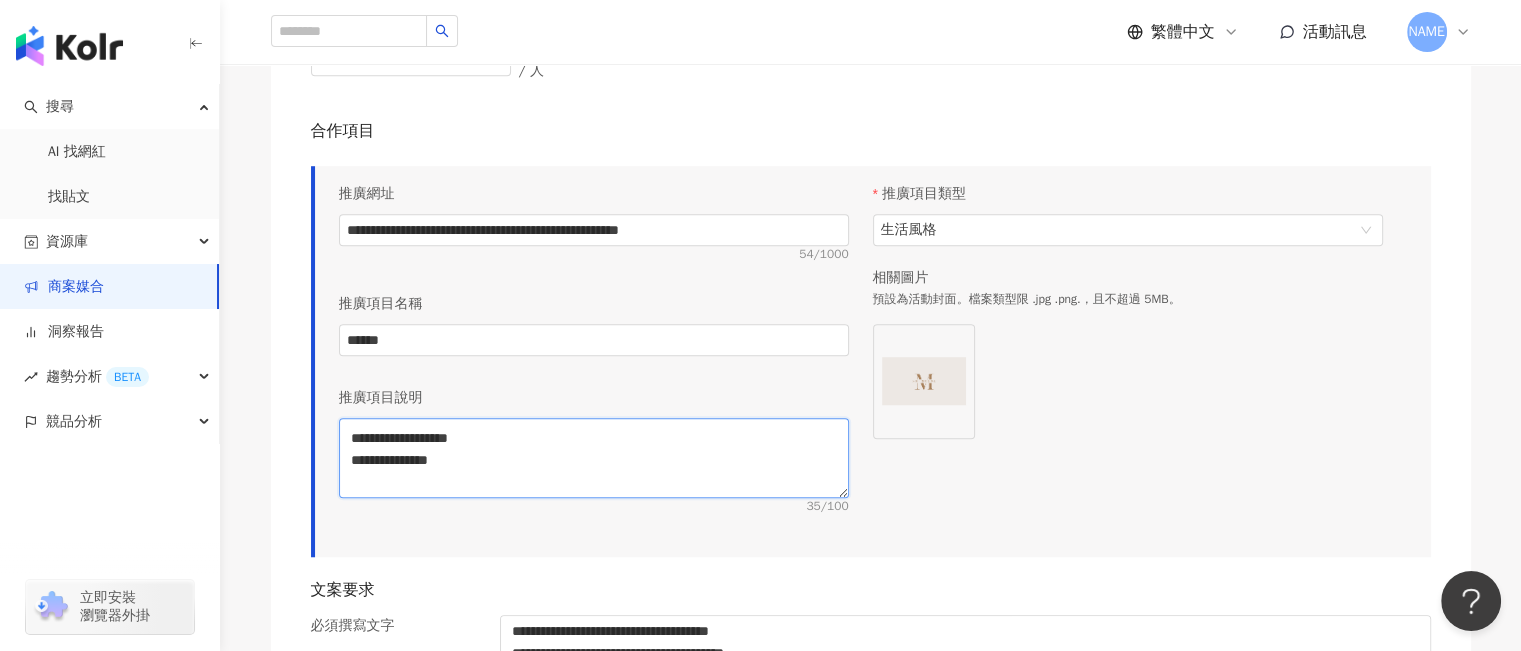 click on "**********" at bounding box center (594, 458) 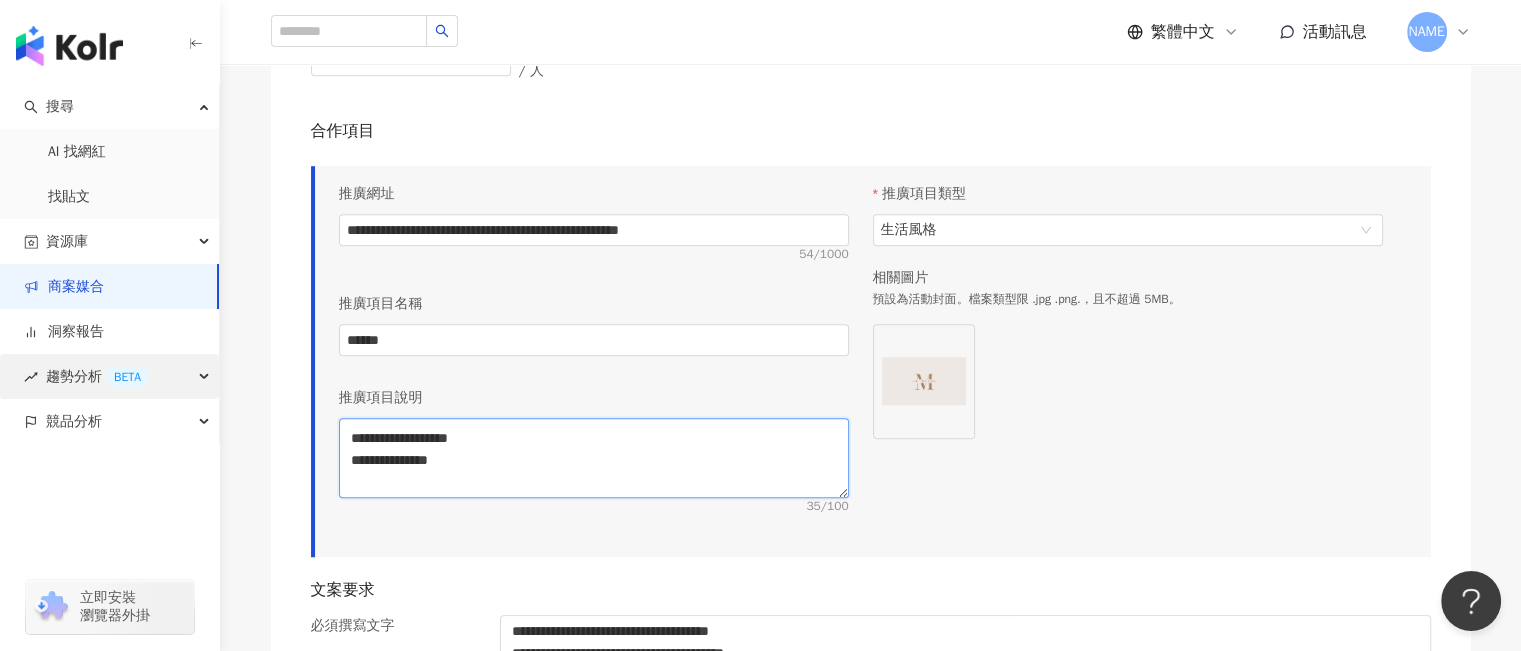drag, startPoint x: 591, startPoint y: 467, endPoint x: 188, endPoint y: 375, distance: 413.3679 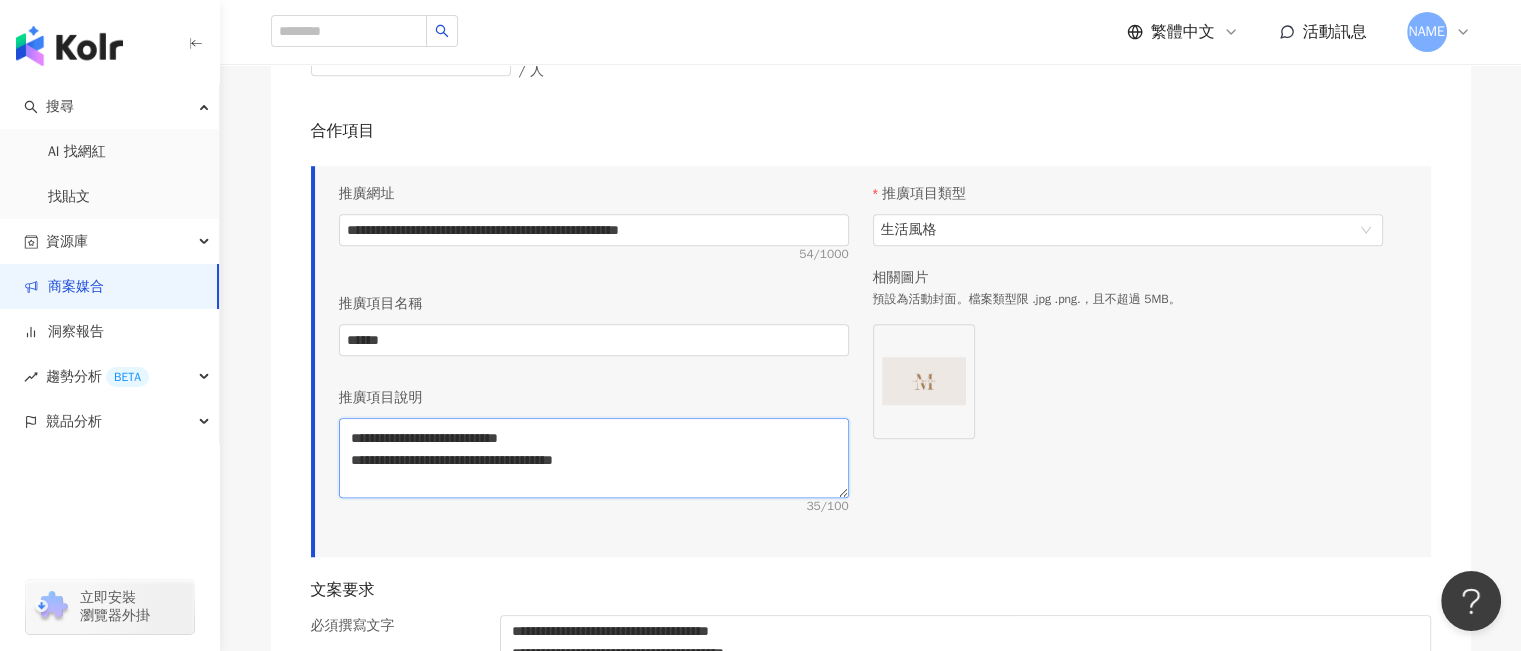 scroll, scrollTop: 39, scrollLeft: 0, axis: vertical 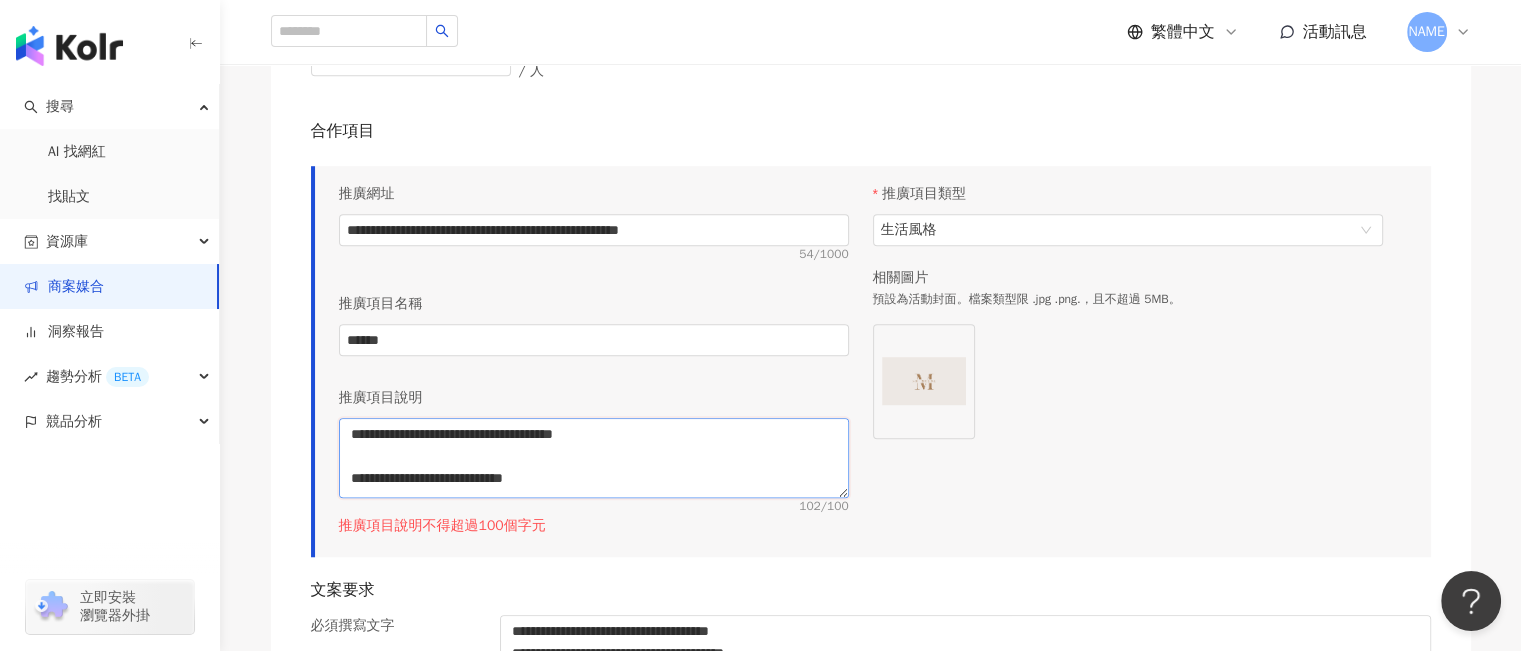 click on "**********" at bounding box center (594, 458) 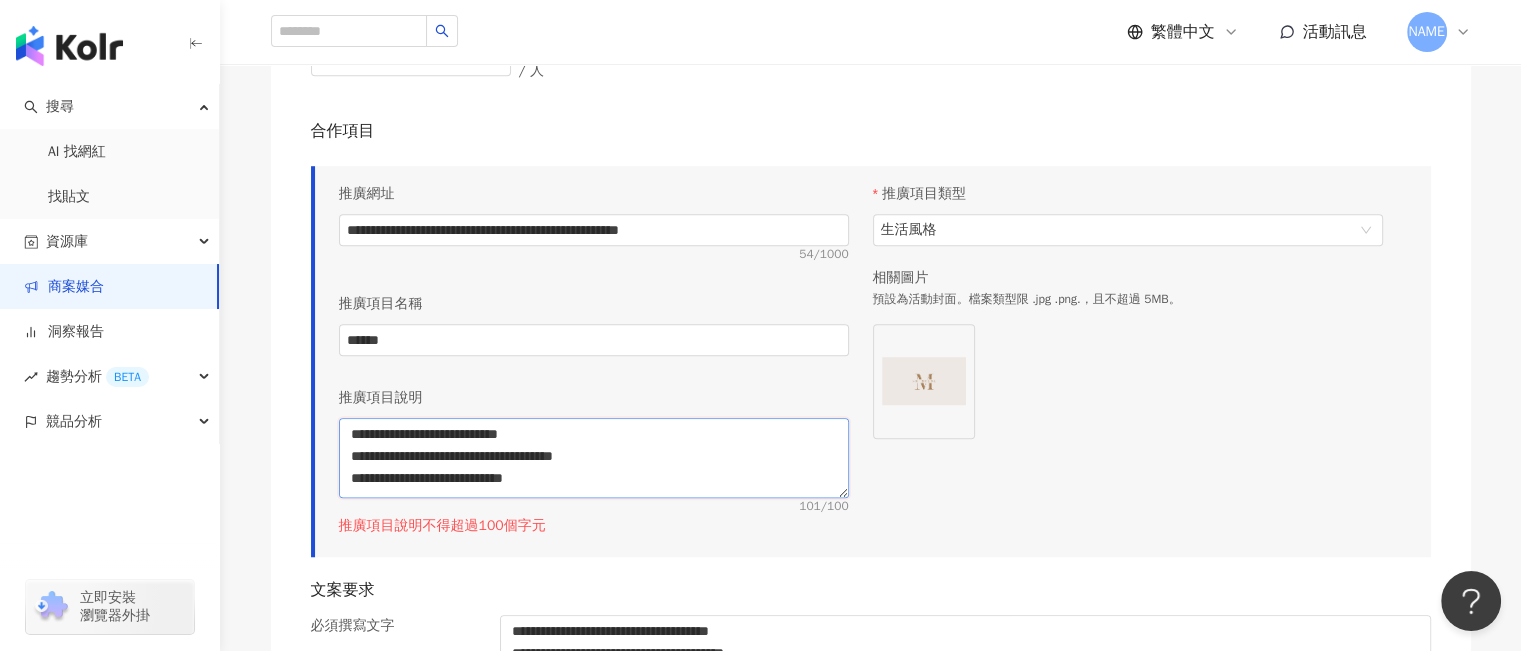scroll, scrollTop: 0, scrollLeft: 0, axis: both 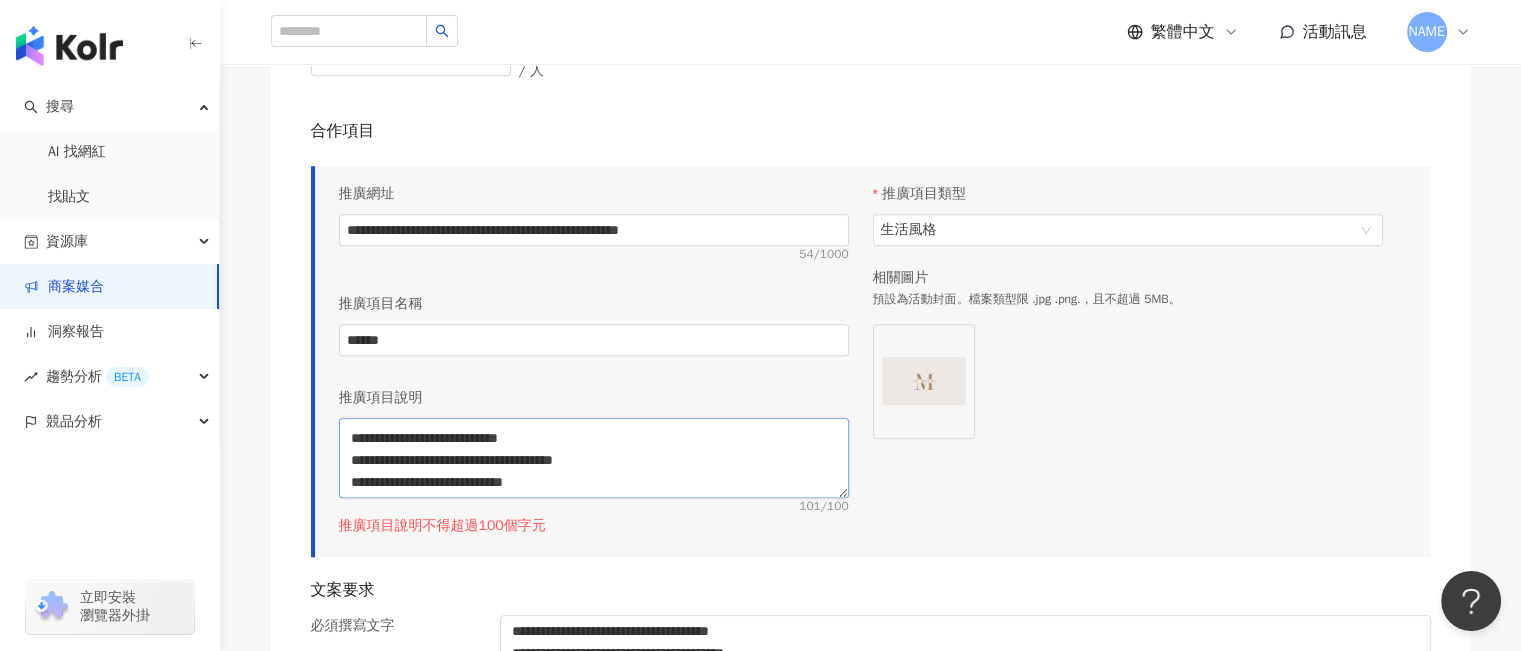 click on "**********" at bounding box center [594, 458] 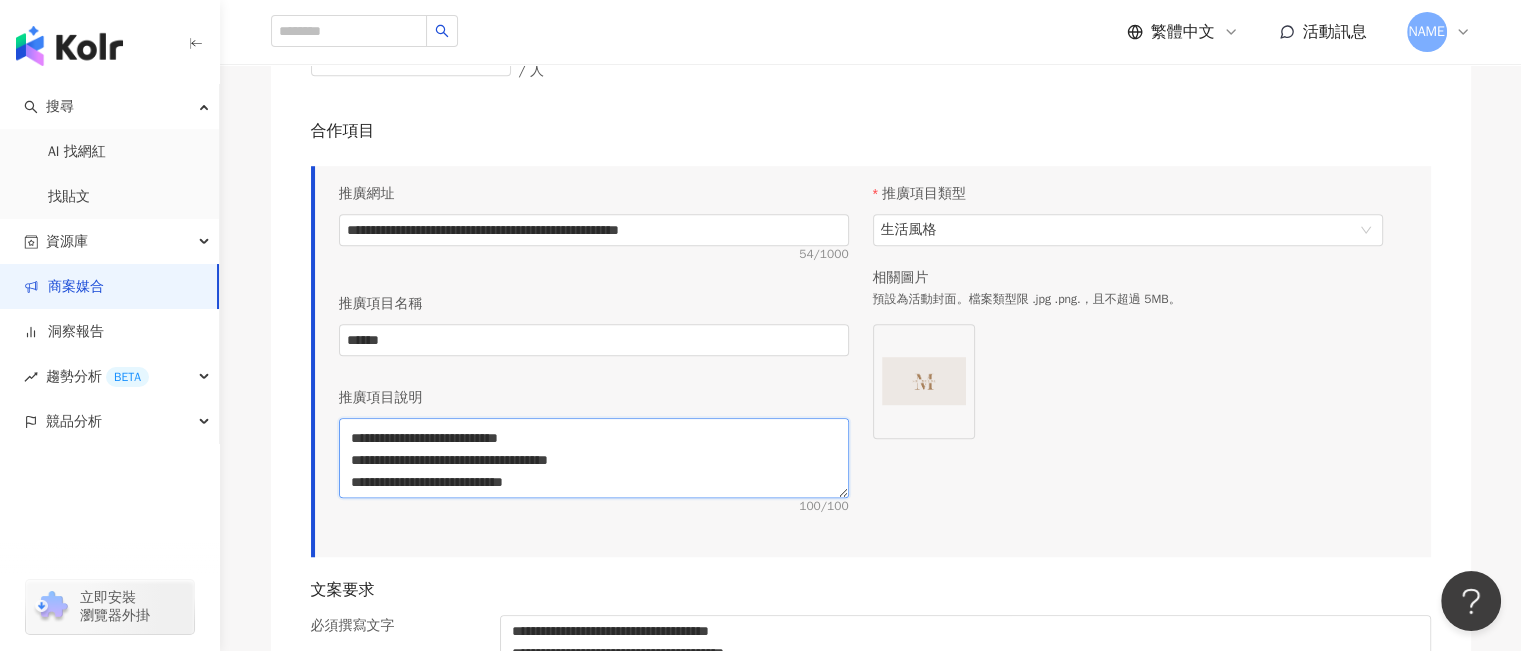 scroll, scrollTop: 25, scrollLeft: 0, axis: vertical 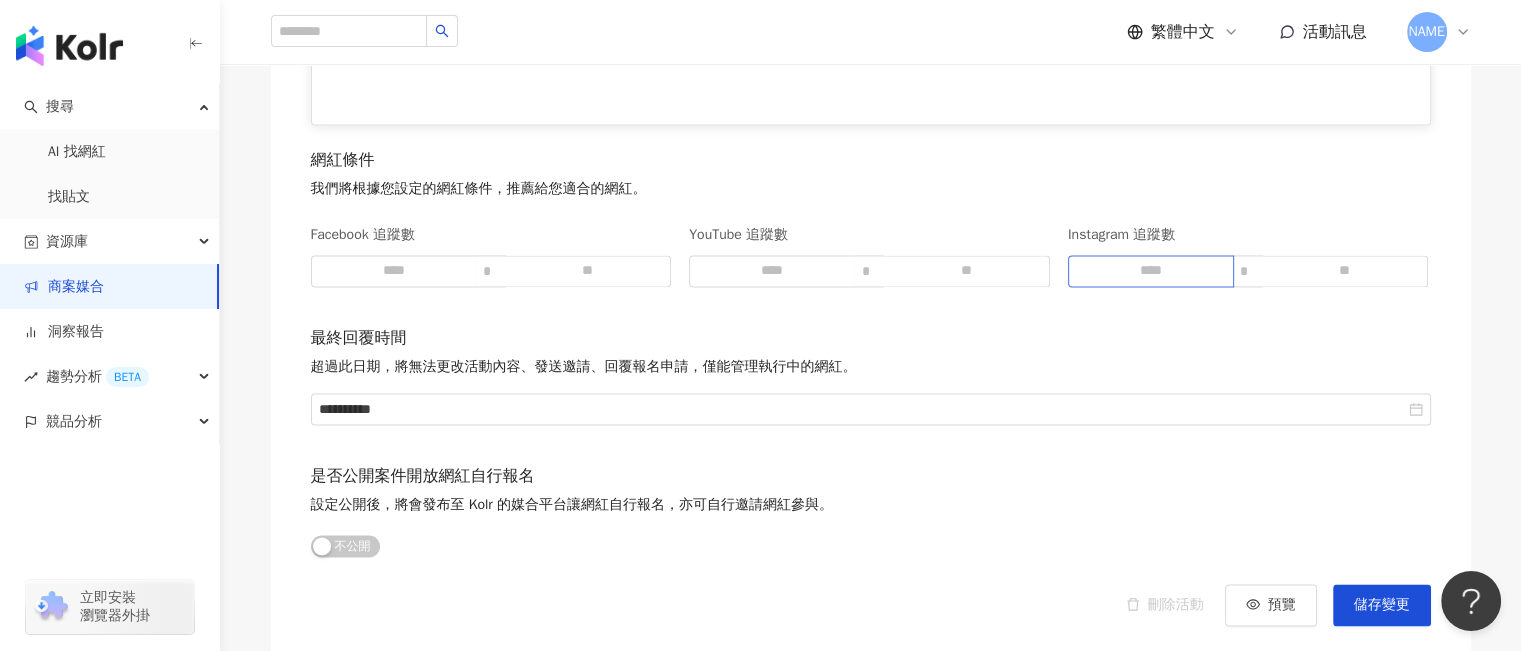 type on "**********" 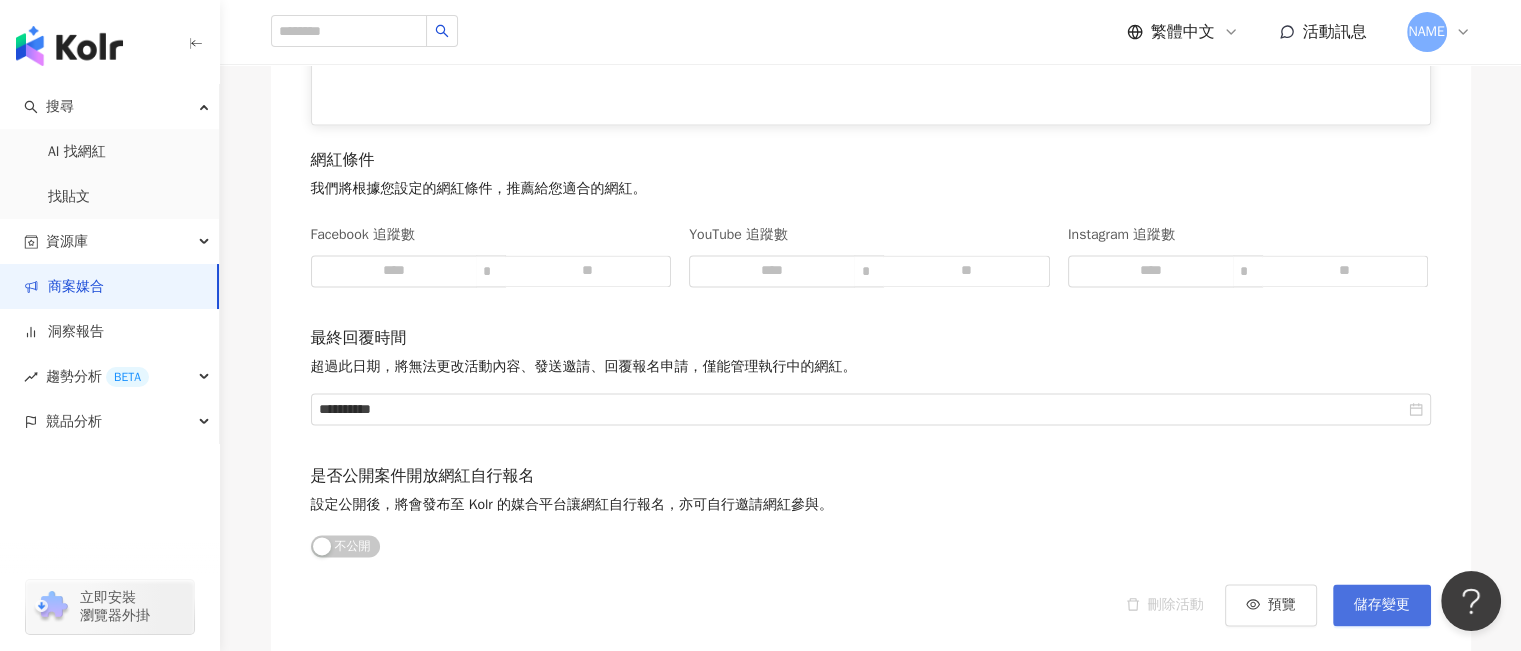click on "儲存變更" at bounding box center (1382, 605) 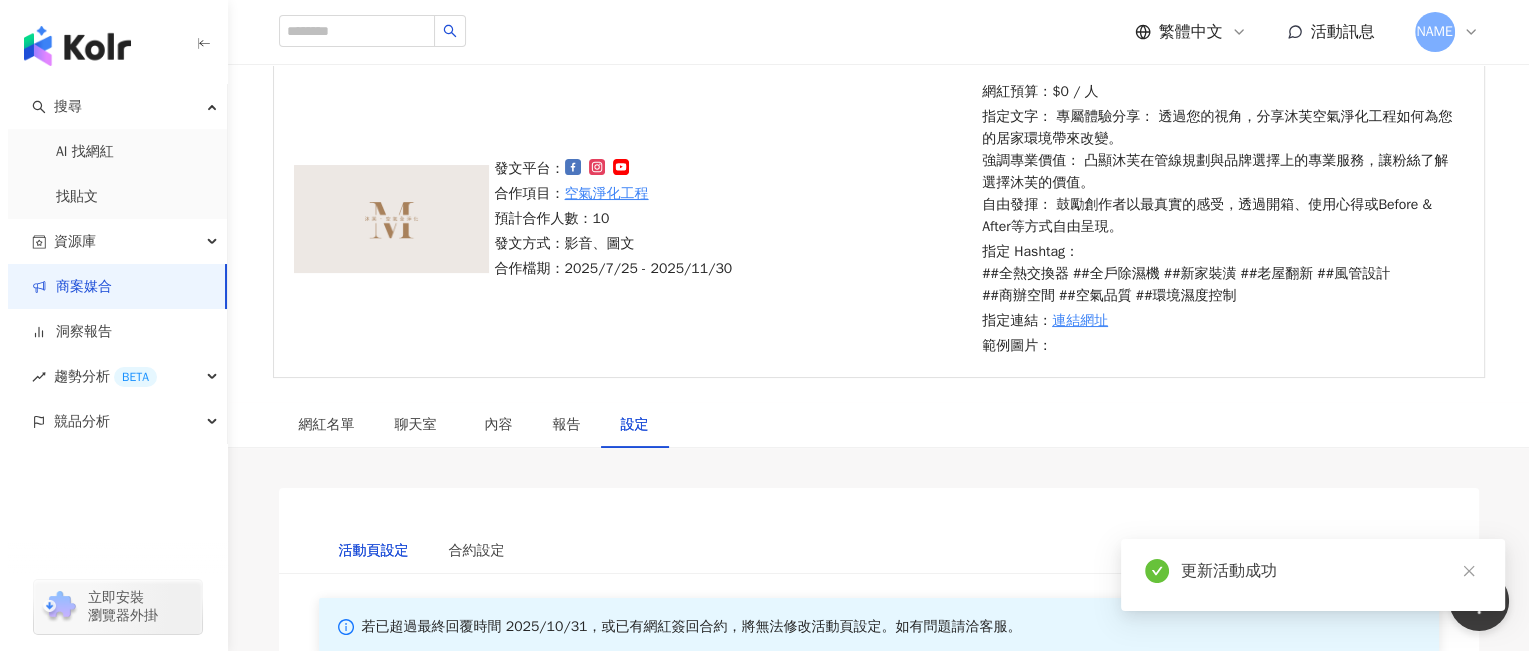 scroll, scrollTop: 3020, scrollLeft: 0, axis: vertical 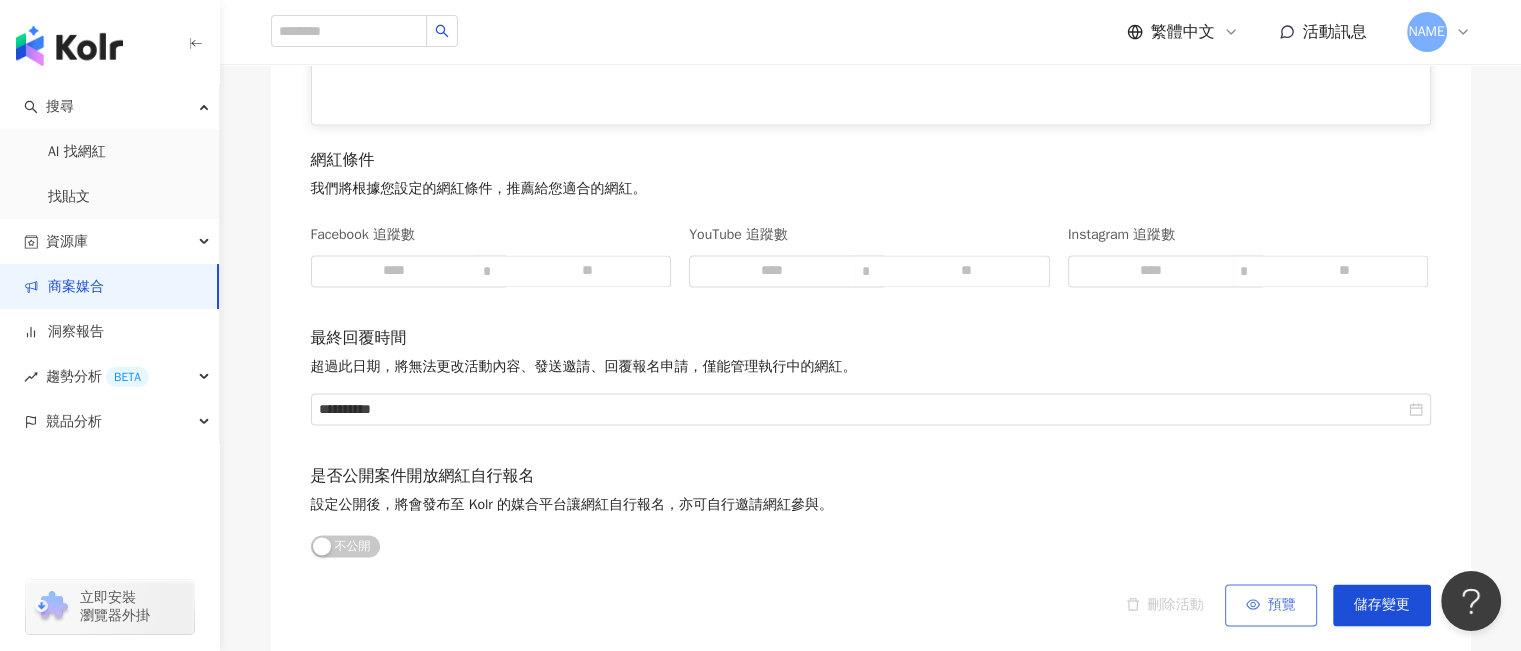 click on "預覽" at bounding box center [1282, 605] 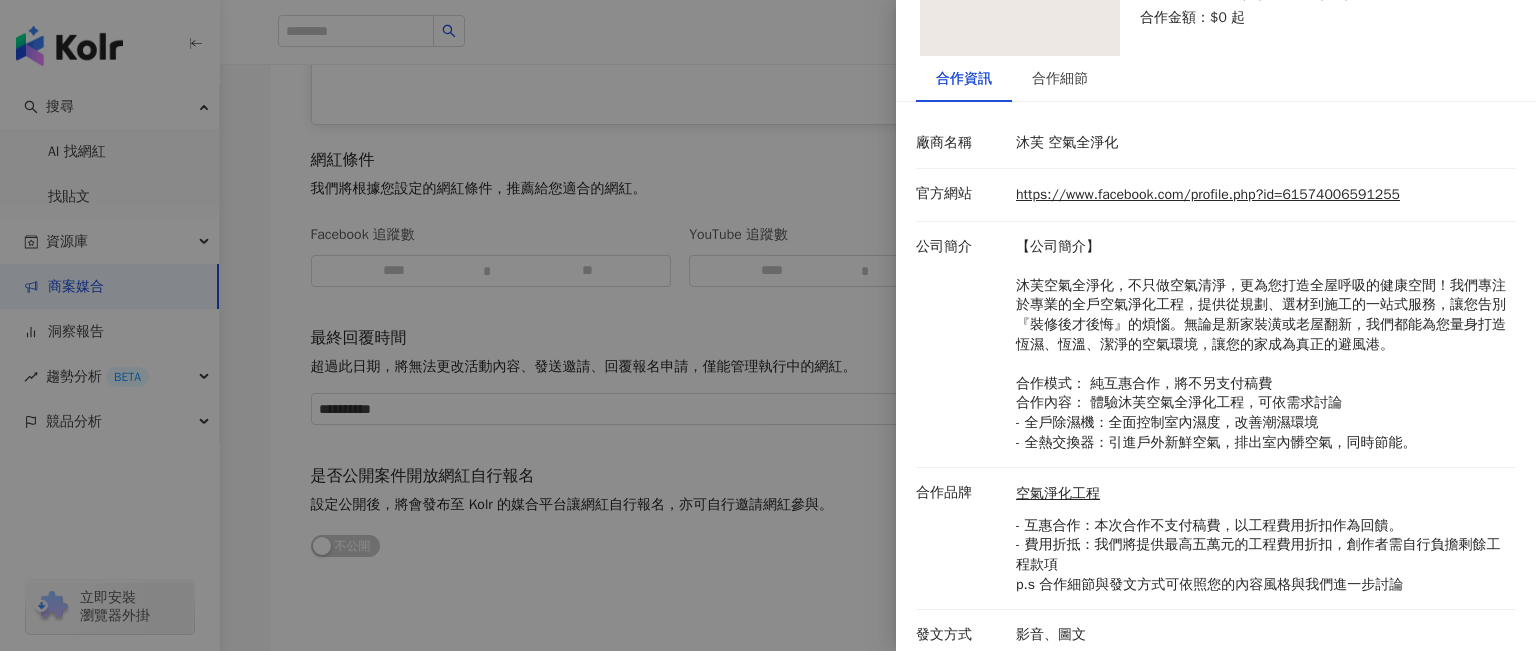 scroll, scrollTop: 176, scrollLeft: 0, axis: vertical 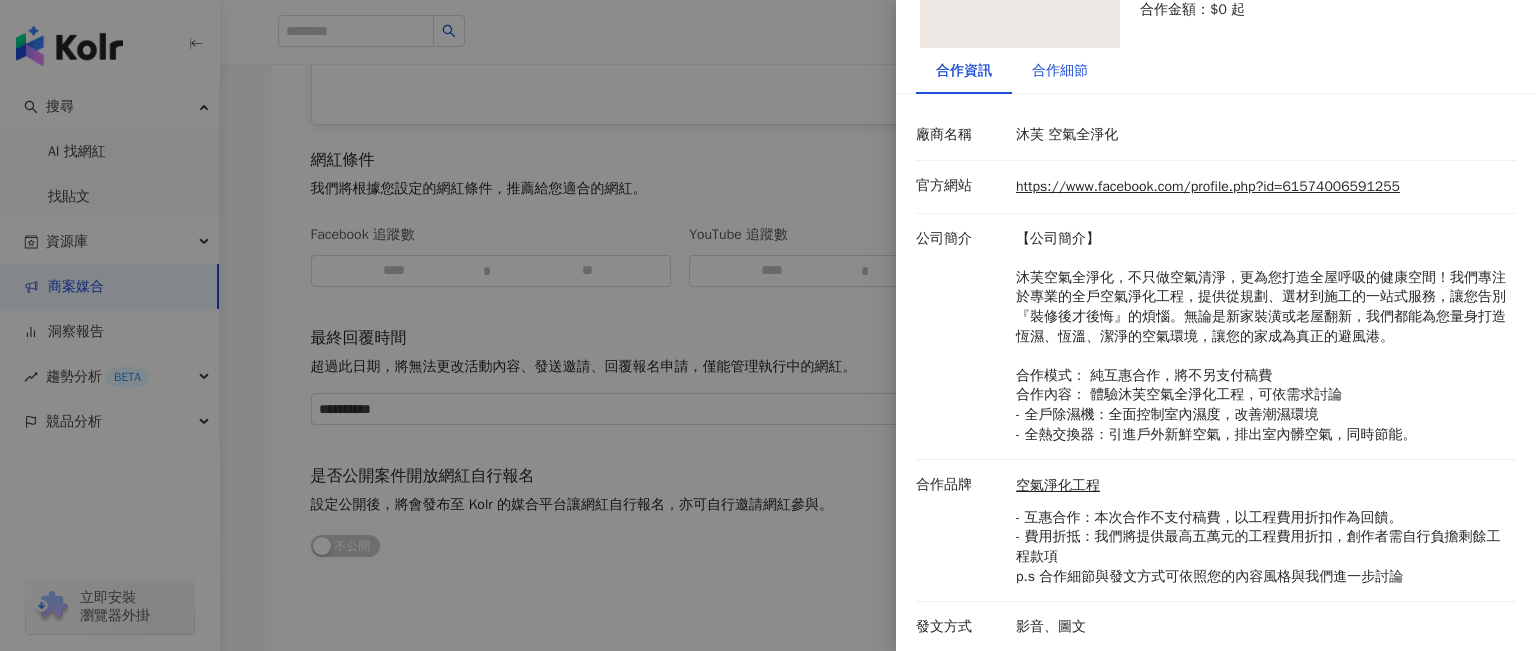 click on "合作細節" at bounding box center (1060, 71) 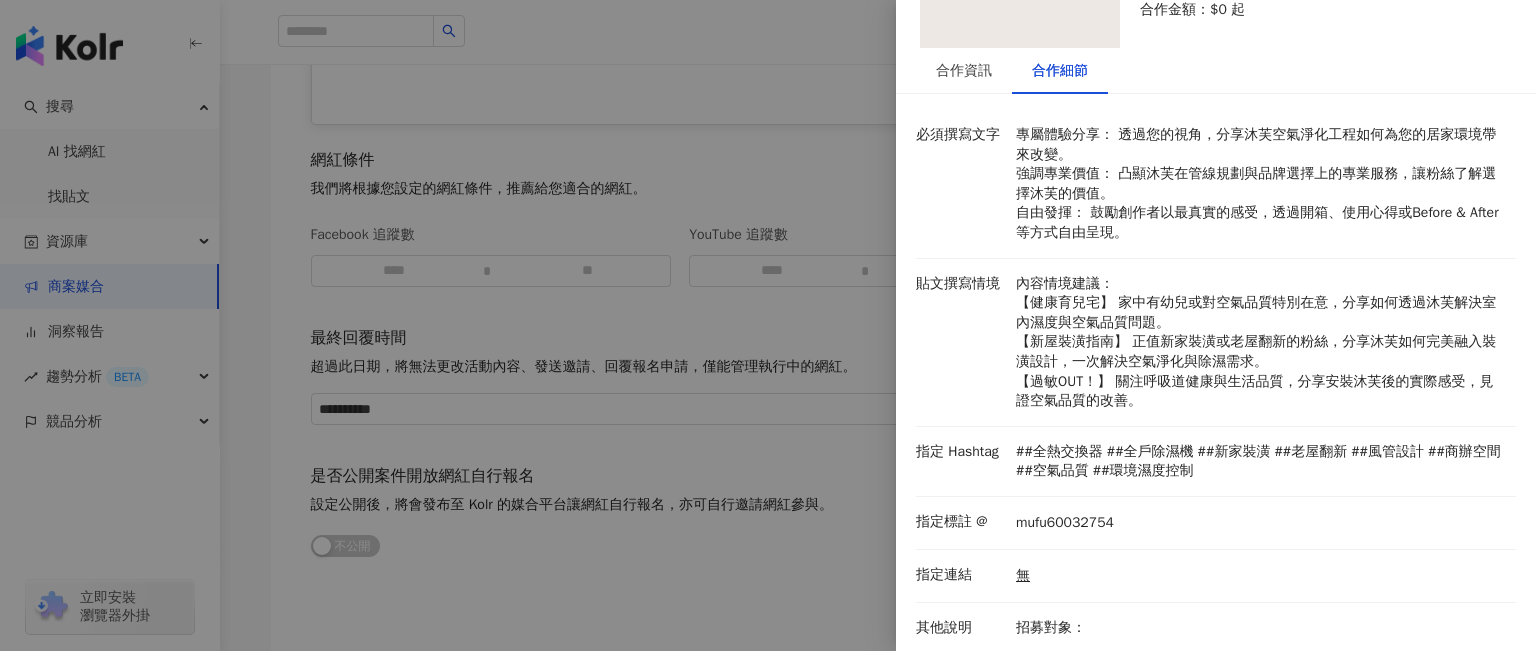 click on "內容情境建議：
【健康育兒宅】 家中有幼兒或對空氣品質特別在意，分享如何透過沐芙解決室內濕度與空氣品質問題。
【新屋裝潢指南】 正值新家裝潢或老屋翻新的粉絲，分享沐芙如何完美融入裝潢設計，一次解決空氣淨化與除濕需求。
【過敏OUT！】 關注呼吸道健康與生活品質，分享安裝沐芙後的實際感受，見證空氣品質的改善。" at bounding box center (1261, 342) 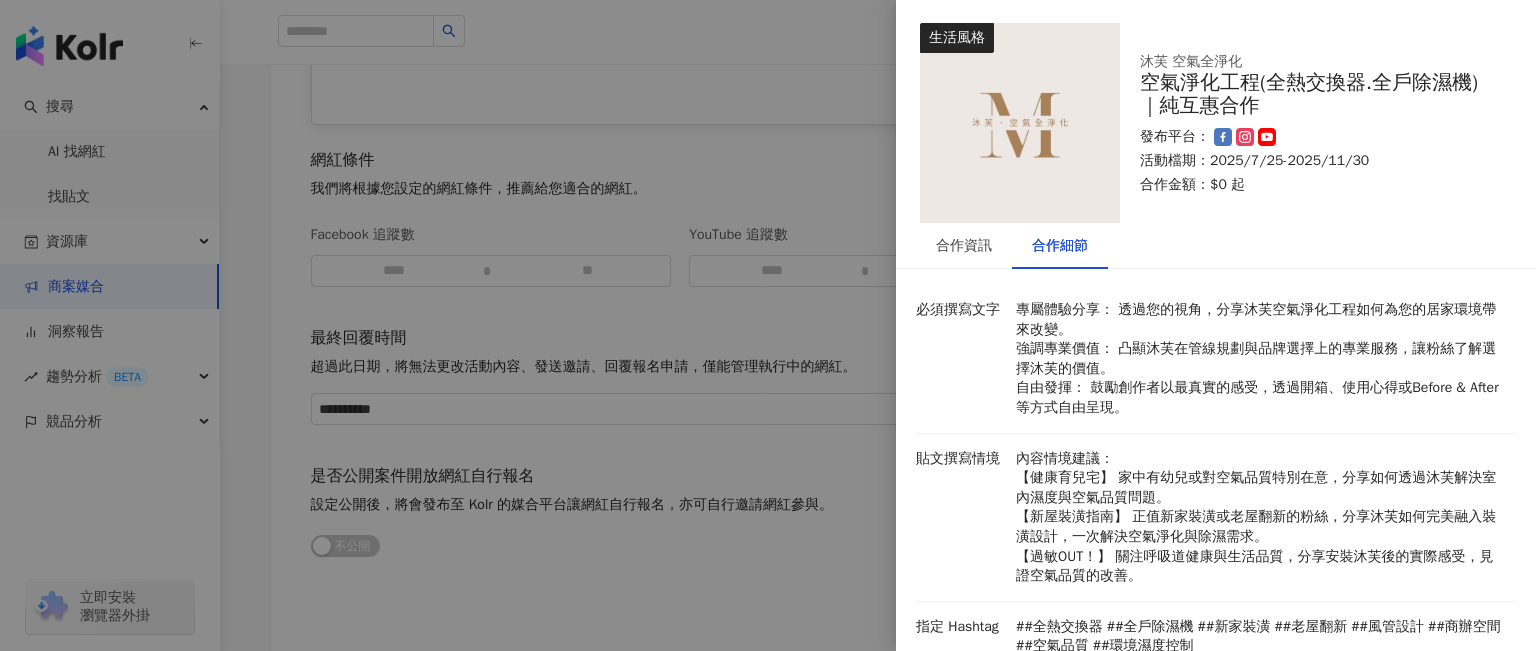 scroll, scrollTop: 0, scrollLeft: 0, axis: both 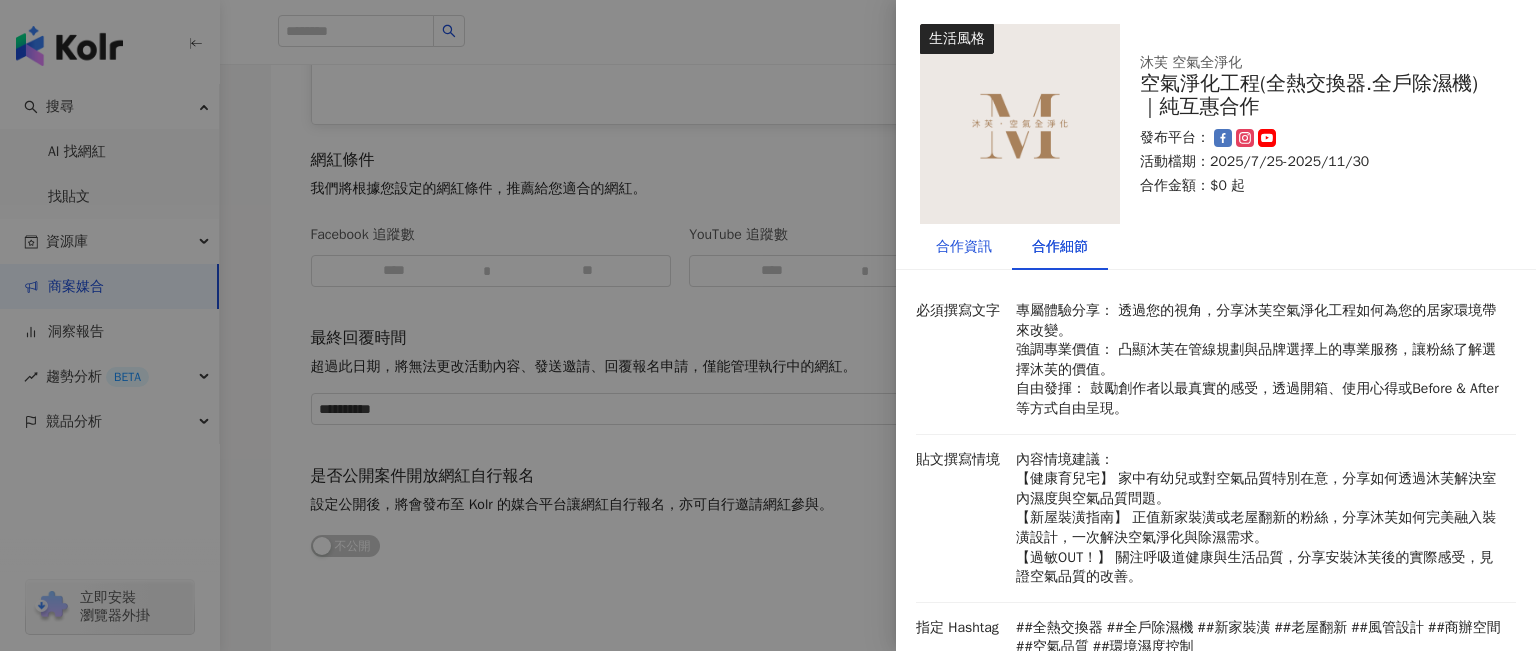 click on "合作資訊" at bounding box center [964, 247] 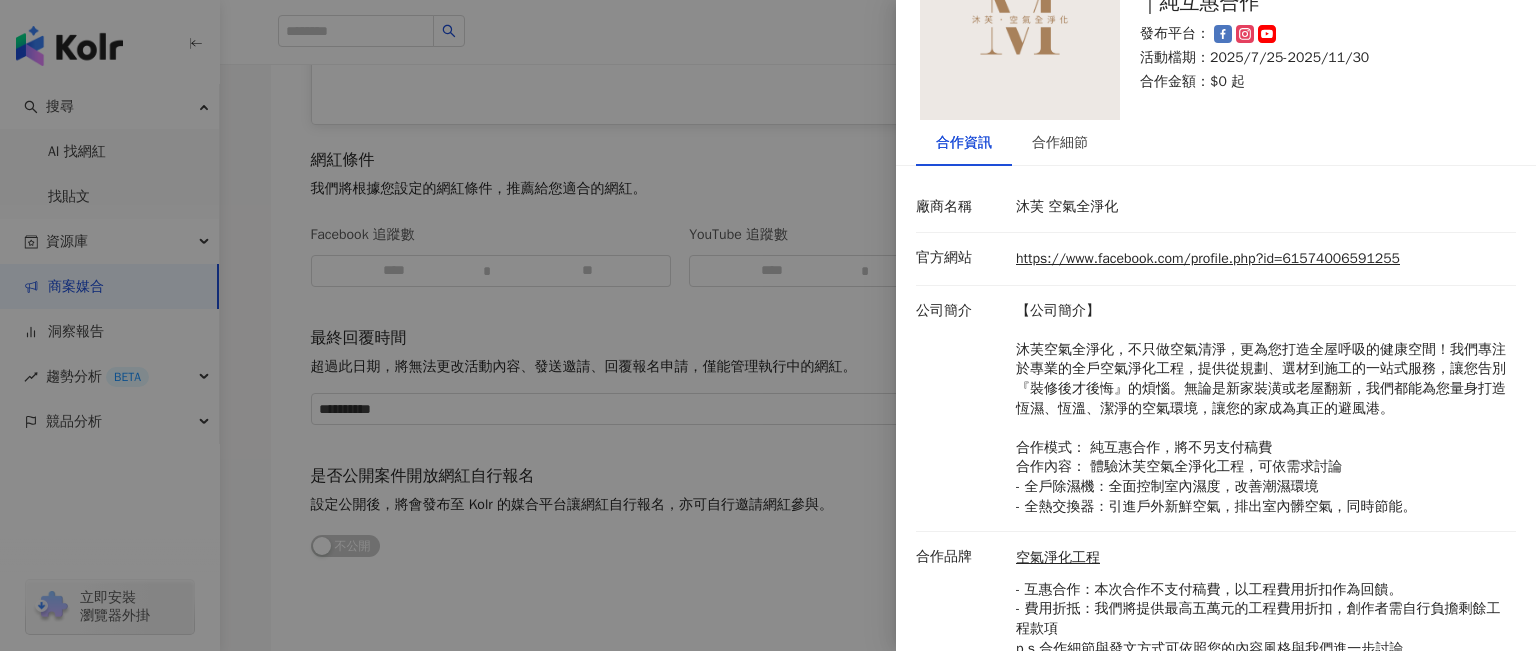 scroll, scrollTop: 176, scrollLeft: 0, axis: vertical 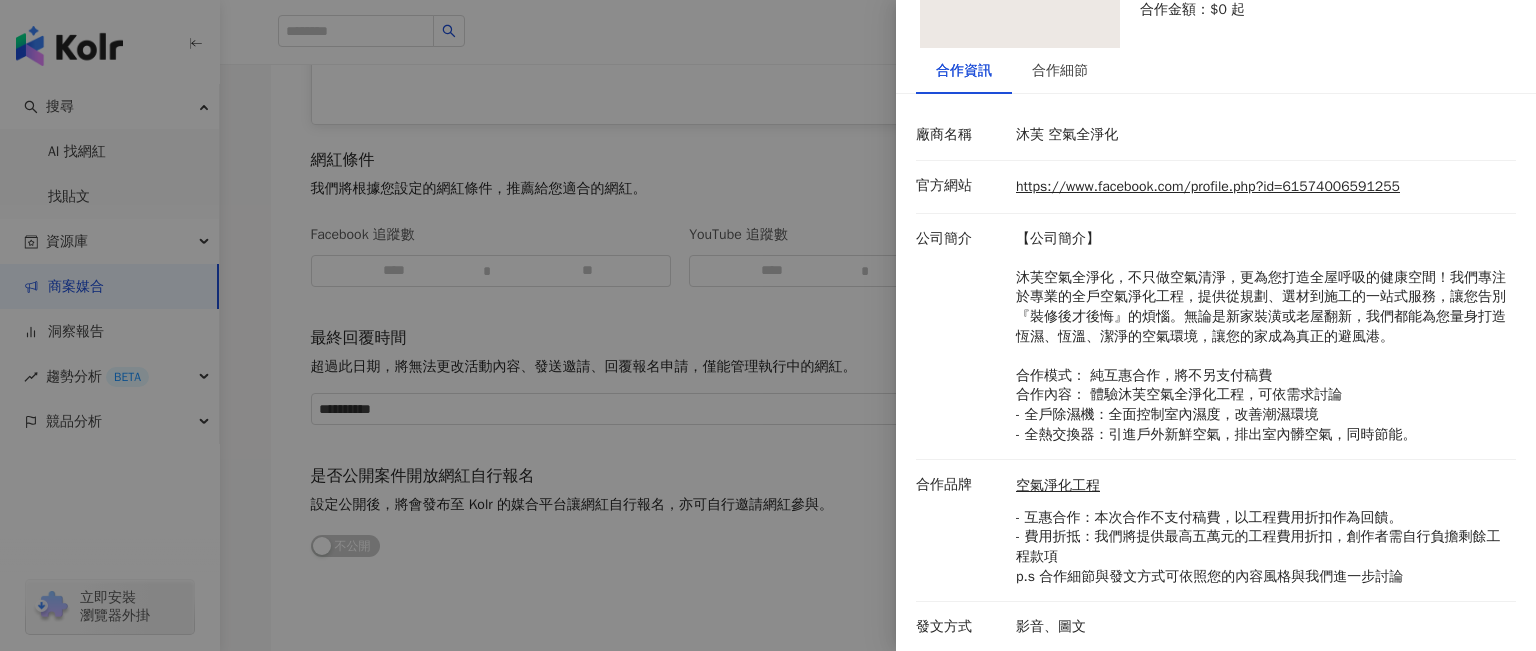 click at bounding box center (768, 325) 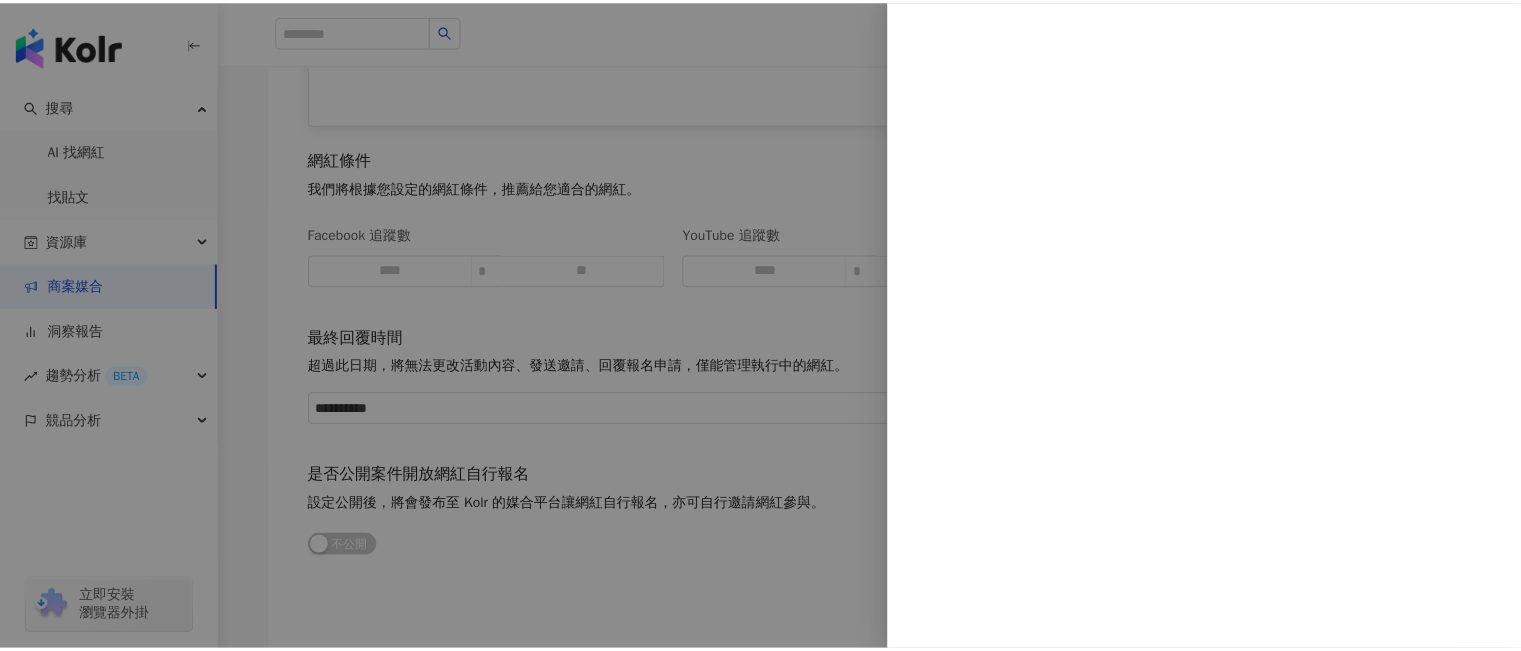 scroll, scrollTop: 0, scrollLeft: 0, axis: both 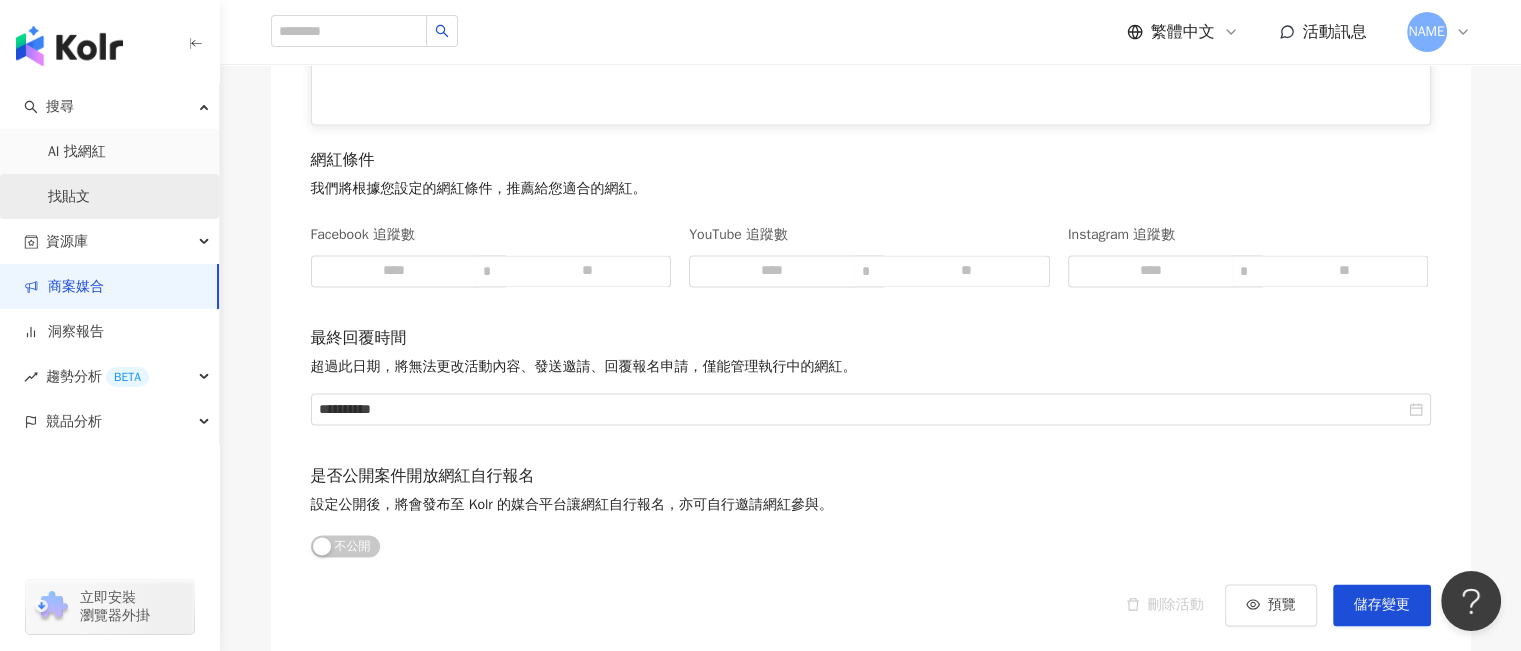 click on "找貼文" at bounding box center [69, 197] 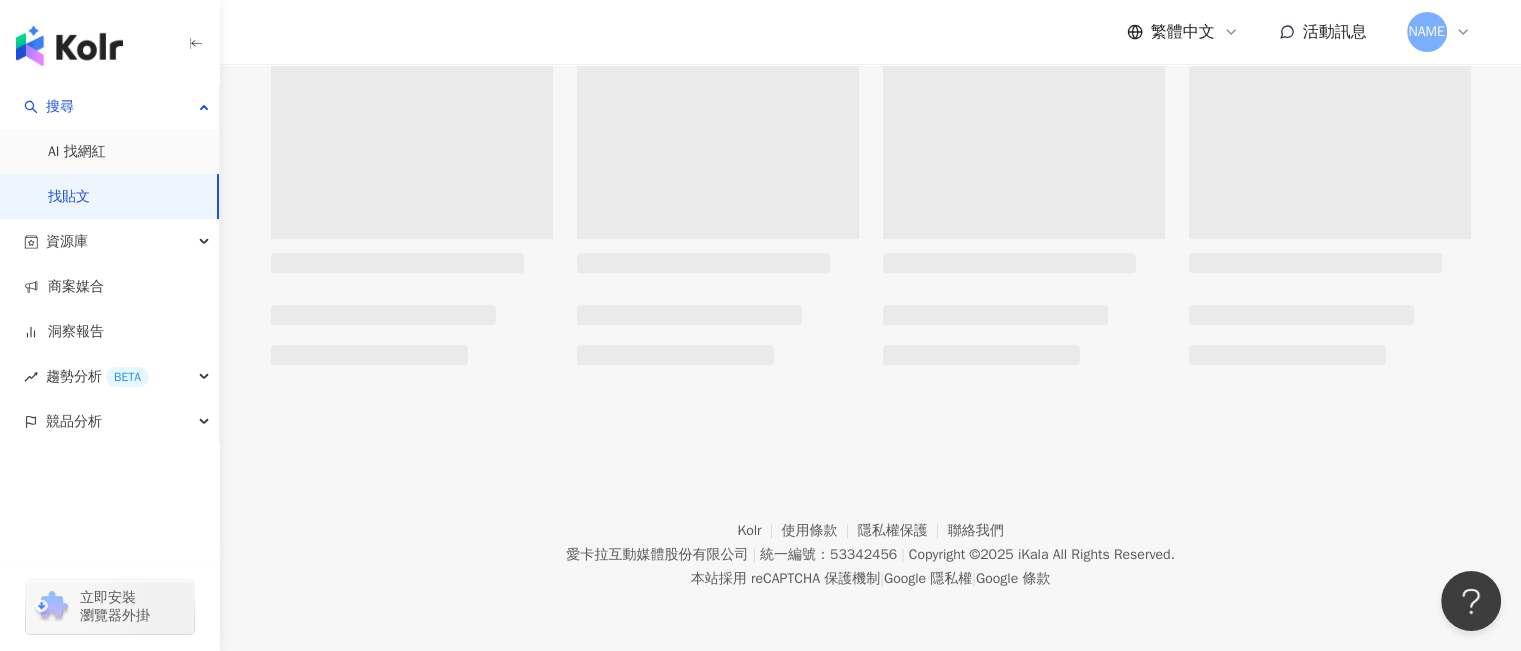 scroll, scrollTop: 0, scrollLeft: 0, axis: both 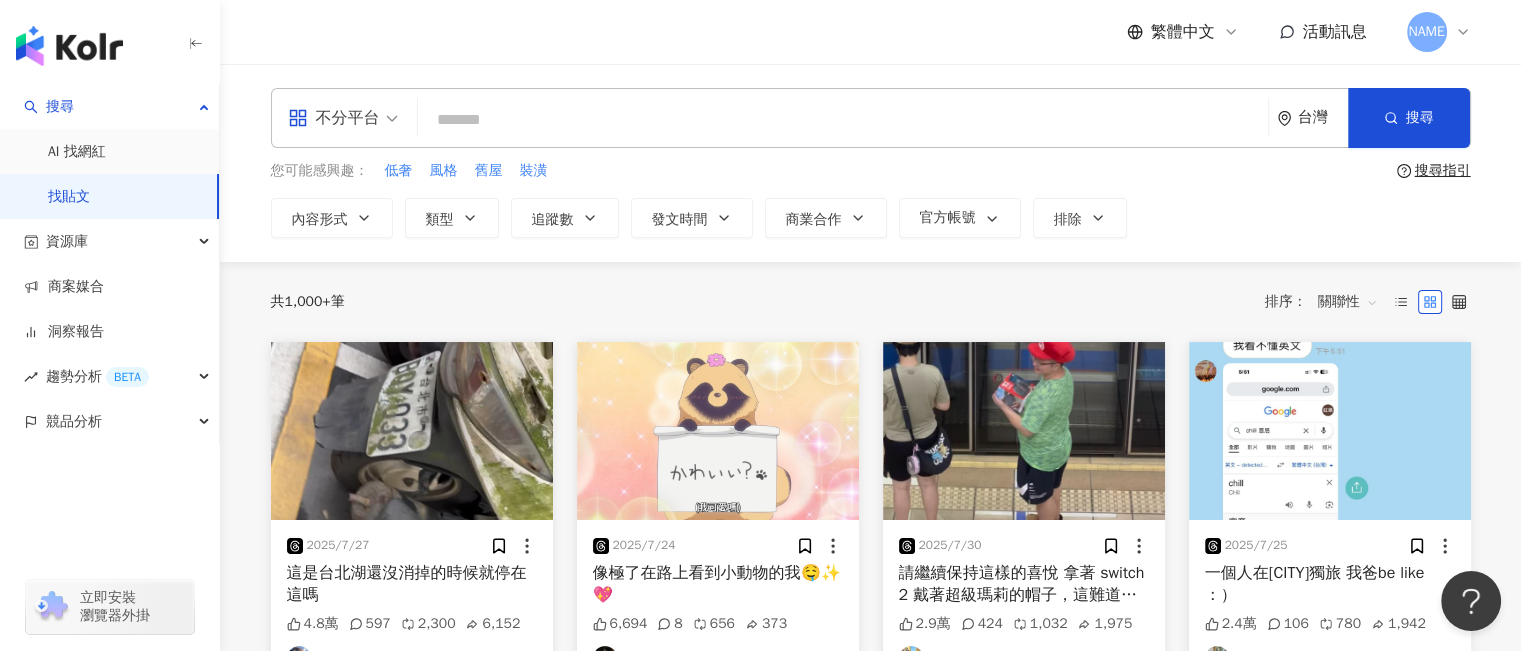 click at bounding box center [843, 119] 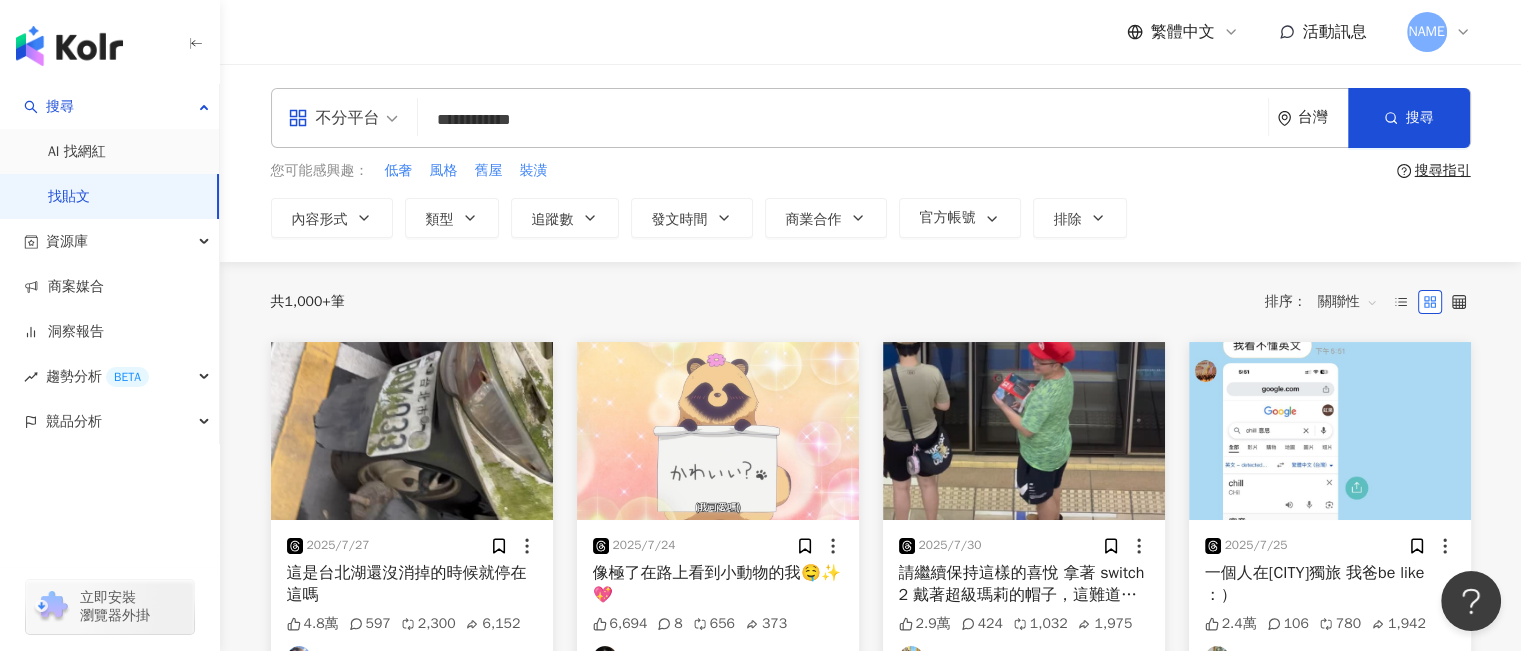 type on "**********" 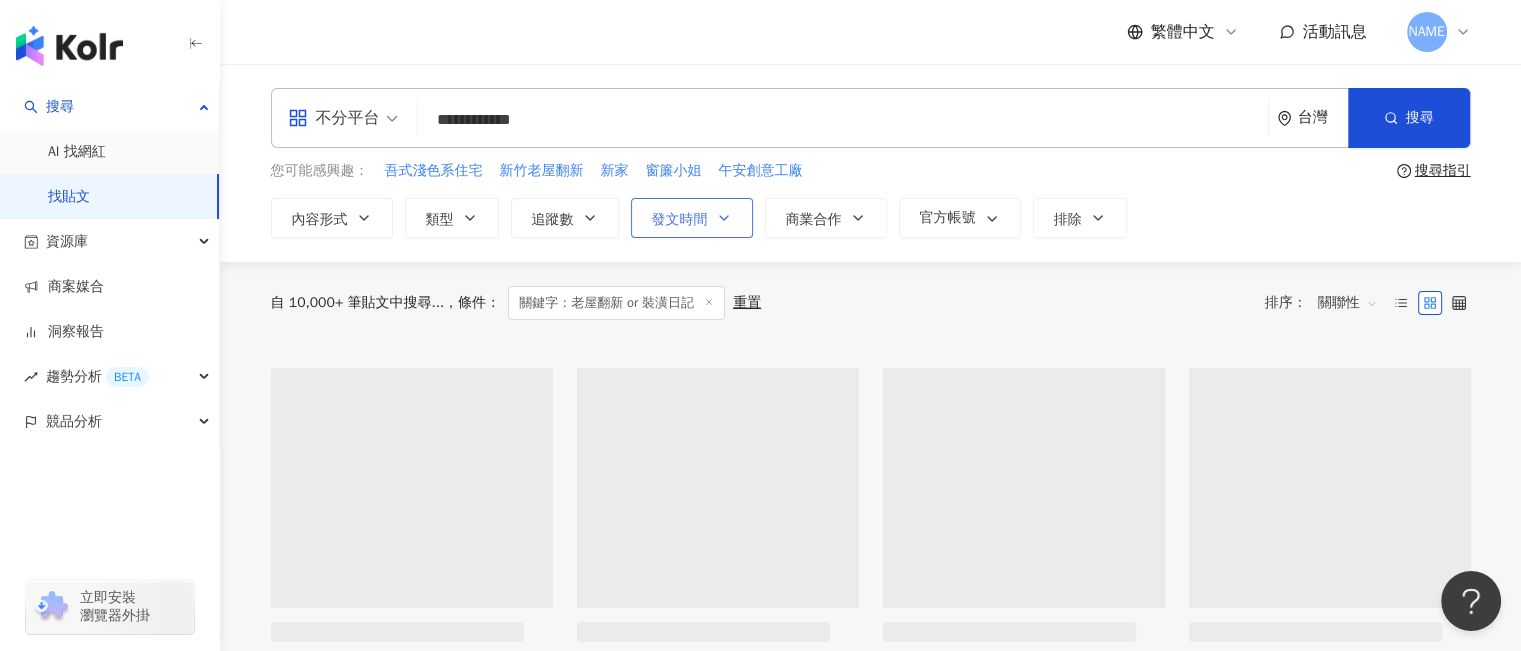 click 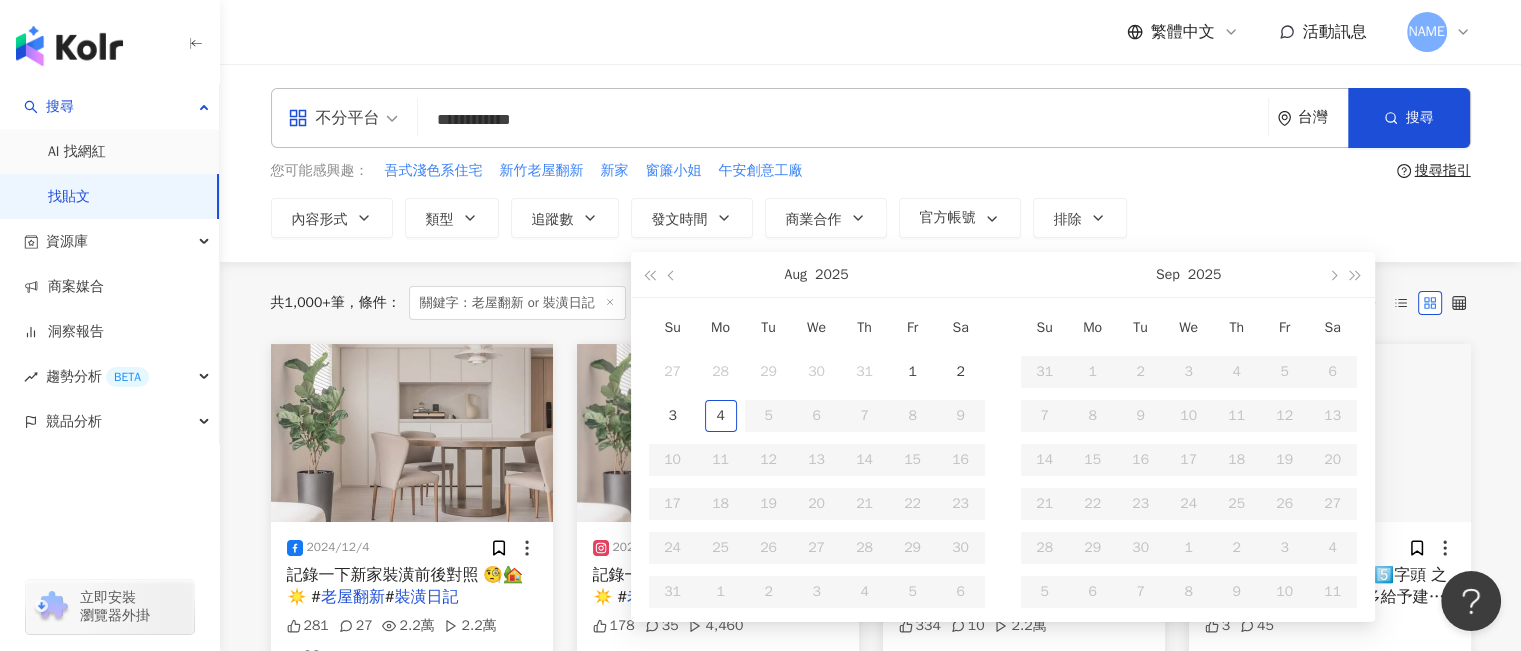 type on "**********" 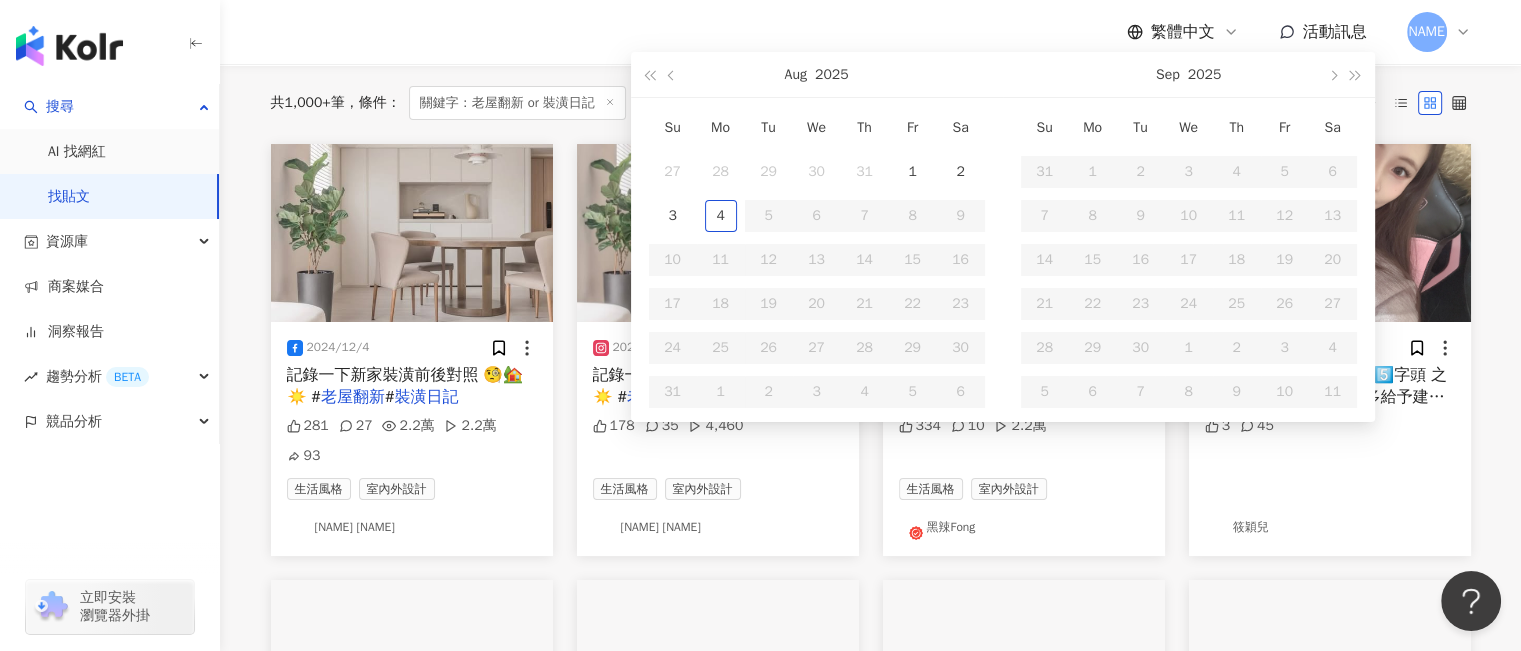 scroll, scrollTop: 100, scrollLeft: 0, axis: vertical 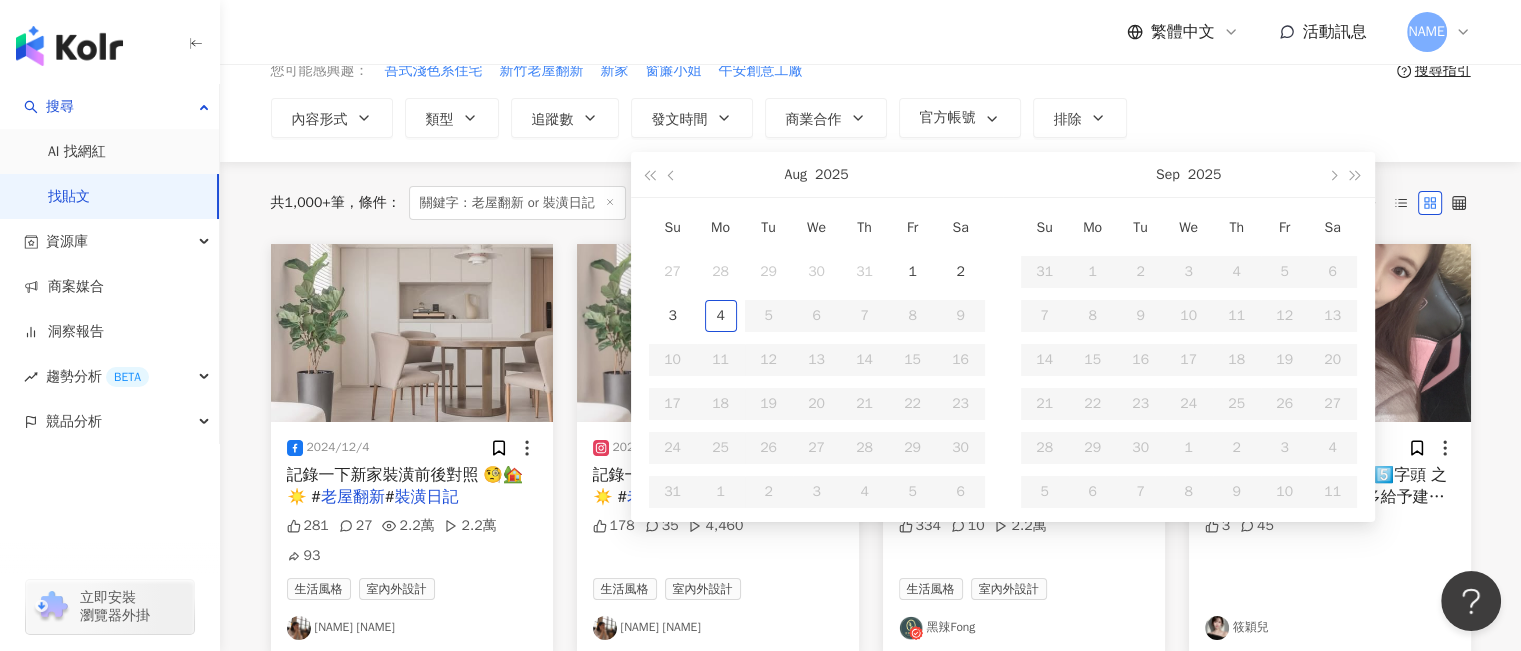 type on "**********" 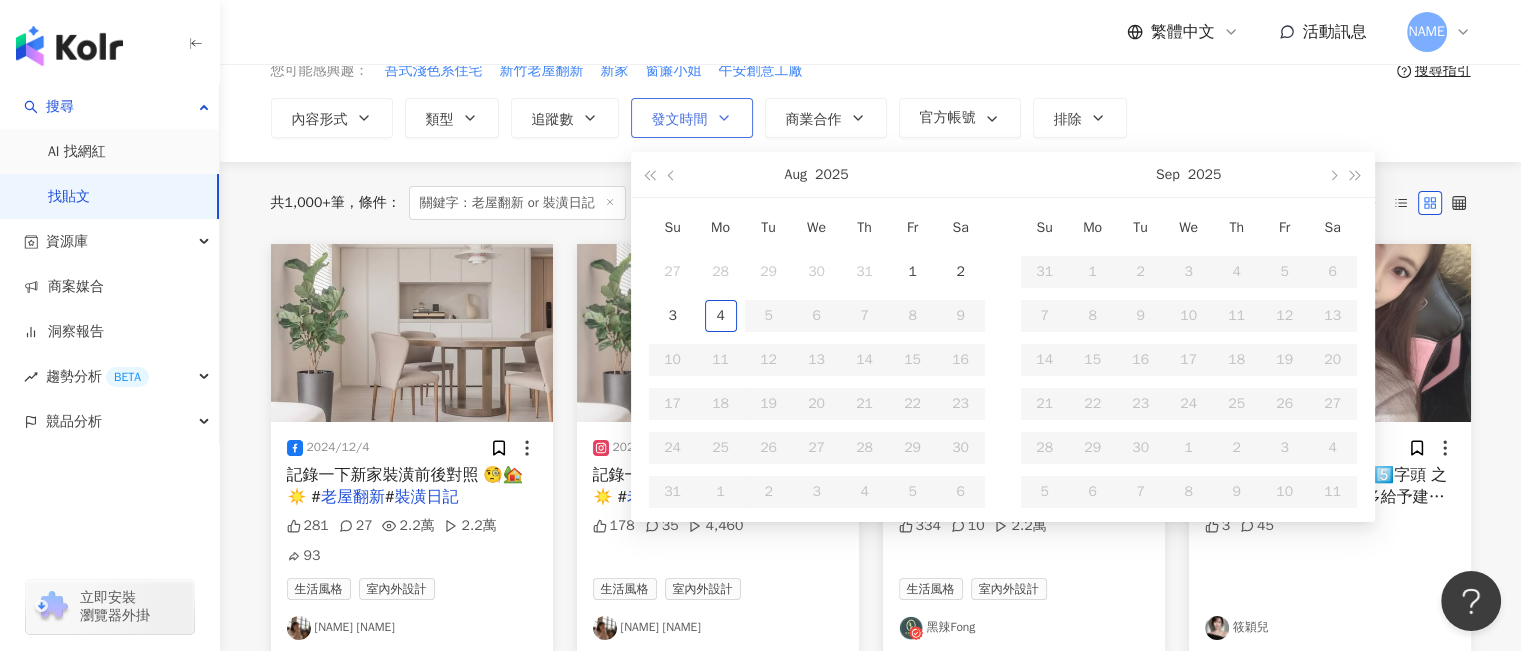 click on "發文時間" at bounding box center (692, 118) 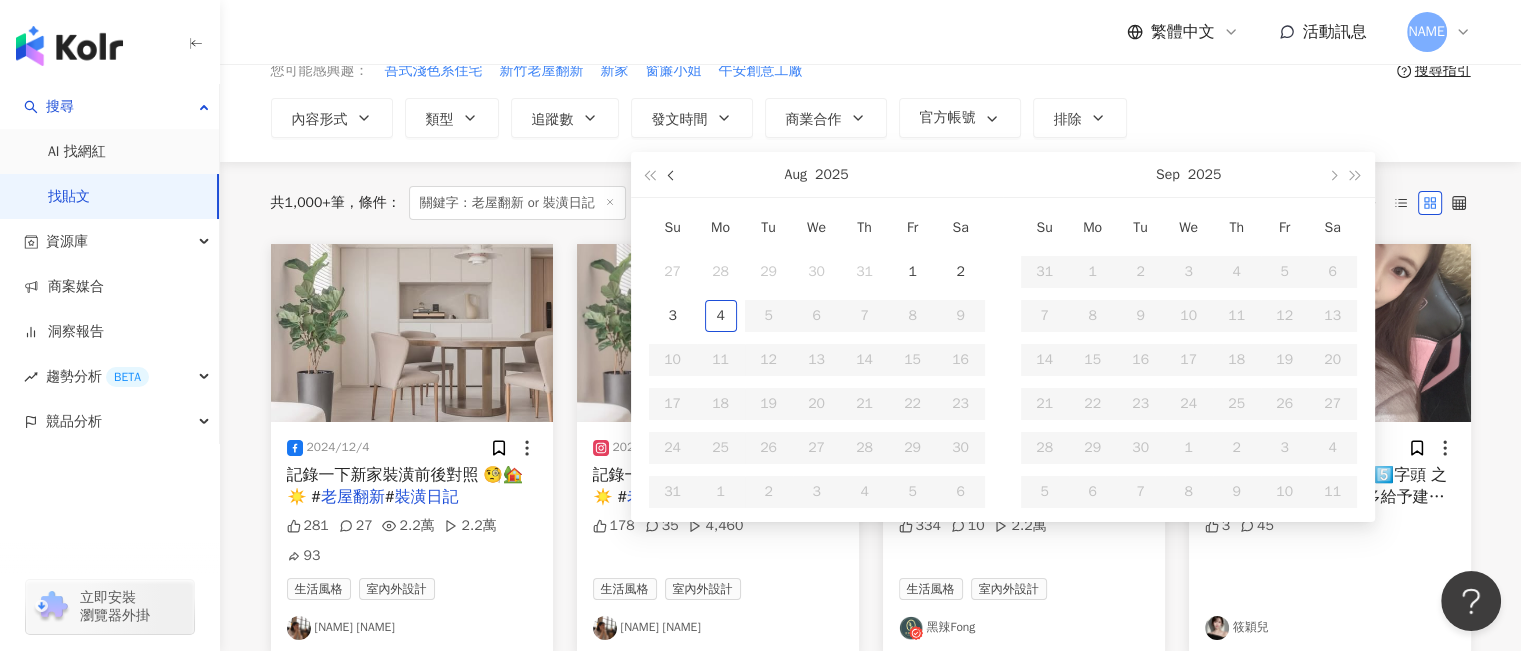 click at bounding box center (672, 176) 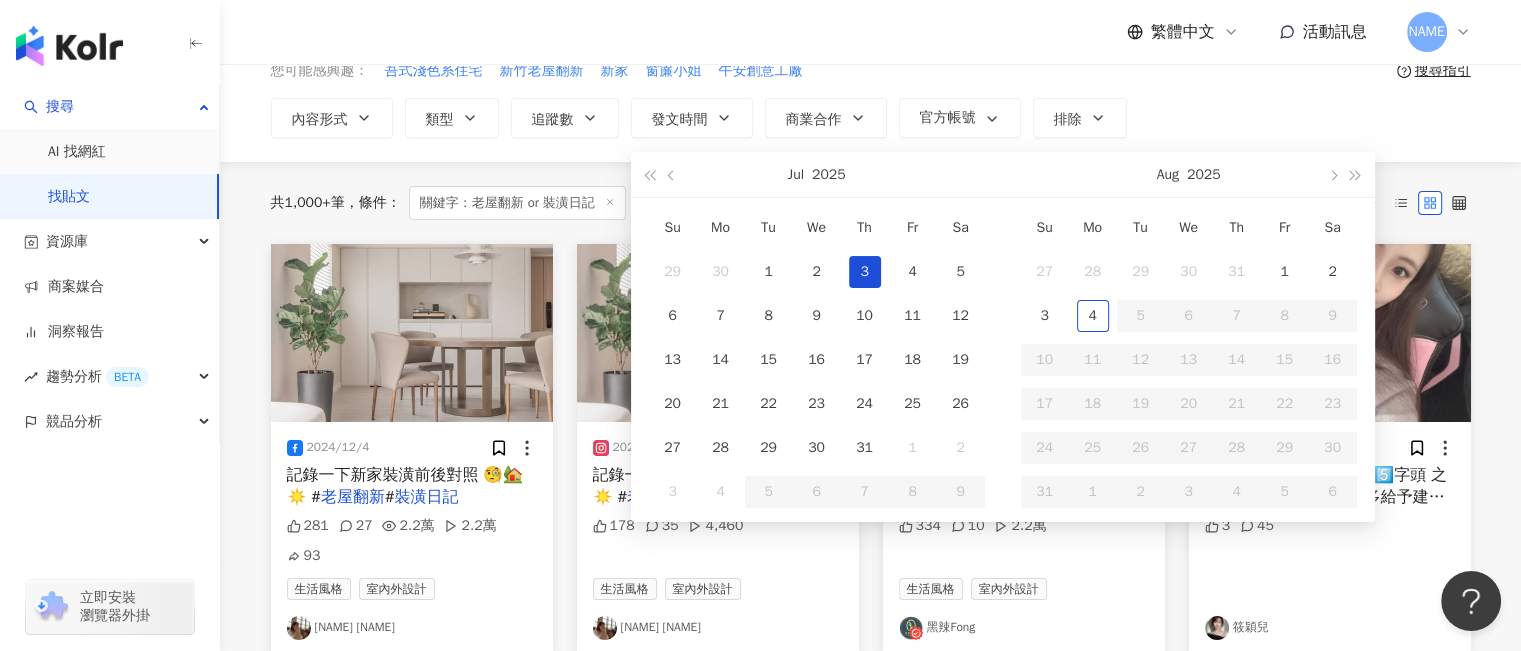 type on "**********" 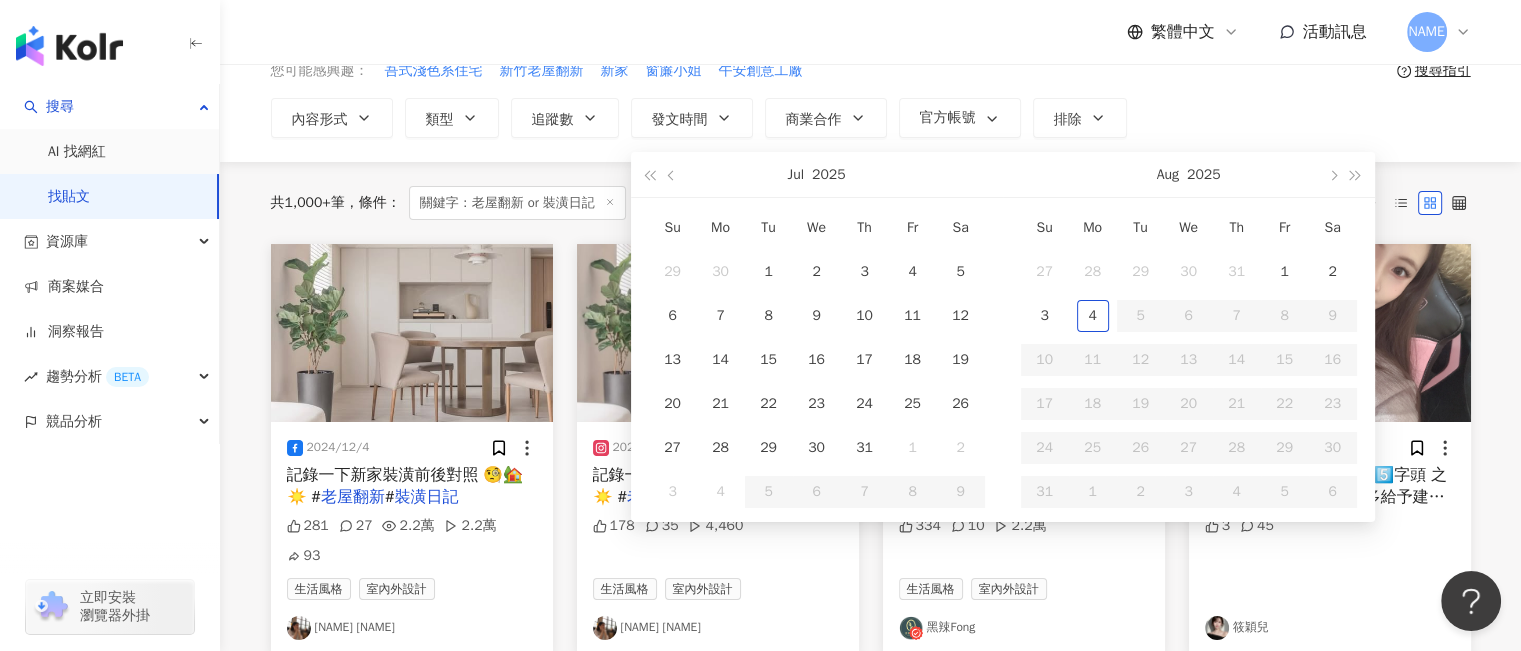 type on "**********" 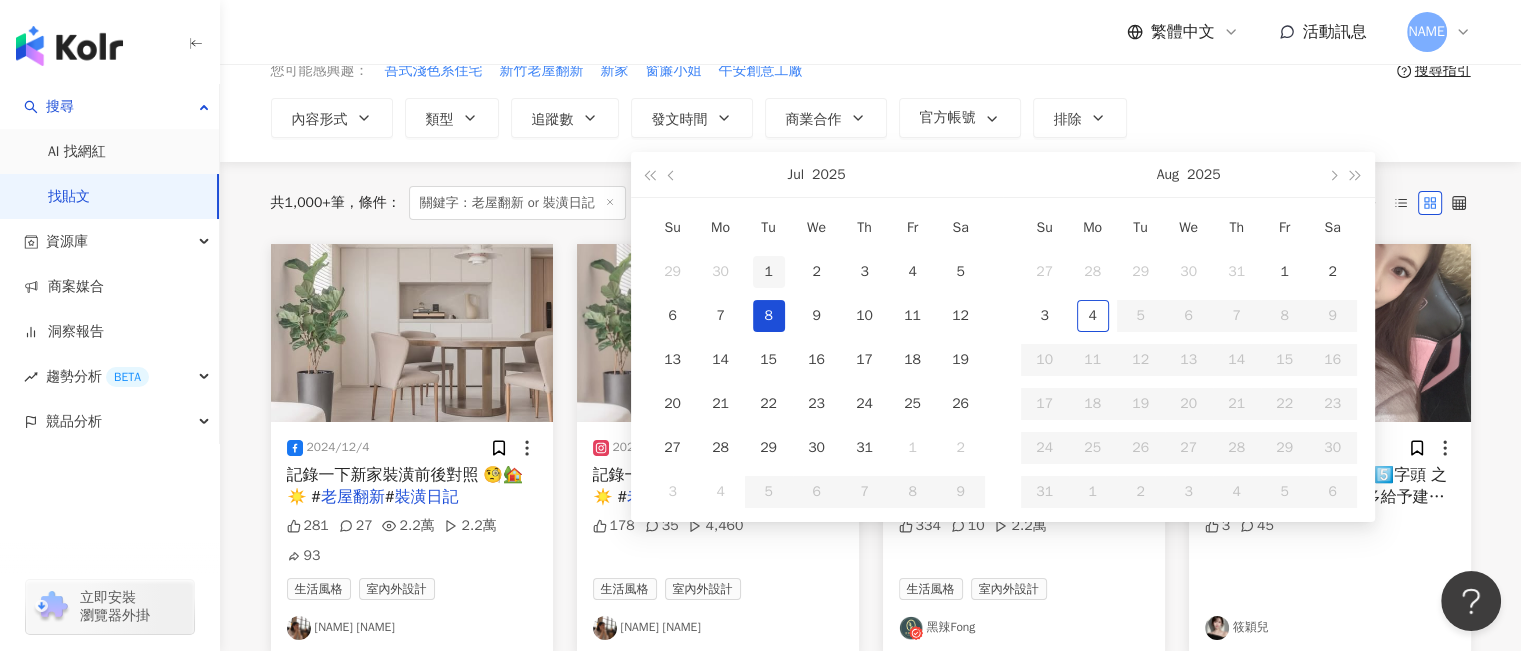 type on "**********" 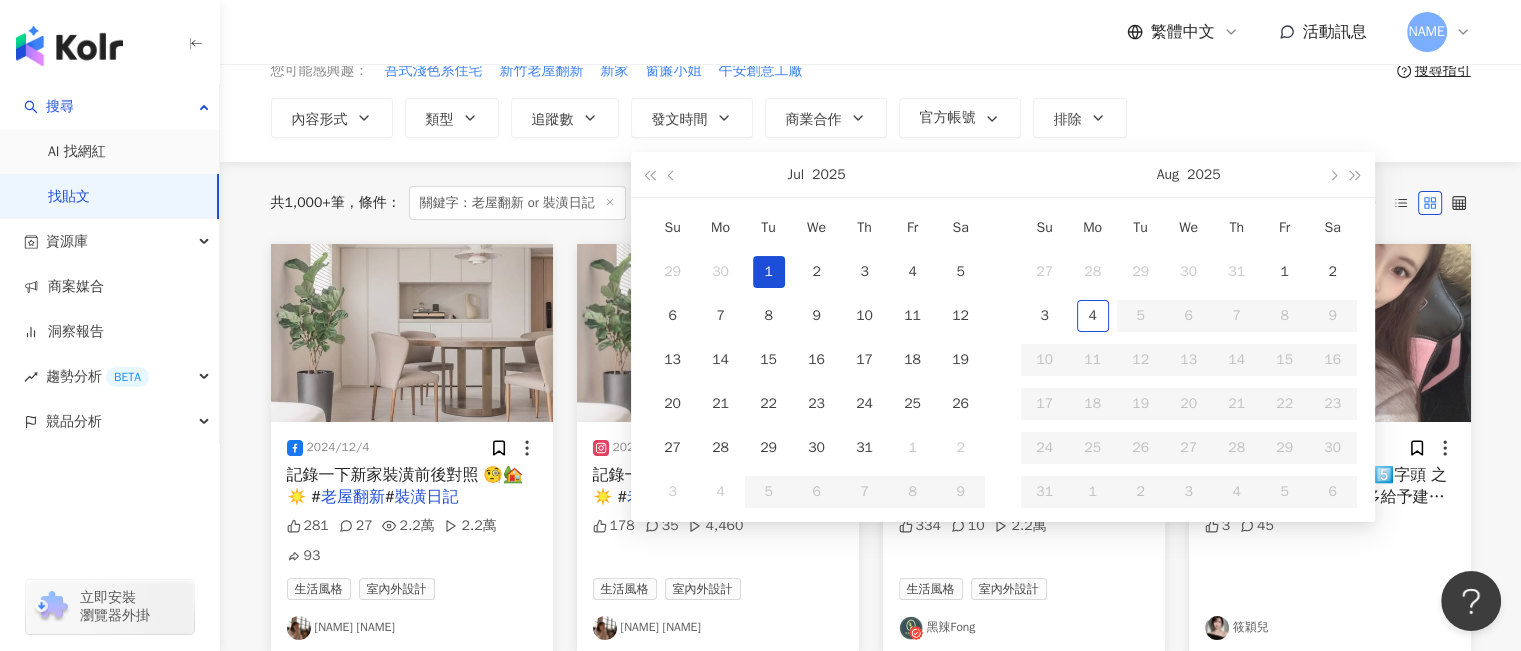 click on "1" at bounding box center (769, 272) 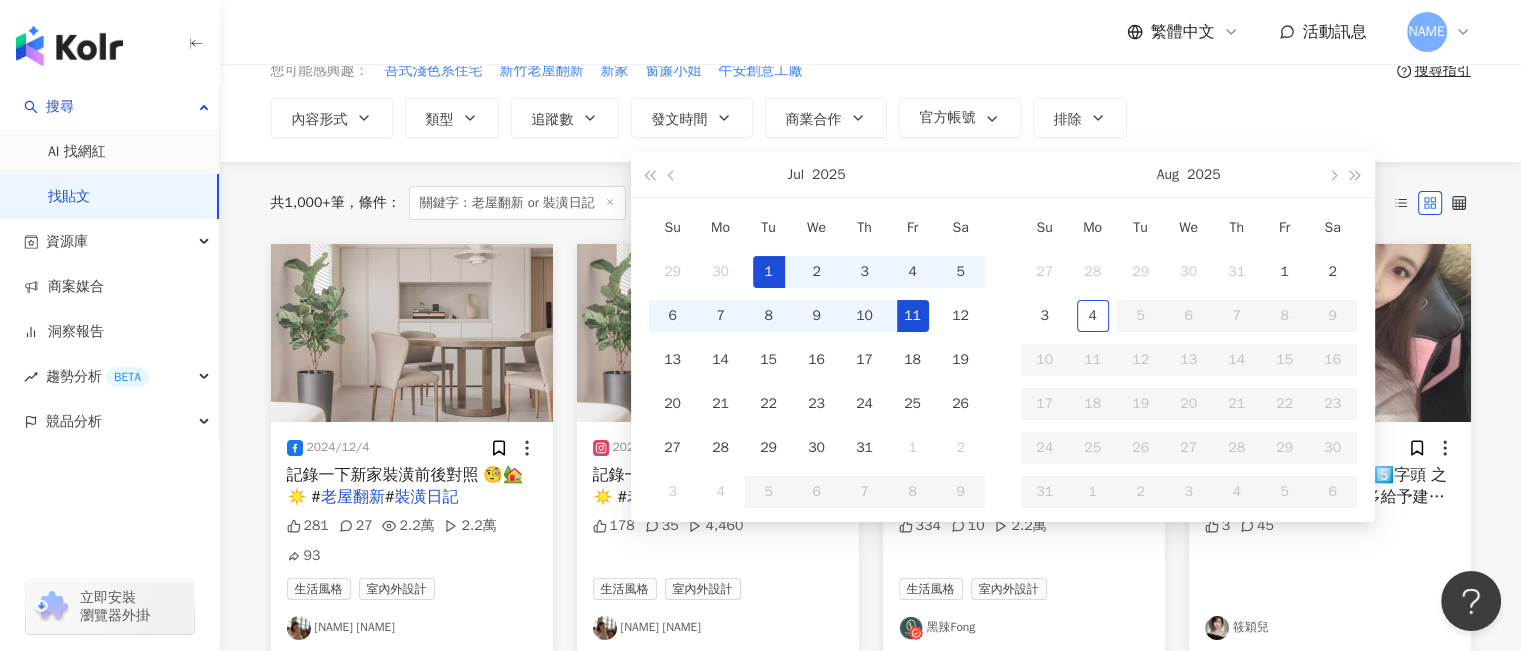 type on "**********" 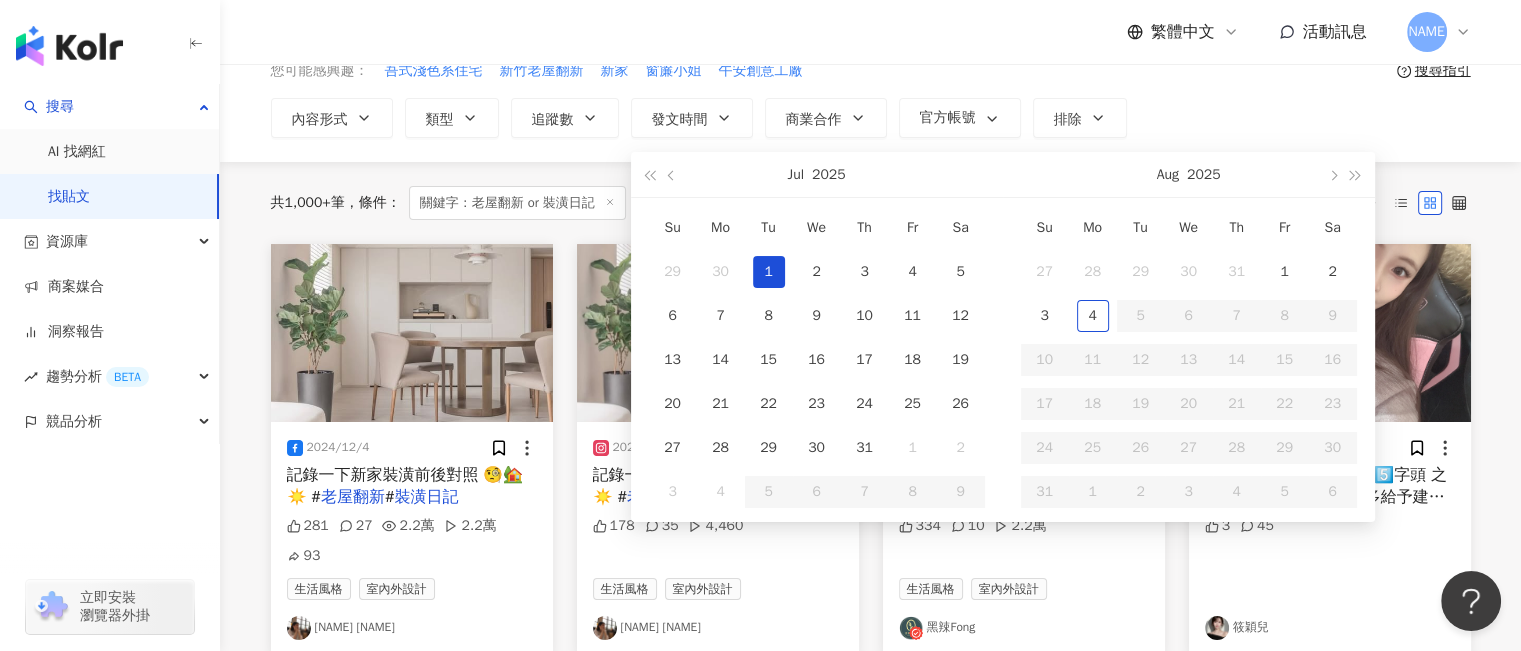 type on "**********" 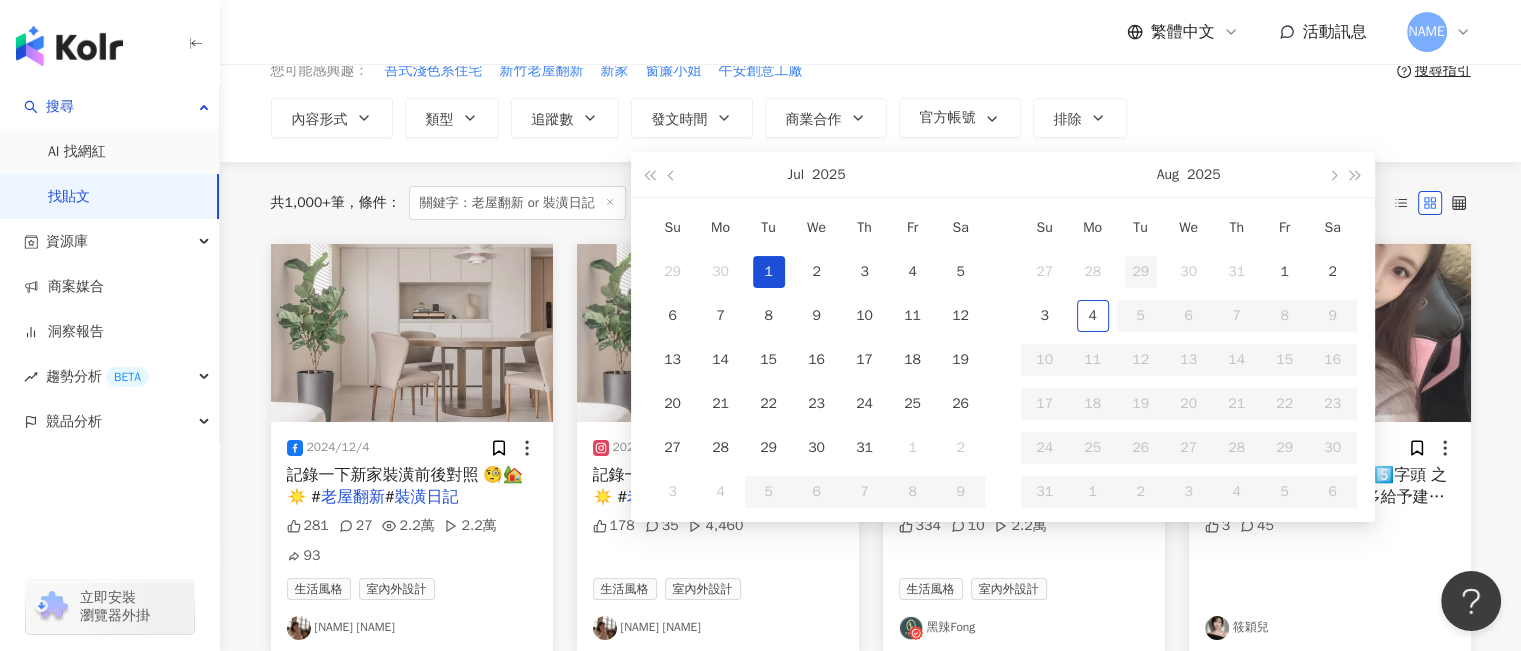 type on "**********" 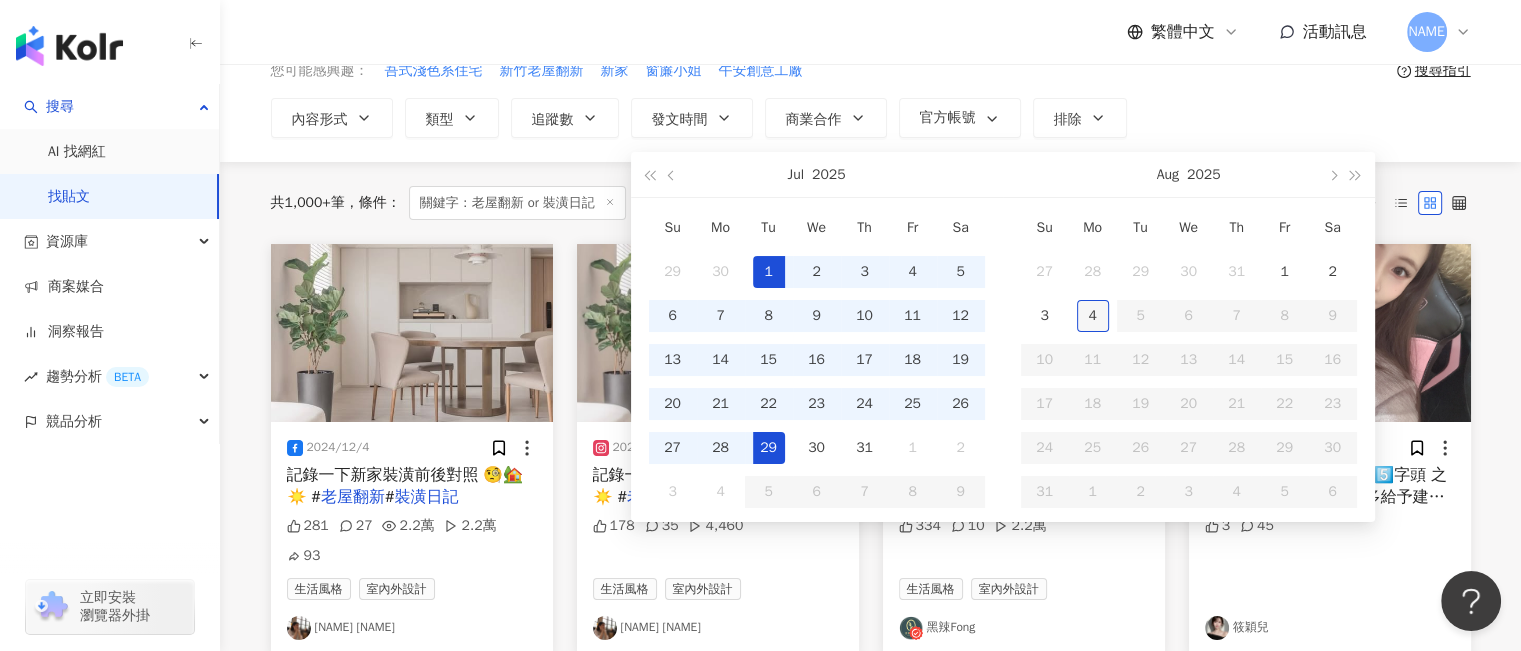 type on "**********" 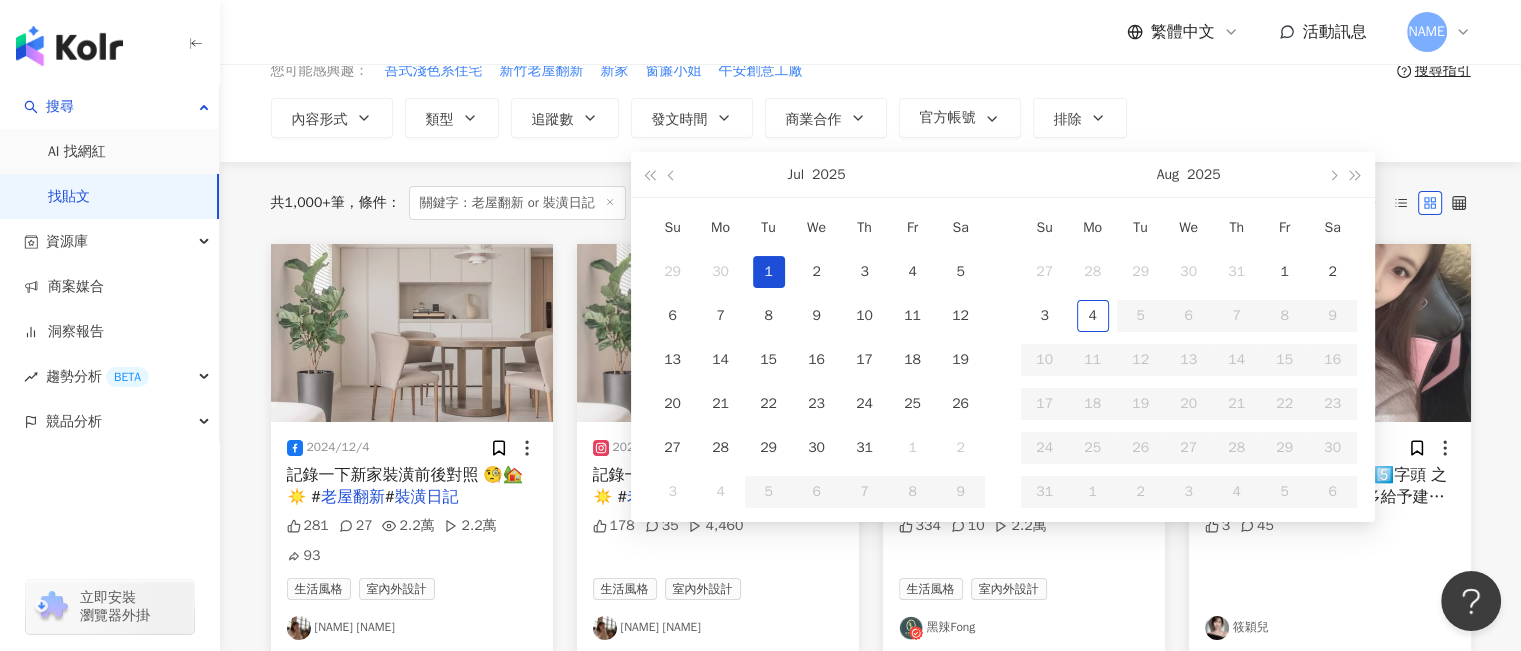type on "**********" 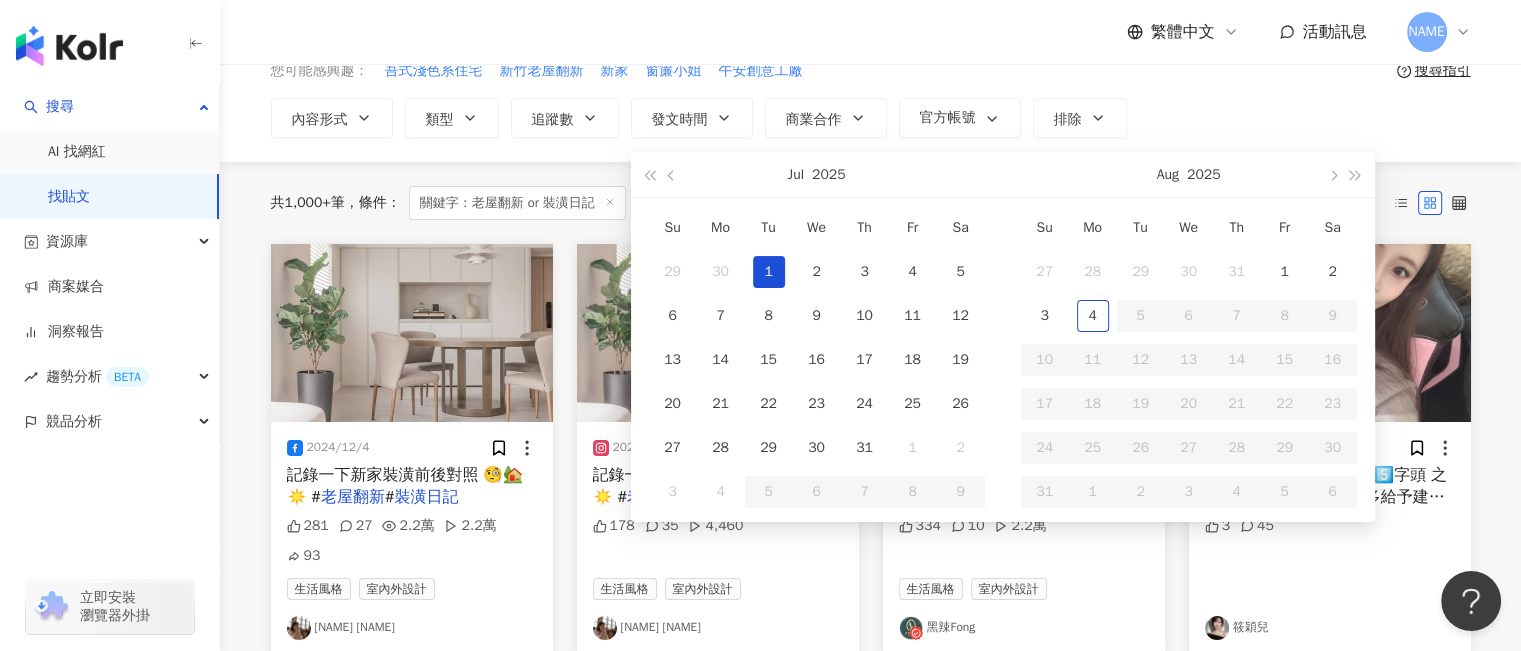 type on "**********" 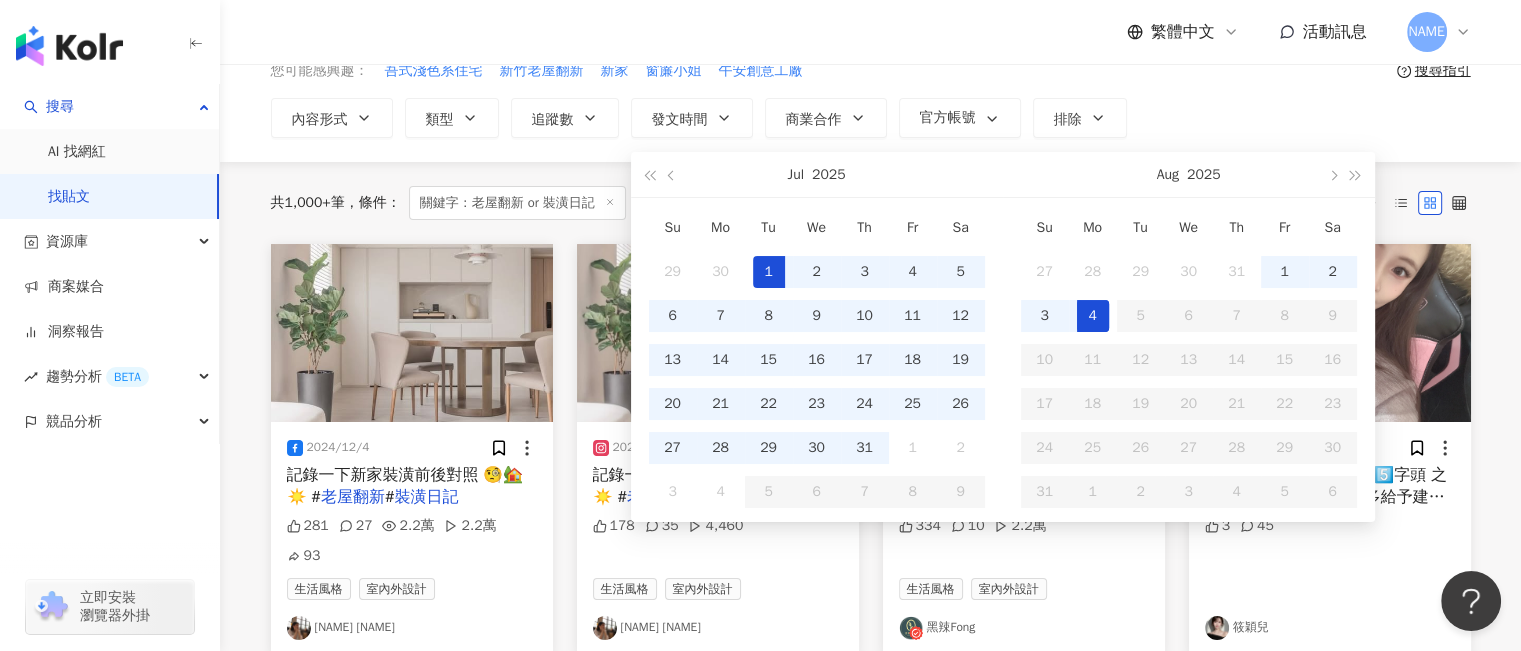 type on "**********" 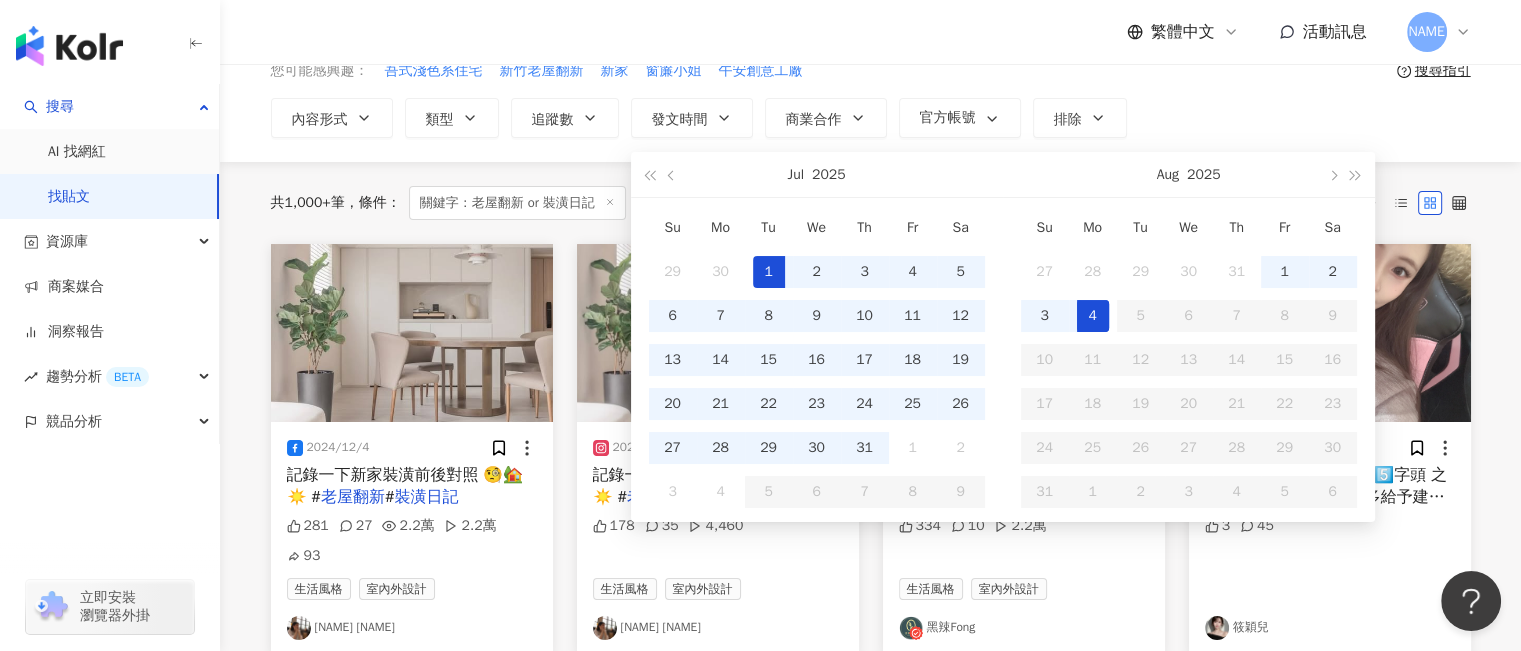 click on "4" at bounding box center [1093, 316] 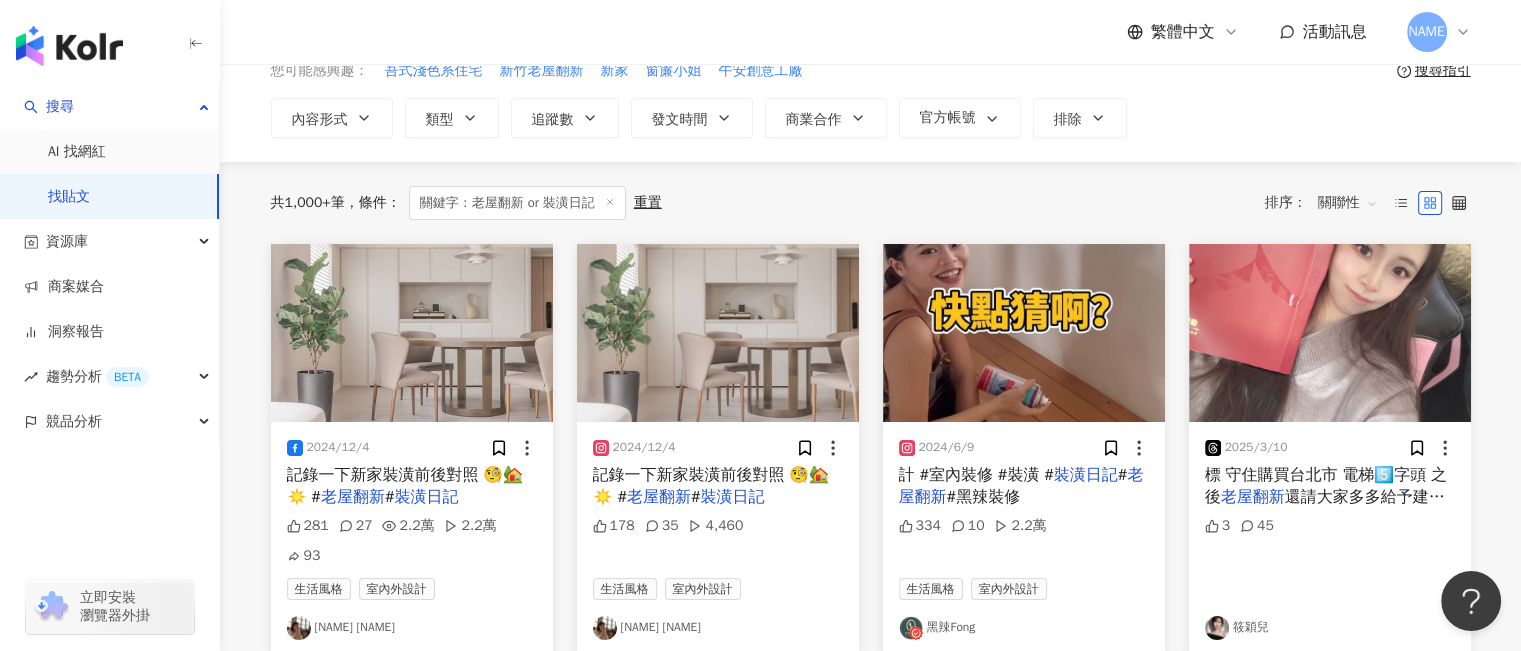 type 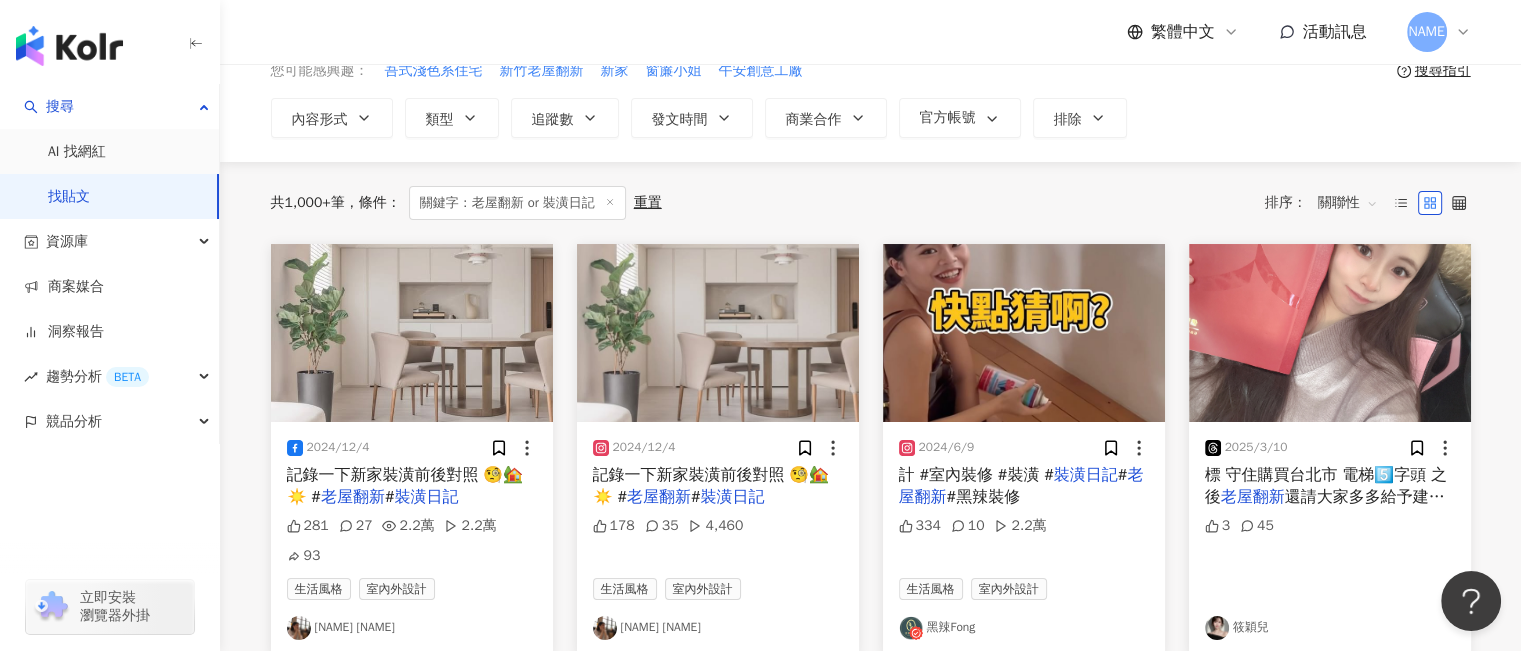 type 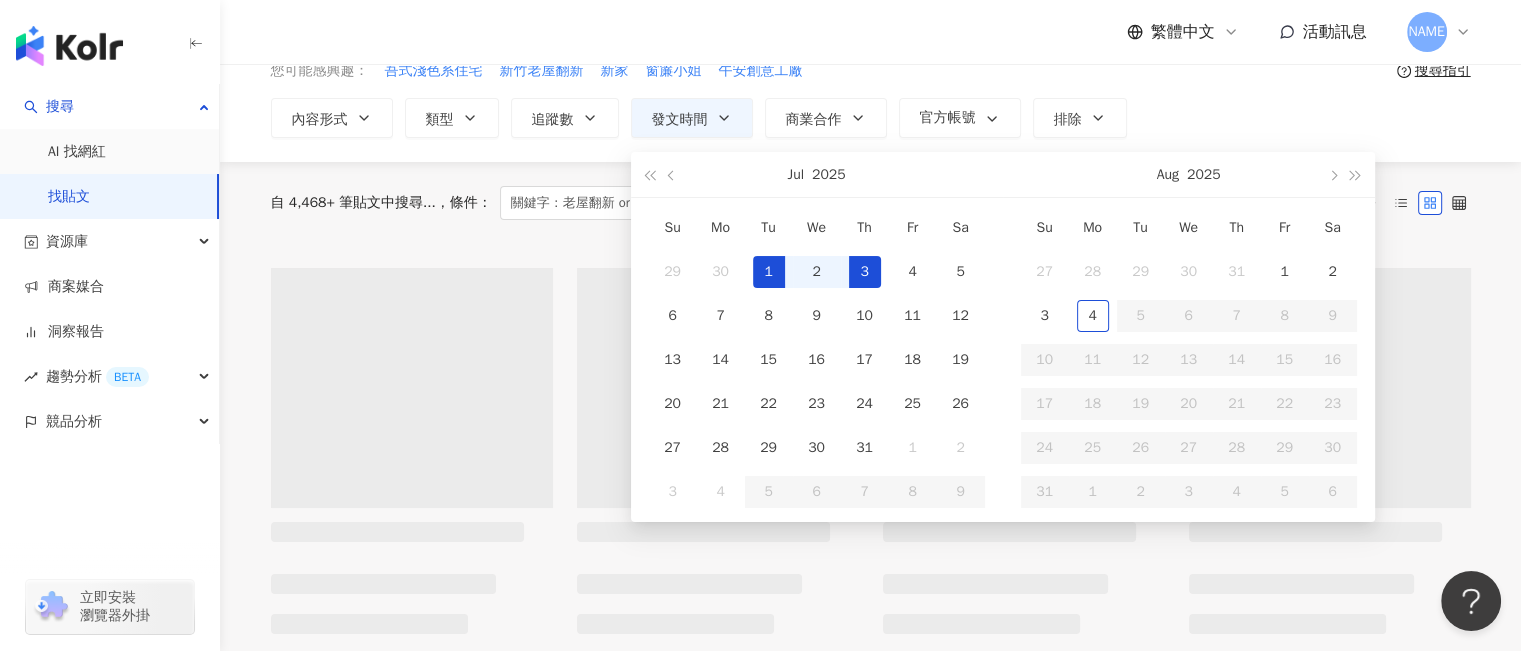 type on "**********" 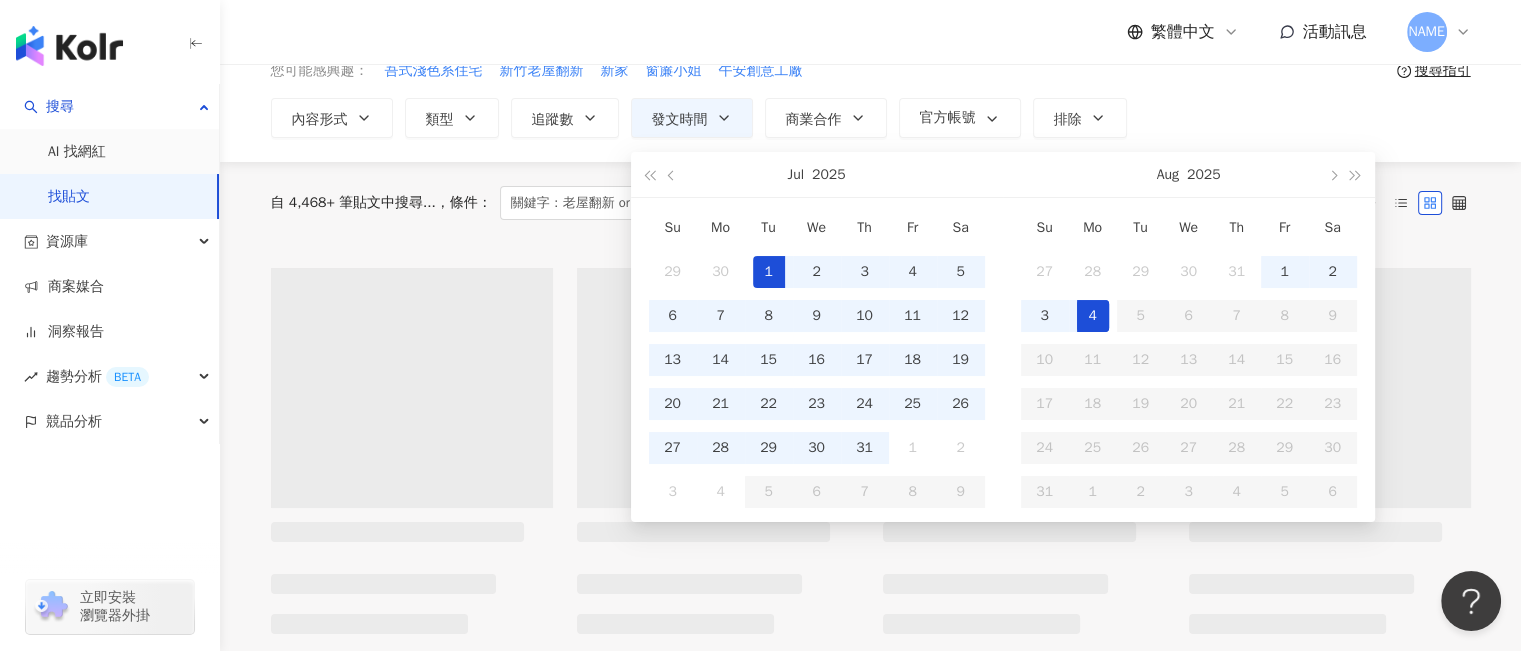 type on "**********" 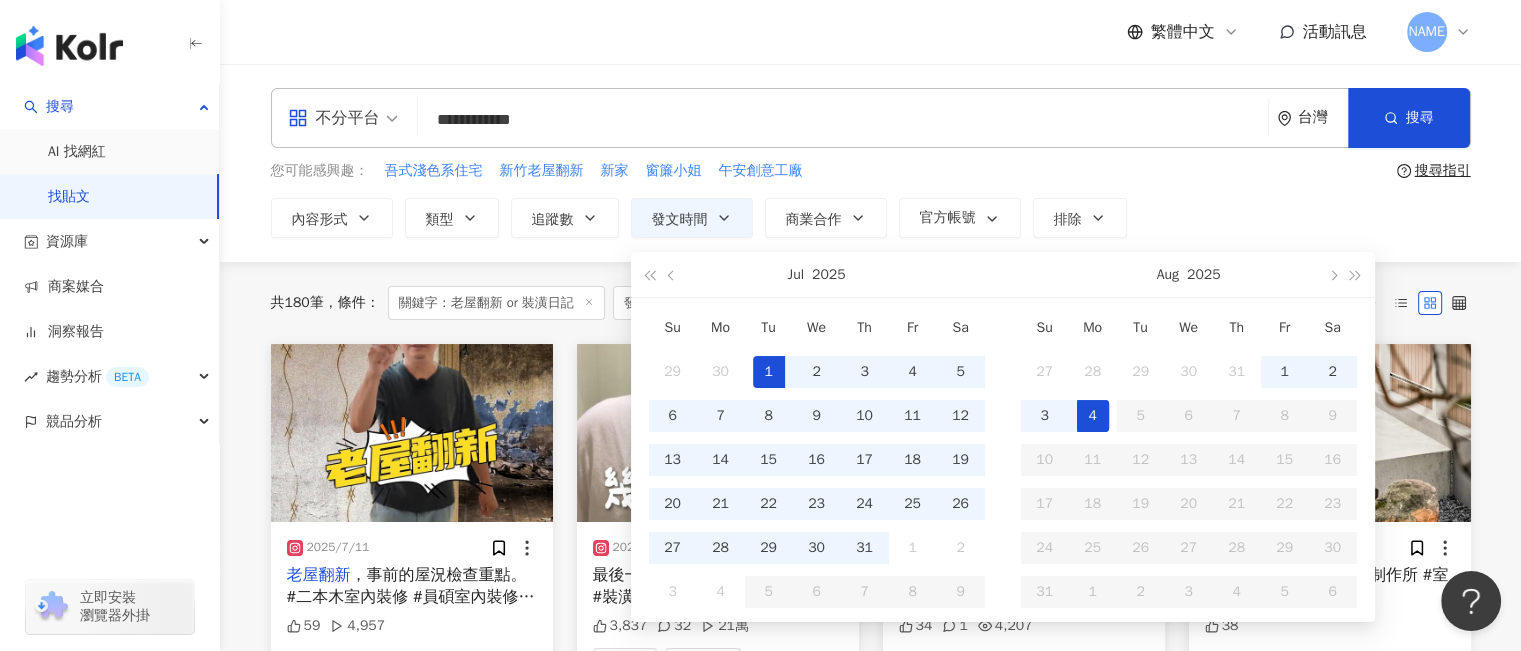 click on "**********" at bounding box center [871, 163] 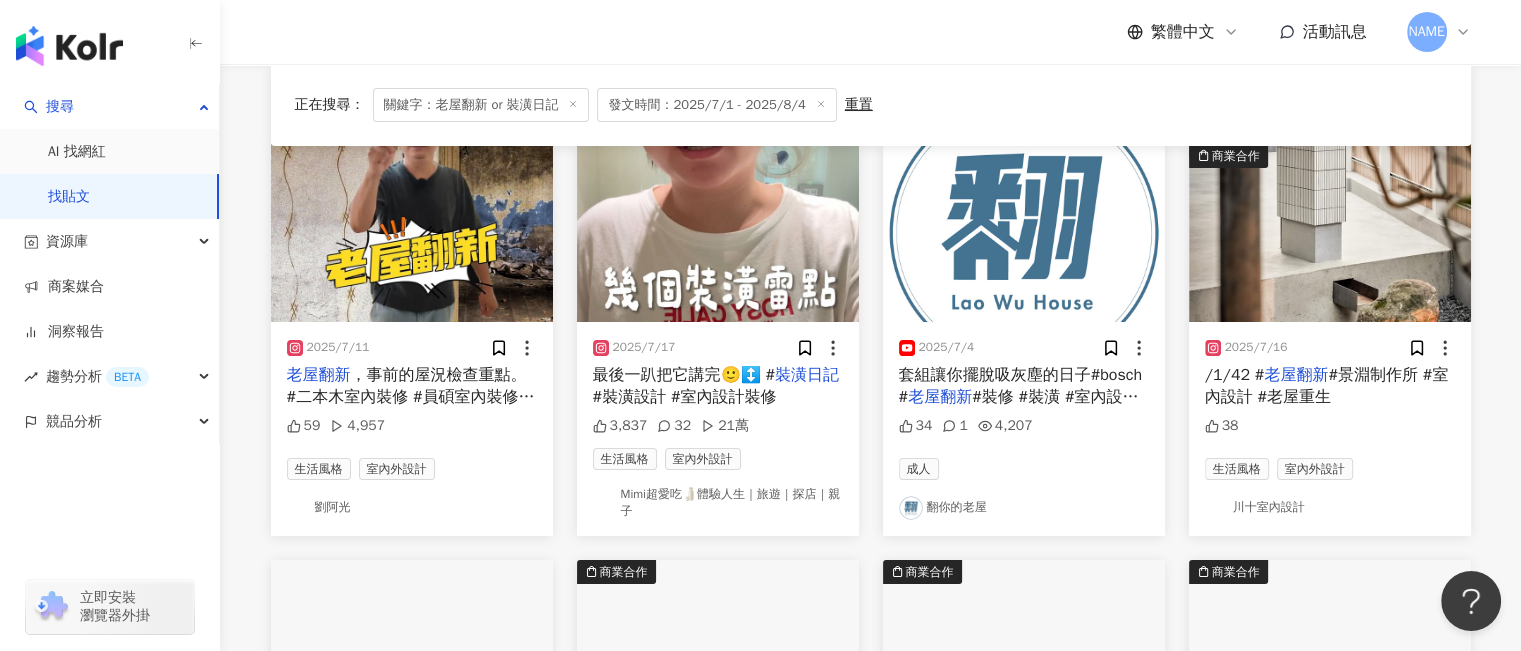 scroll, scrollTop: 100, scrollLeft: 0, axis: vertical 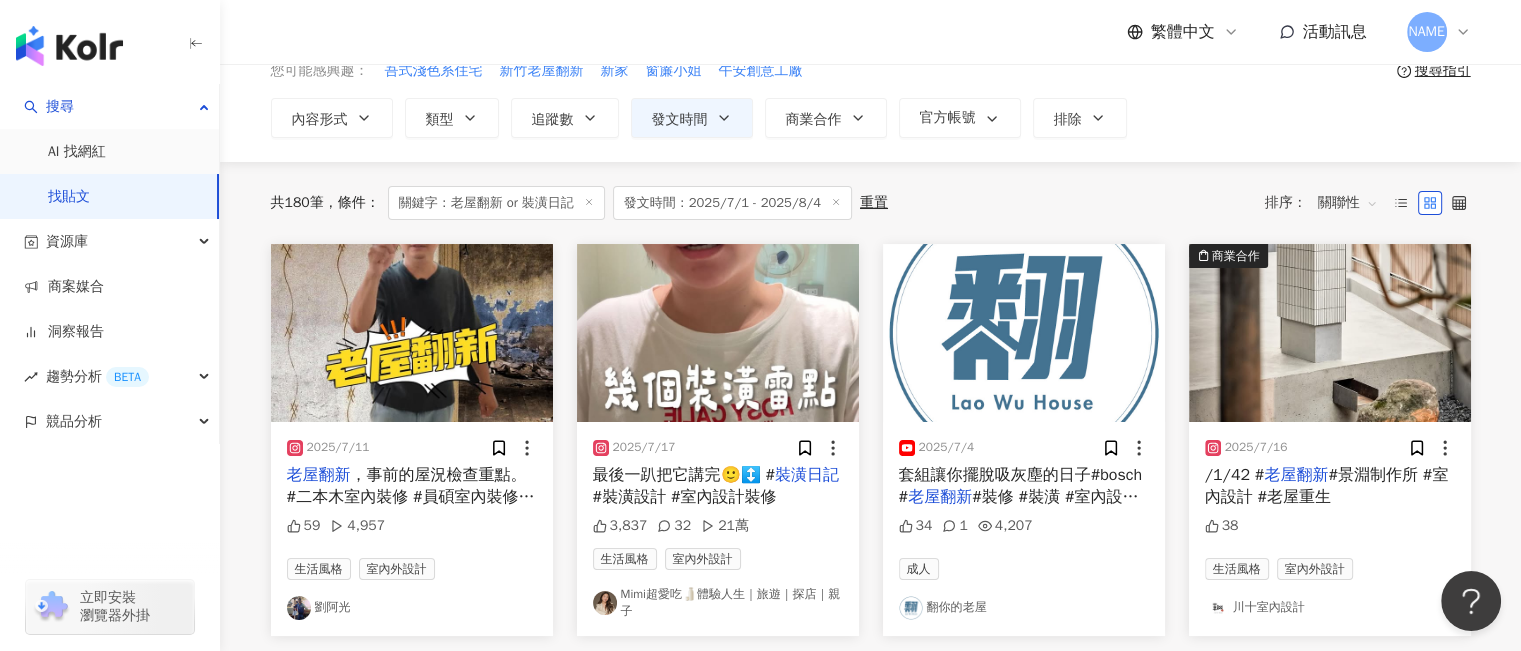 click on "，事前的屋況檢查重點。
#二本木室內裝修 #員碩室內裝修 #統包工程 #" at bounding box center (411, 497) 